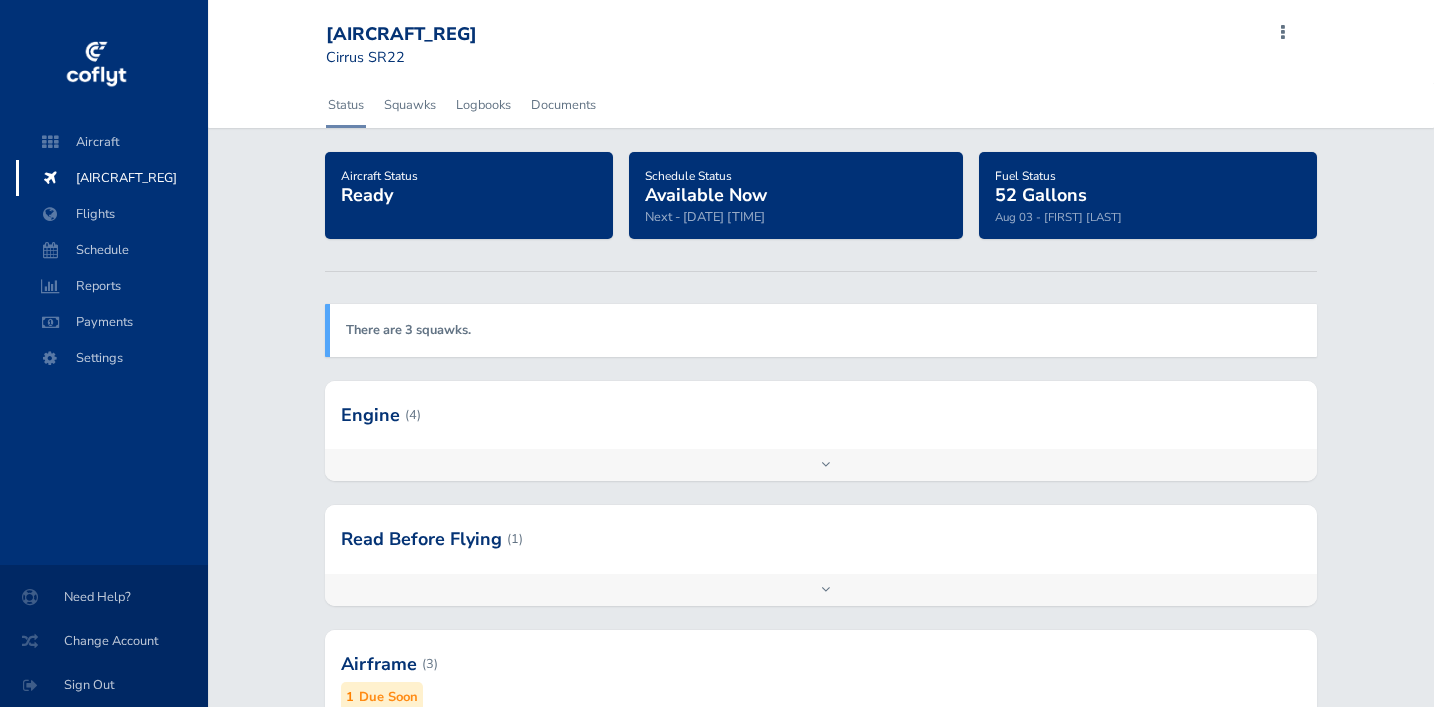 scroll, scrollTop: 0, scrollLeft: 0, axis: both 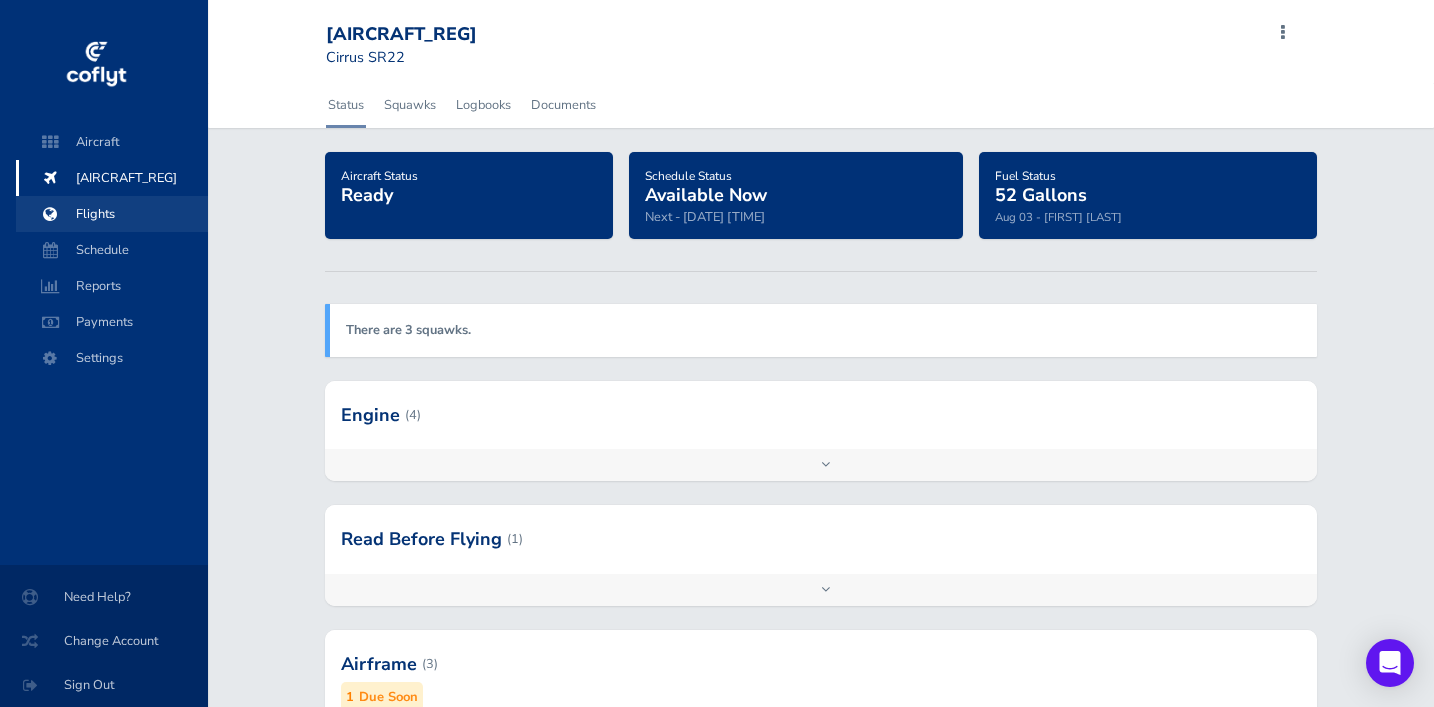 click on "Flights" at bounding box center (112, 214) 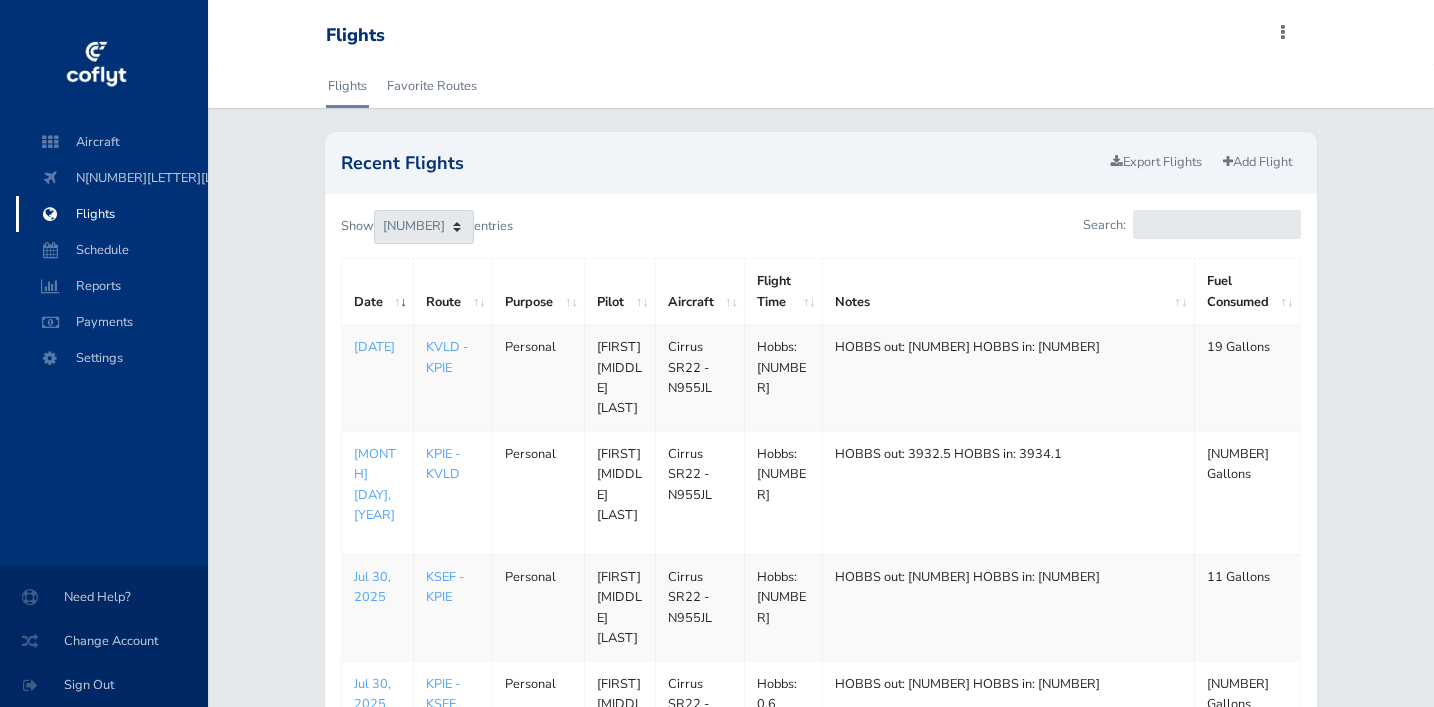 scroll, scrollTop: 62, scrollLeft: 0, axis: vertical 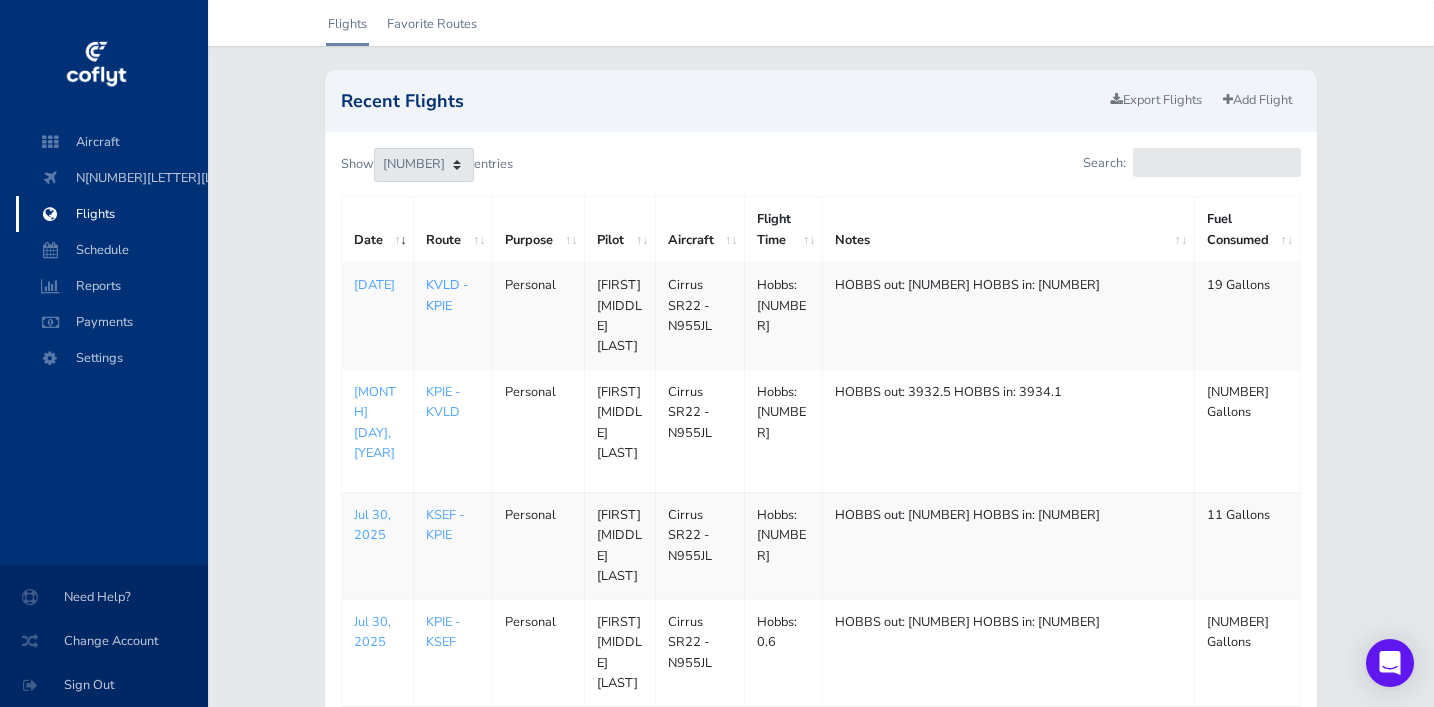 click on "KVLD - KPIE" at bounding box center [447, 295] 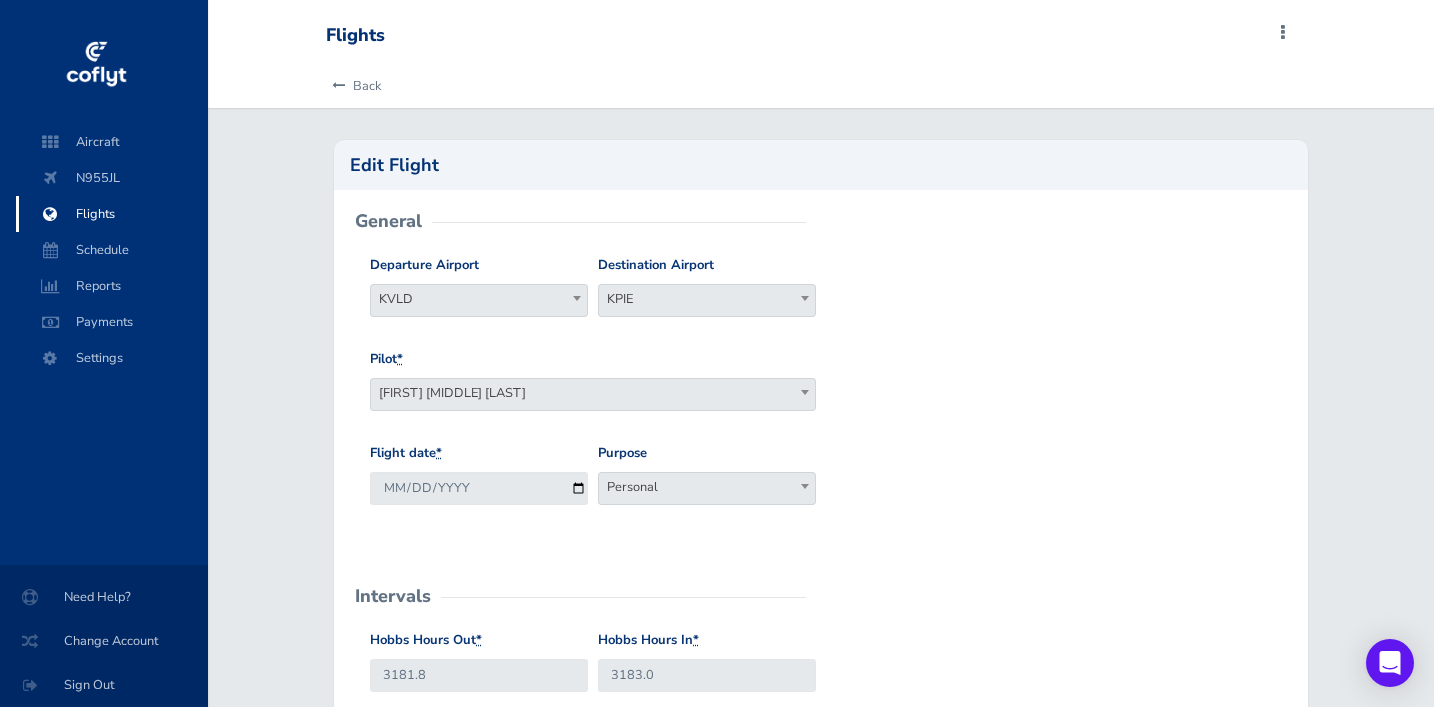 scroll, scrollTop: 0, scrollLeft: 0, axis: both 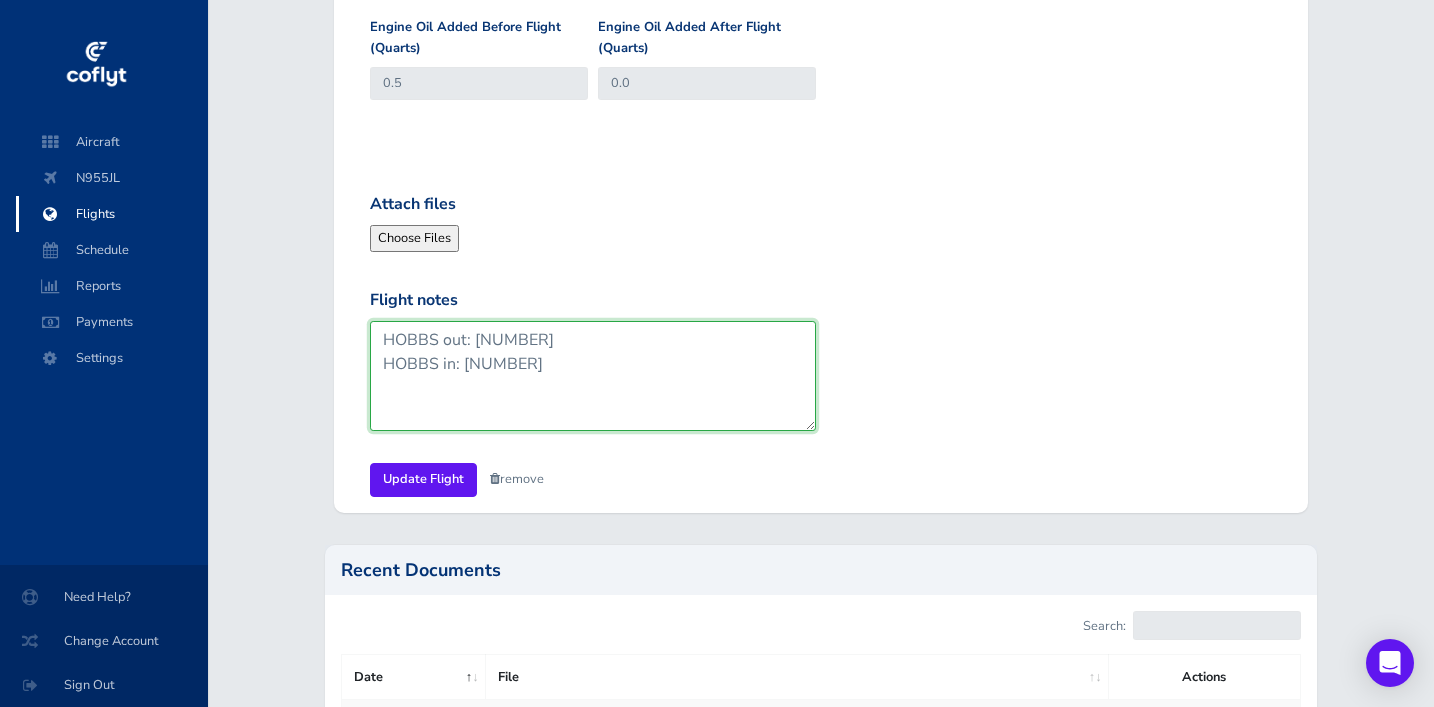 drag, startPoint x: 530, startPoint y: 361, endPoint x: 340, endPoint y: 306, distance: 197.8004 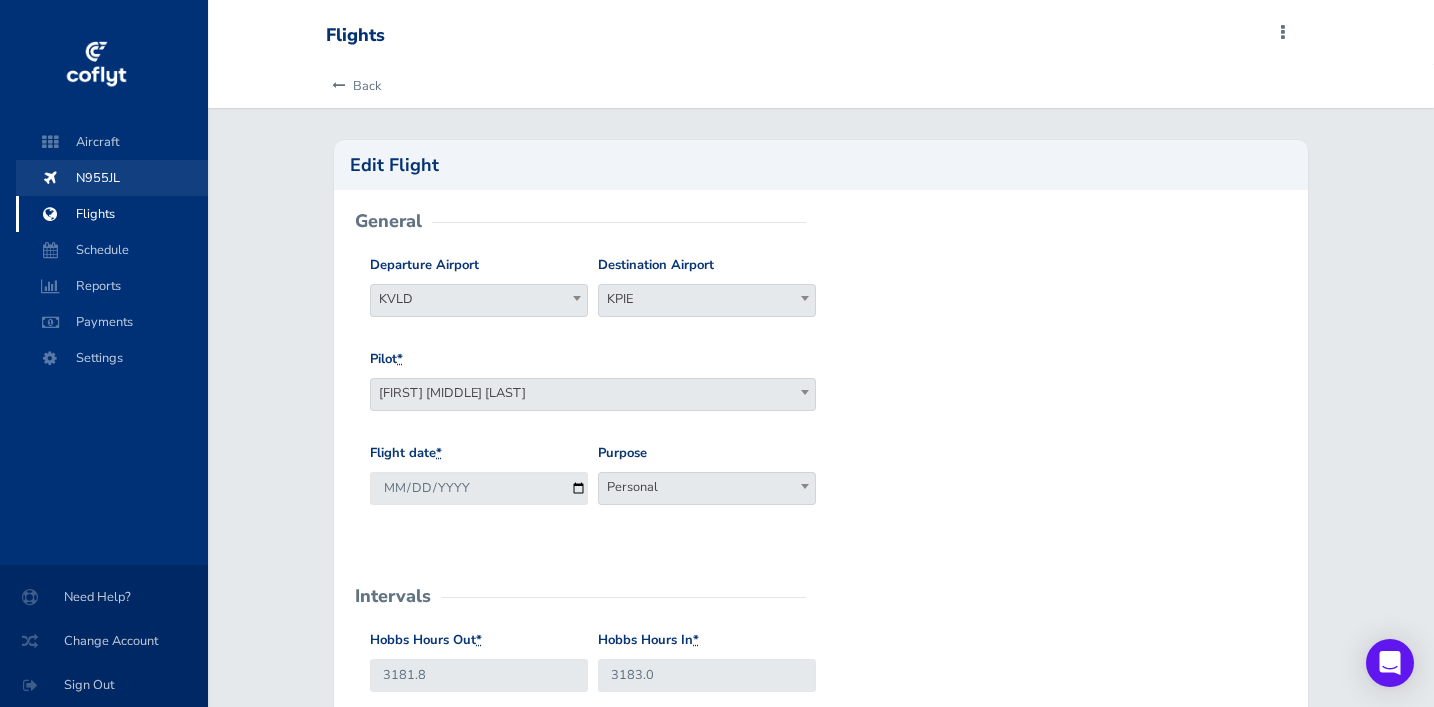 scroll, scrollTop: 0, scrollLeft: 0, axis: both 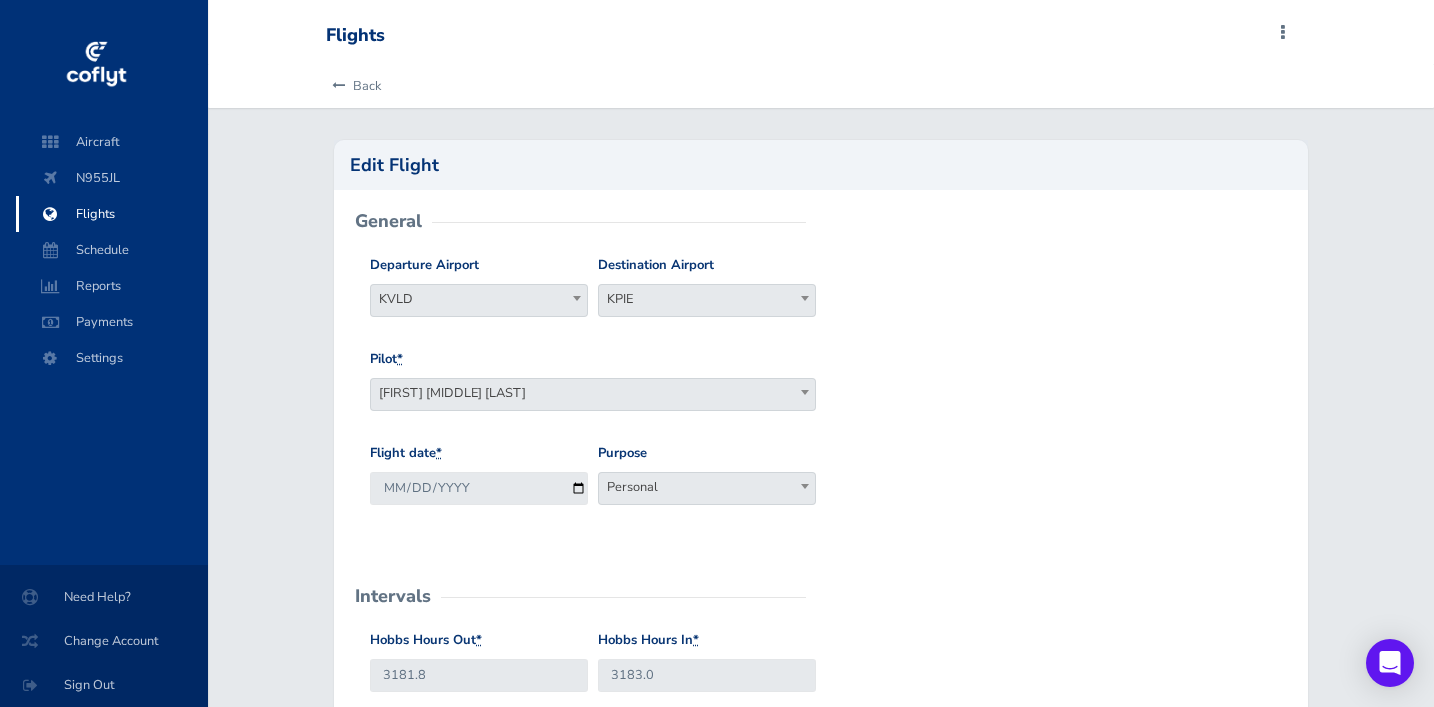 click on "Flights" at bounding box center [112, 214] 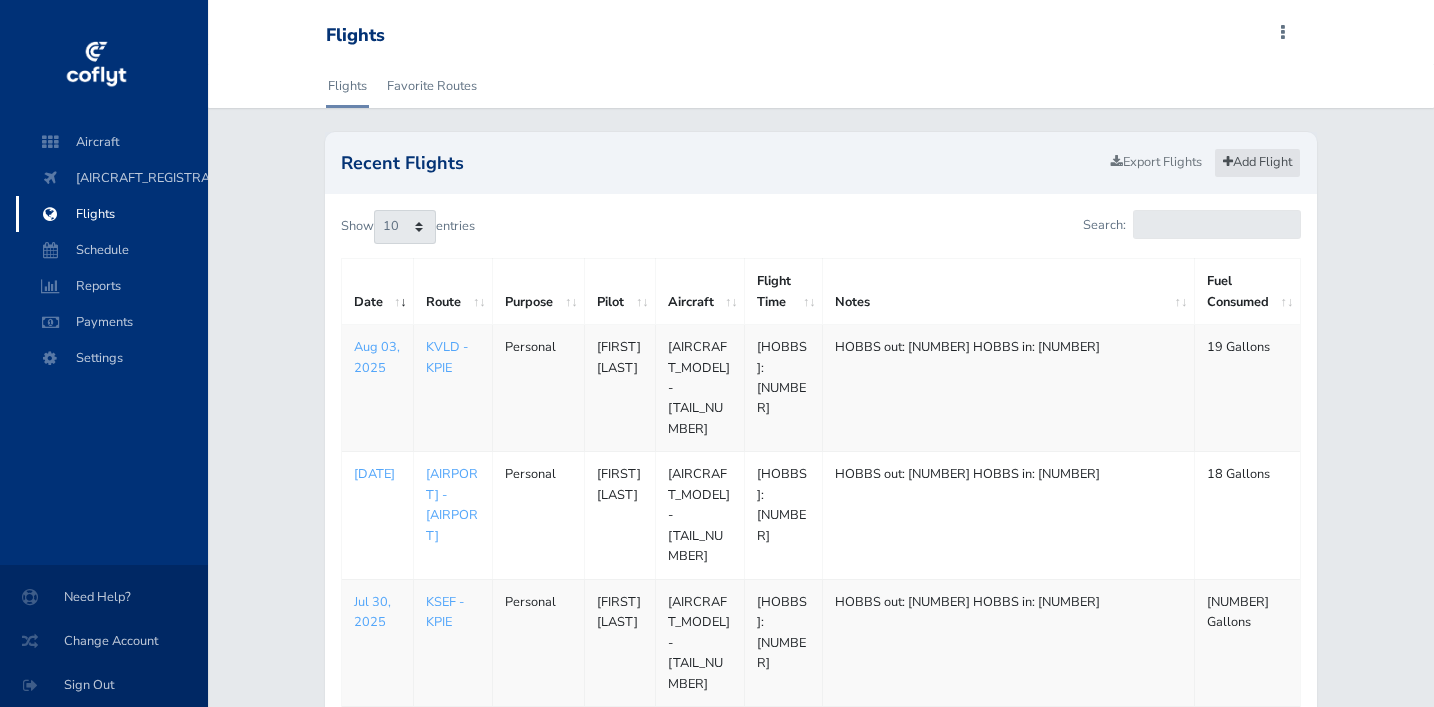 scroll, scrollTop: 0, scrollLeft: 0, axis: both 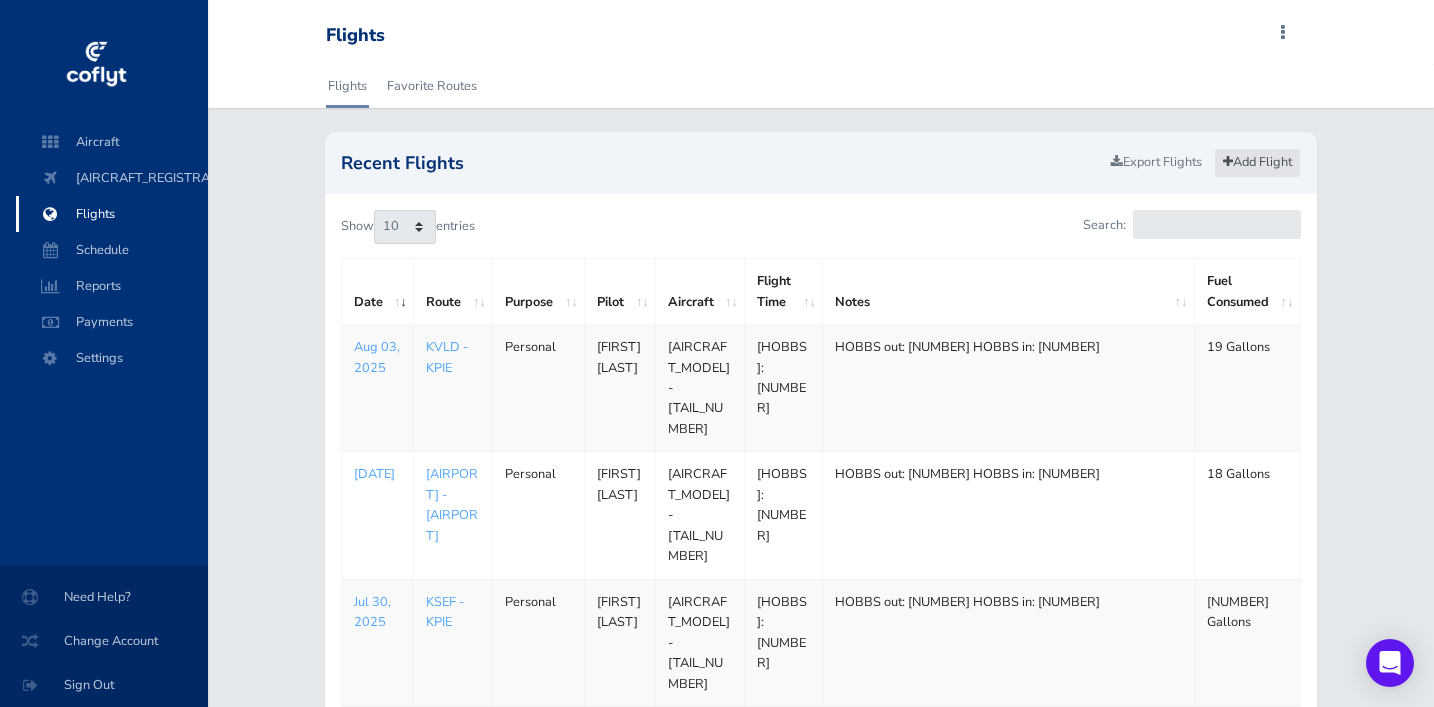 click on "Add Flight" at bounding box center (1257, 162) 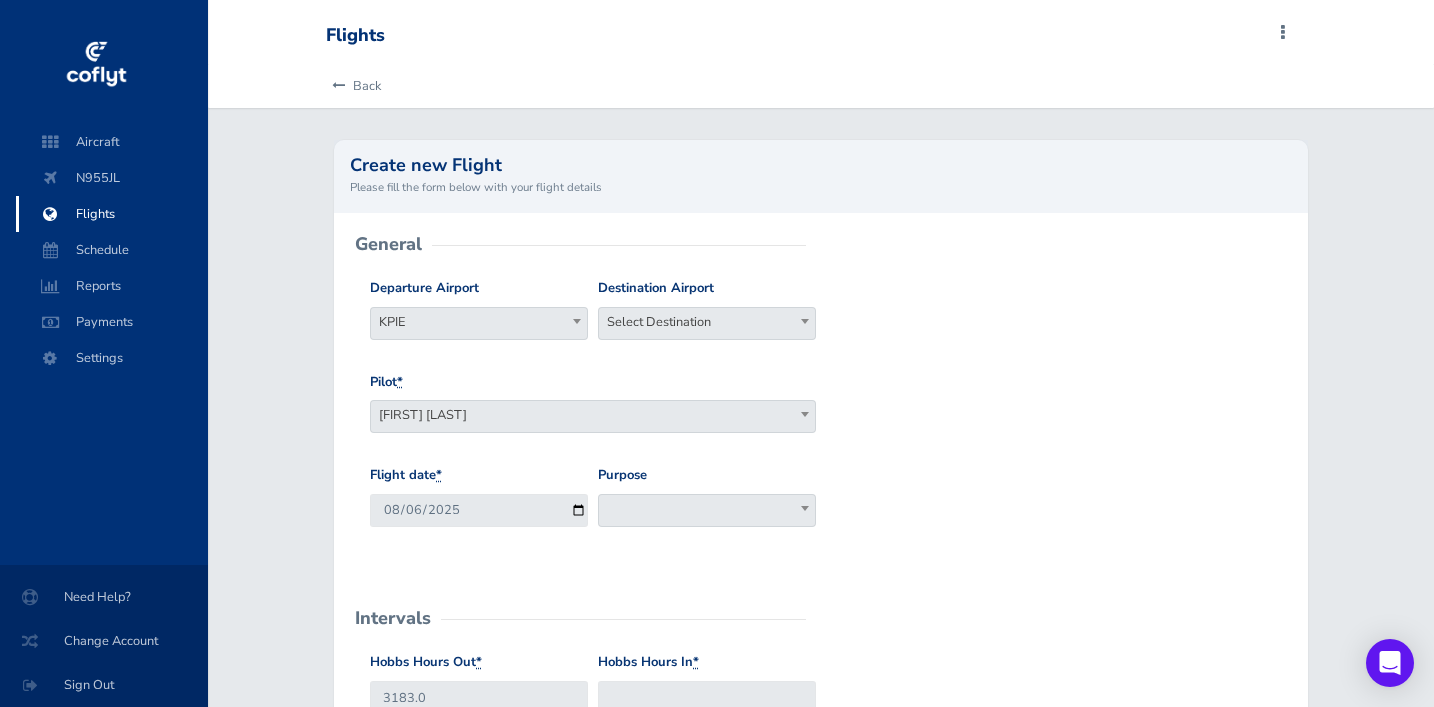 scroll, scrollTop: 0, scrollLeft: 0, axis: both 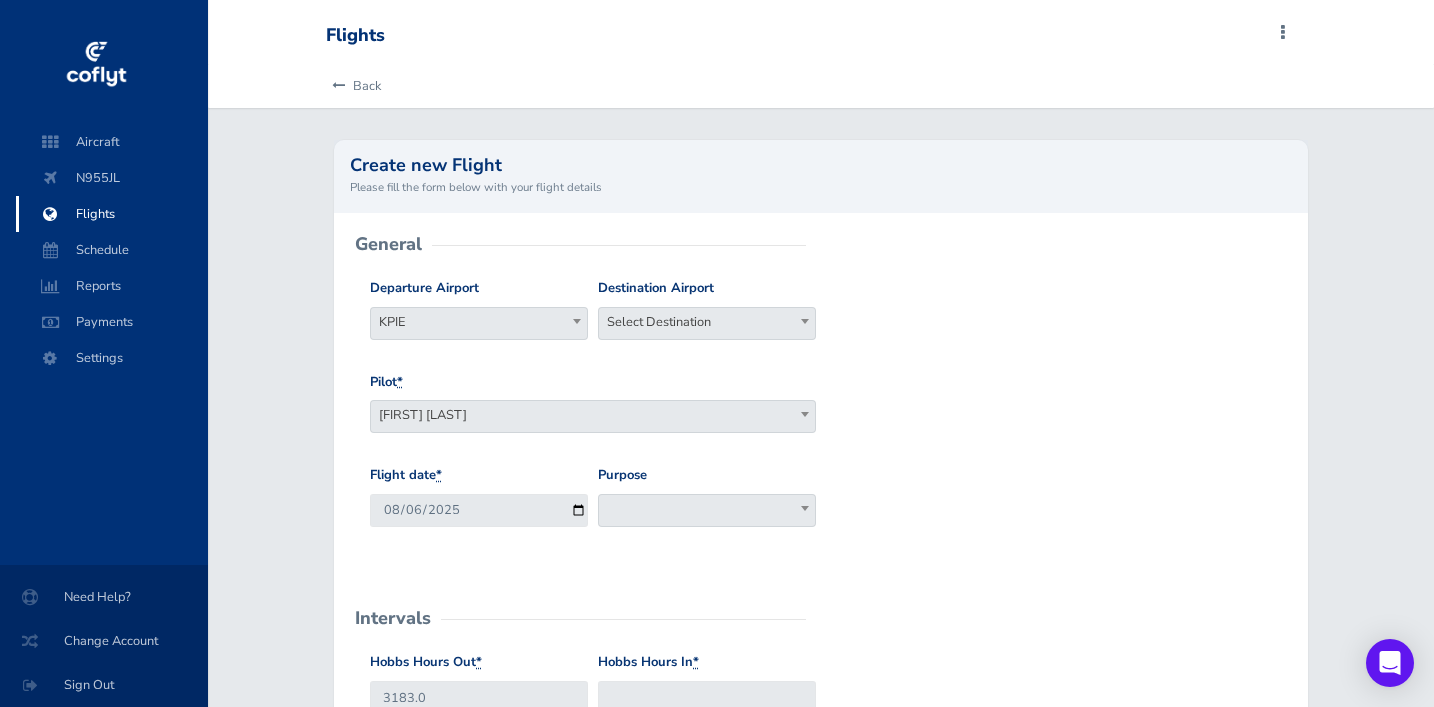 click on "Select Destination" at bounding box center (707, 322) 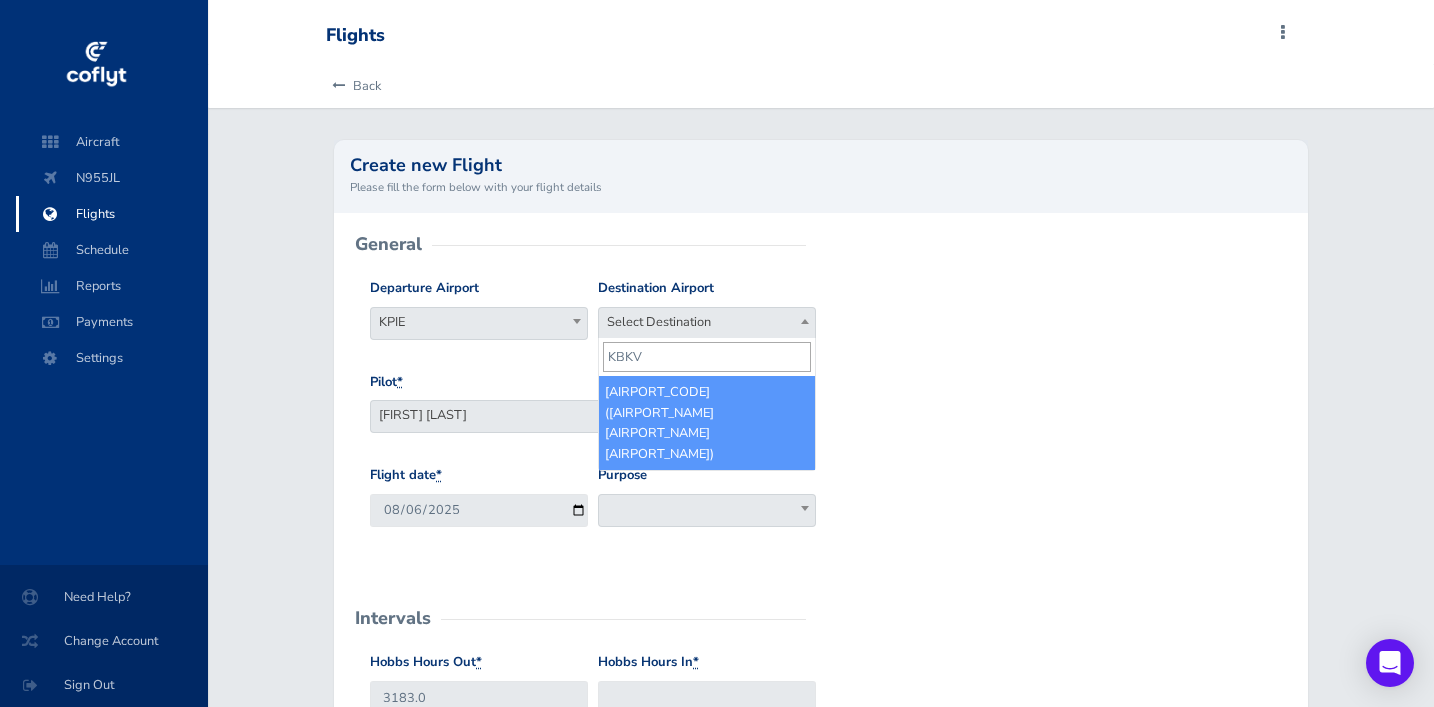 type on "KBKV" 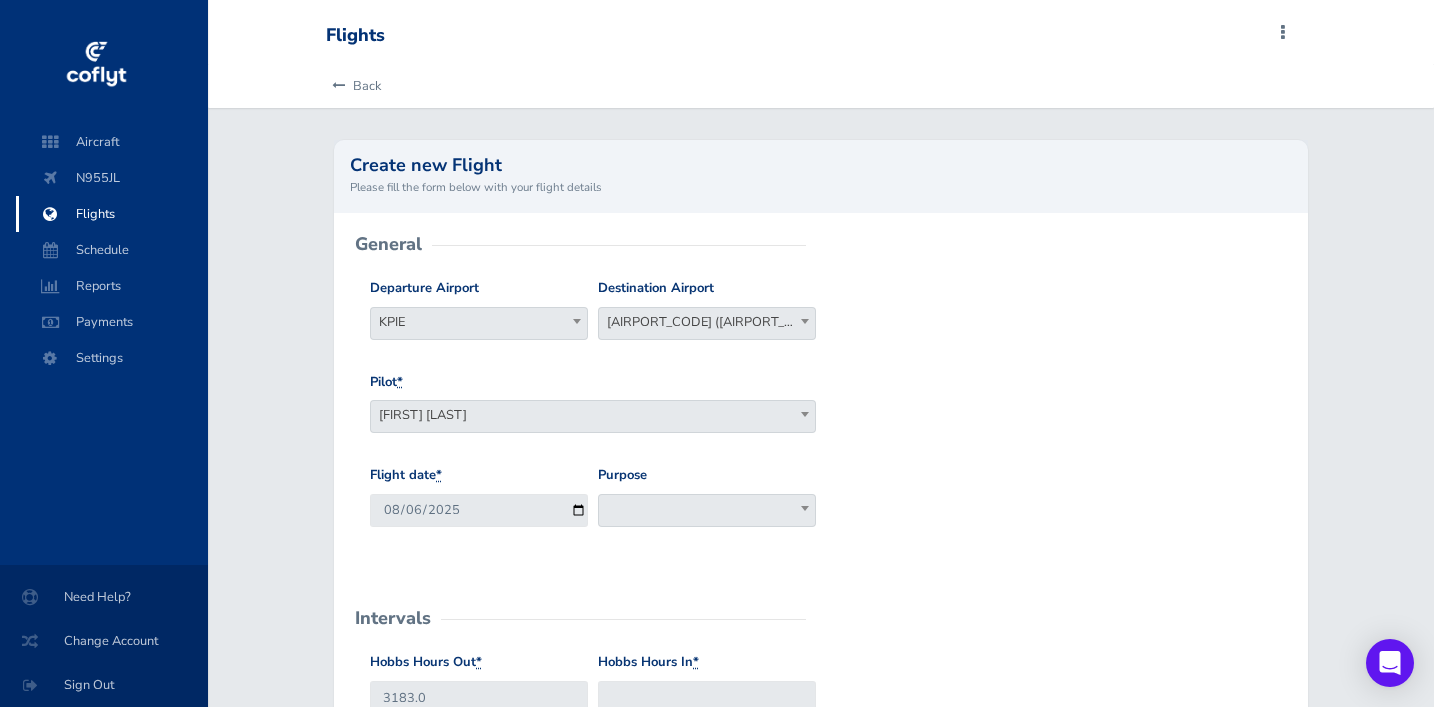 select on "KBKV" 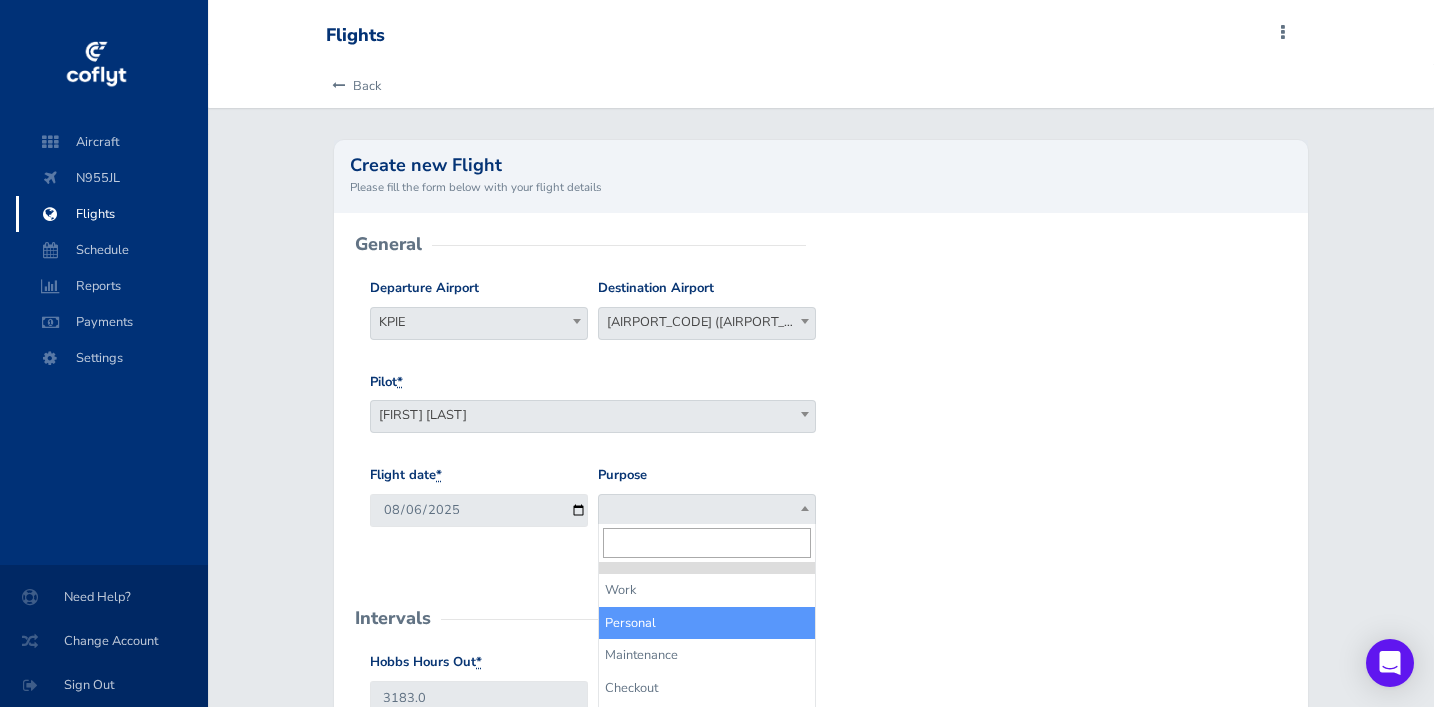 select on "Personal" 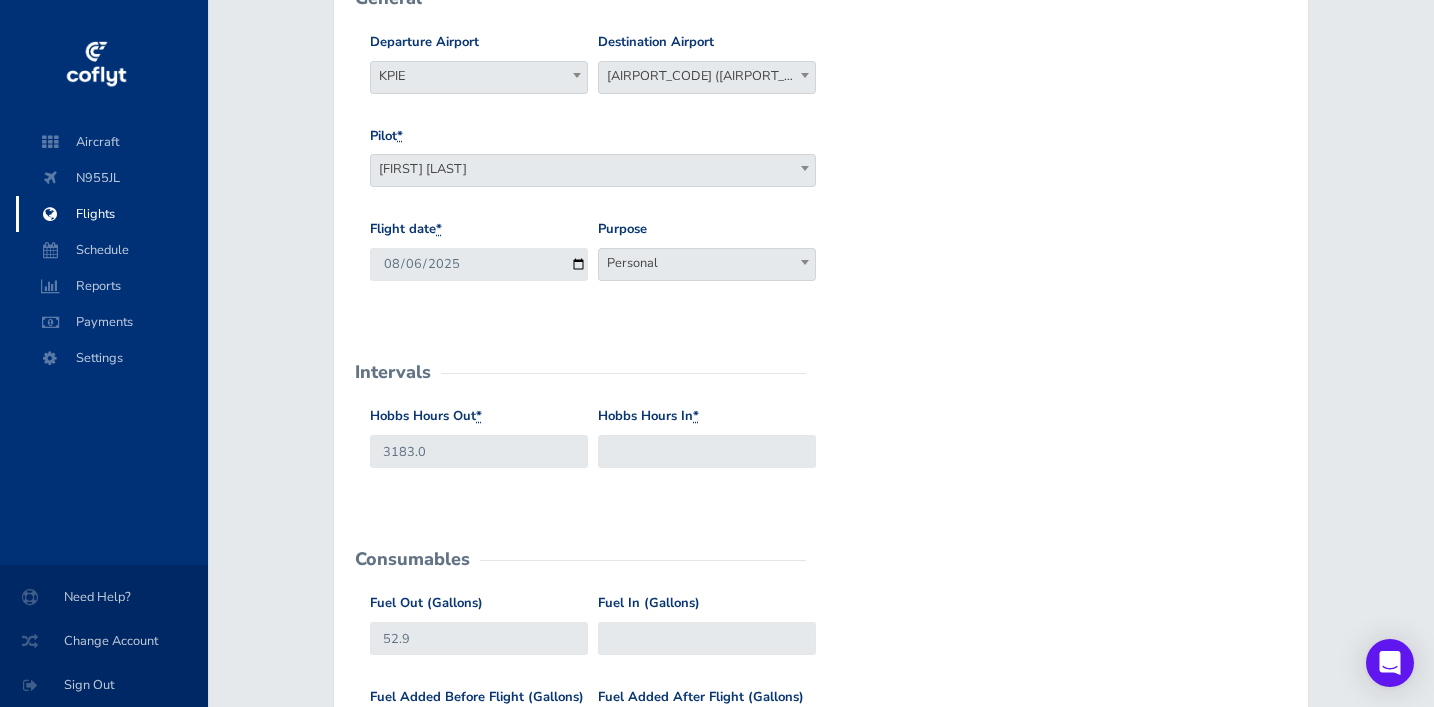 scroll, scrollTop: 256, scrollLeft: 0, axis: vertical 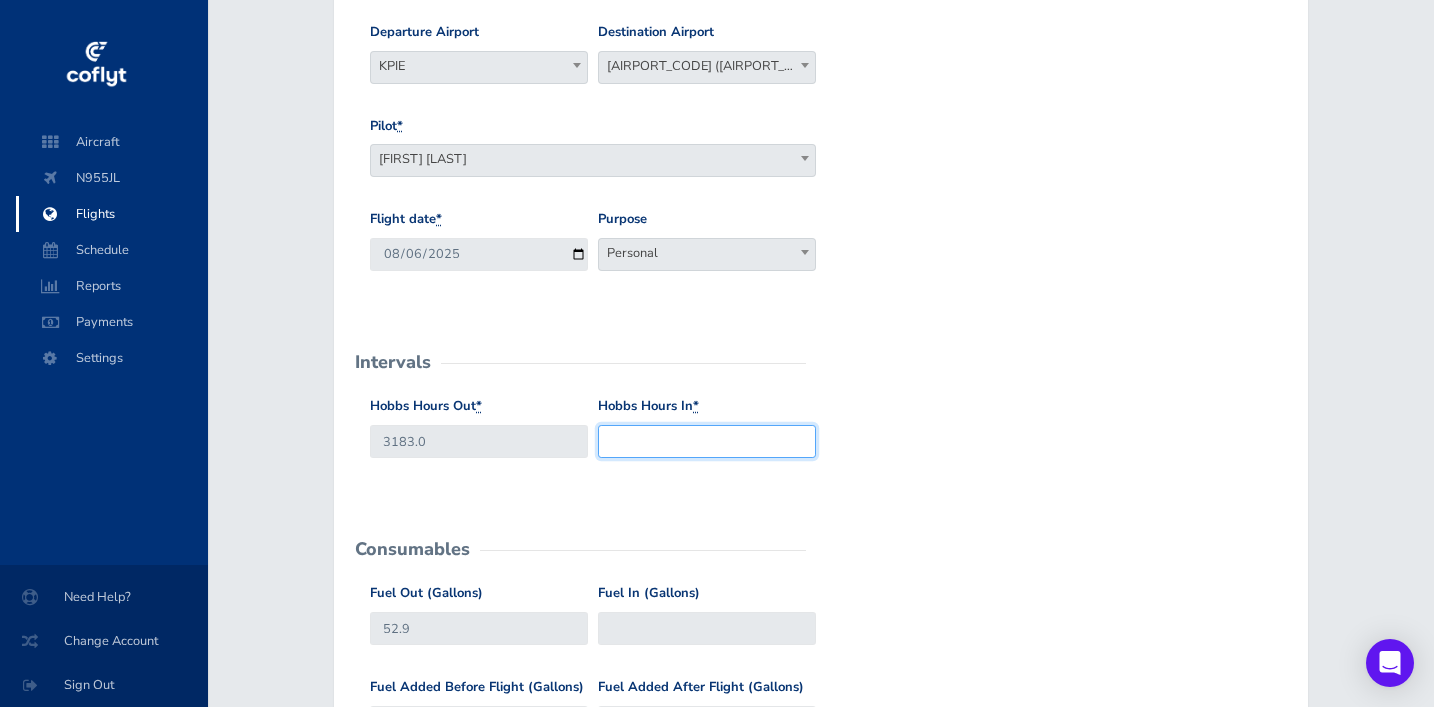 click on "Hobbs Hours In  *" at bounding box center [707, 441] 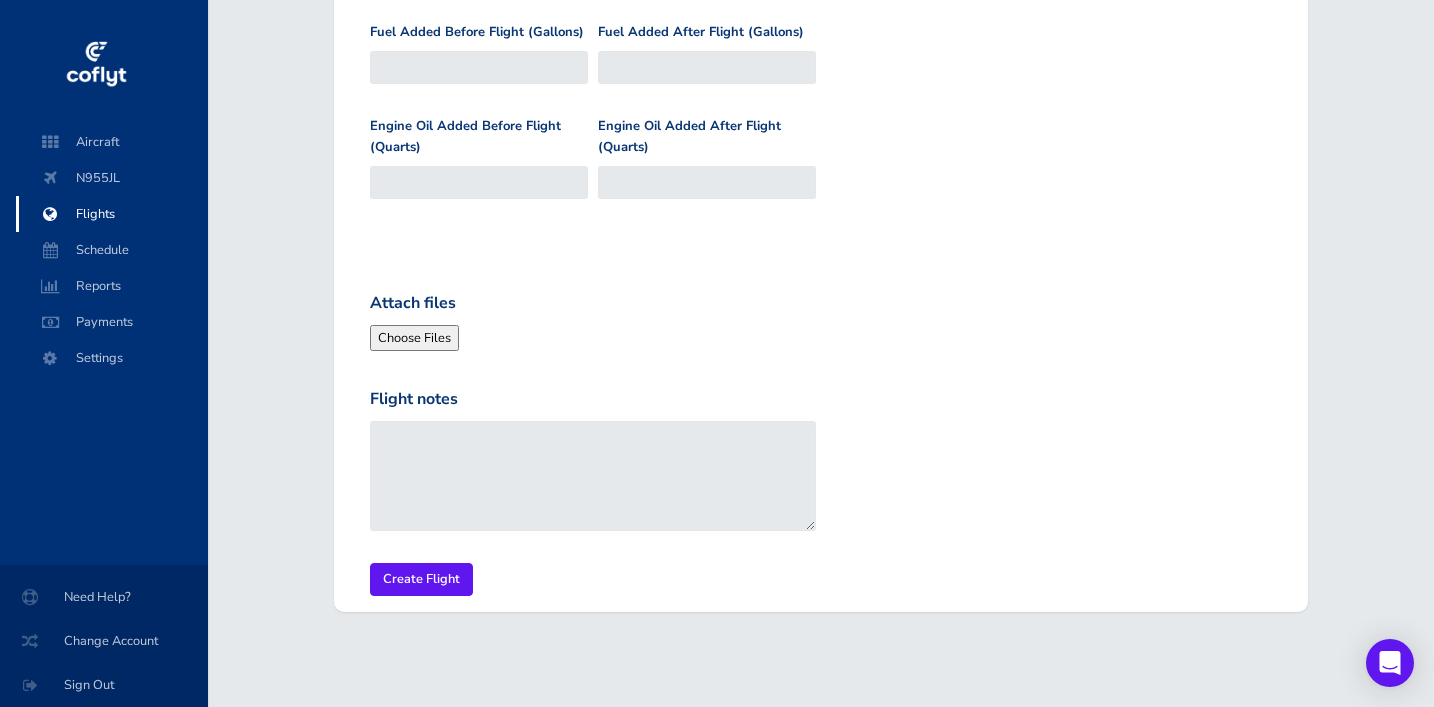 scroll, scrollTop: 909, scrollLeft: 0, axis: vertical 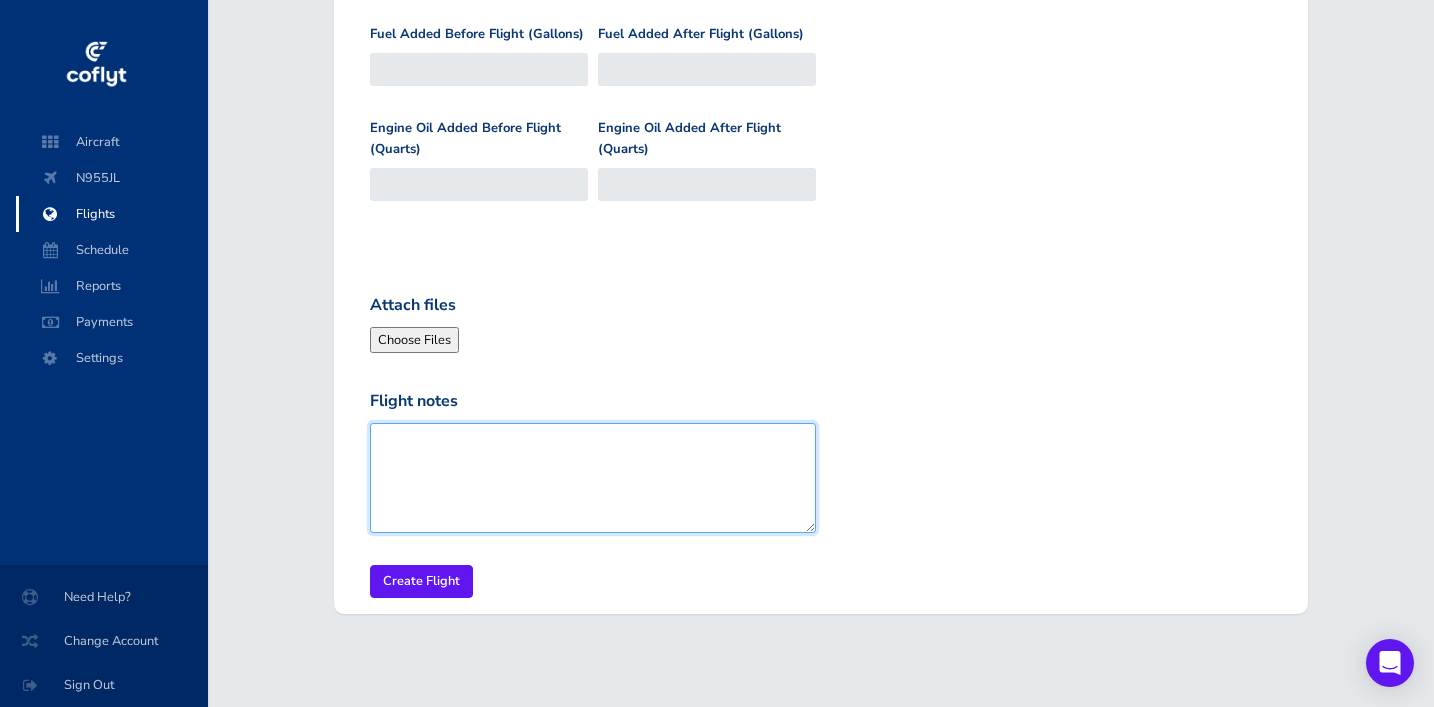 click on "Flight notes" at bounding box center (593, 478) 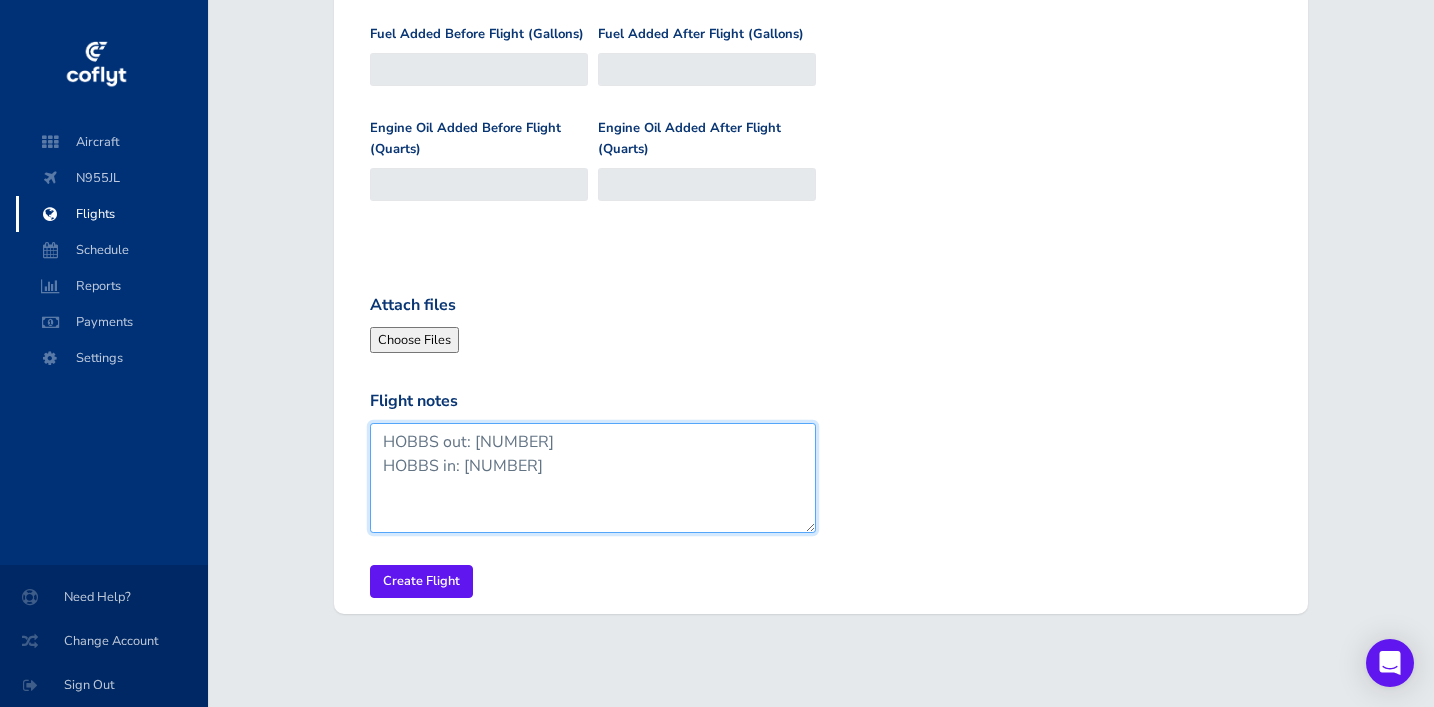 click on "HOBBS out: [NUMBER]
HOBBS in: [NUMBER]" at bounding box center (593, 478) 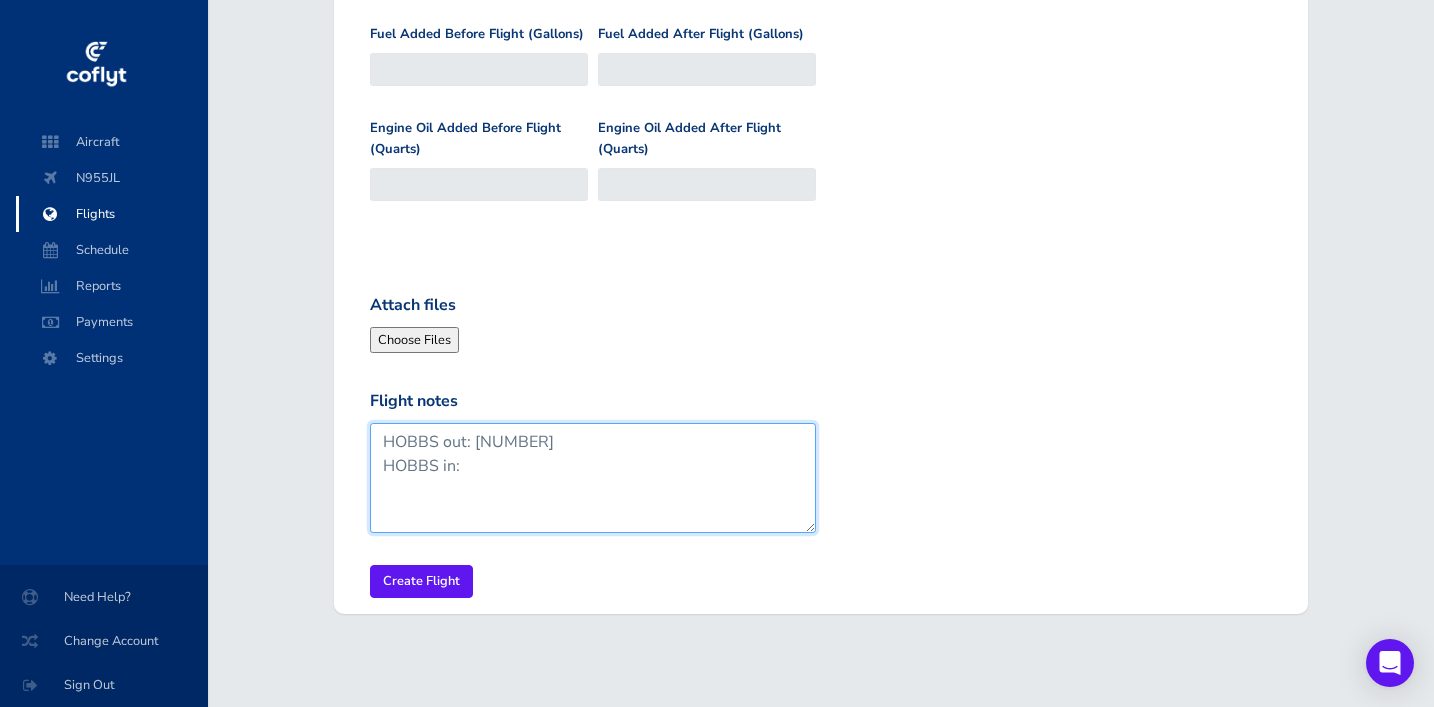 click on "HOBBS out: 3934.1
HOBBS in:" at bounding box center [593, 478] 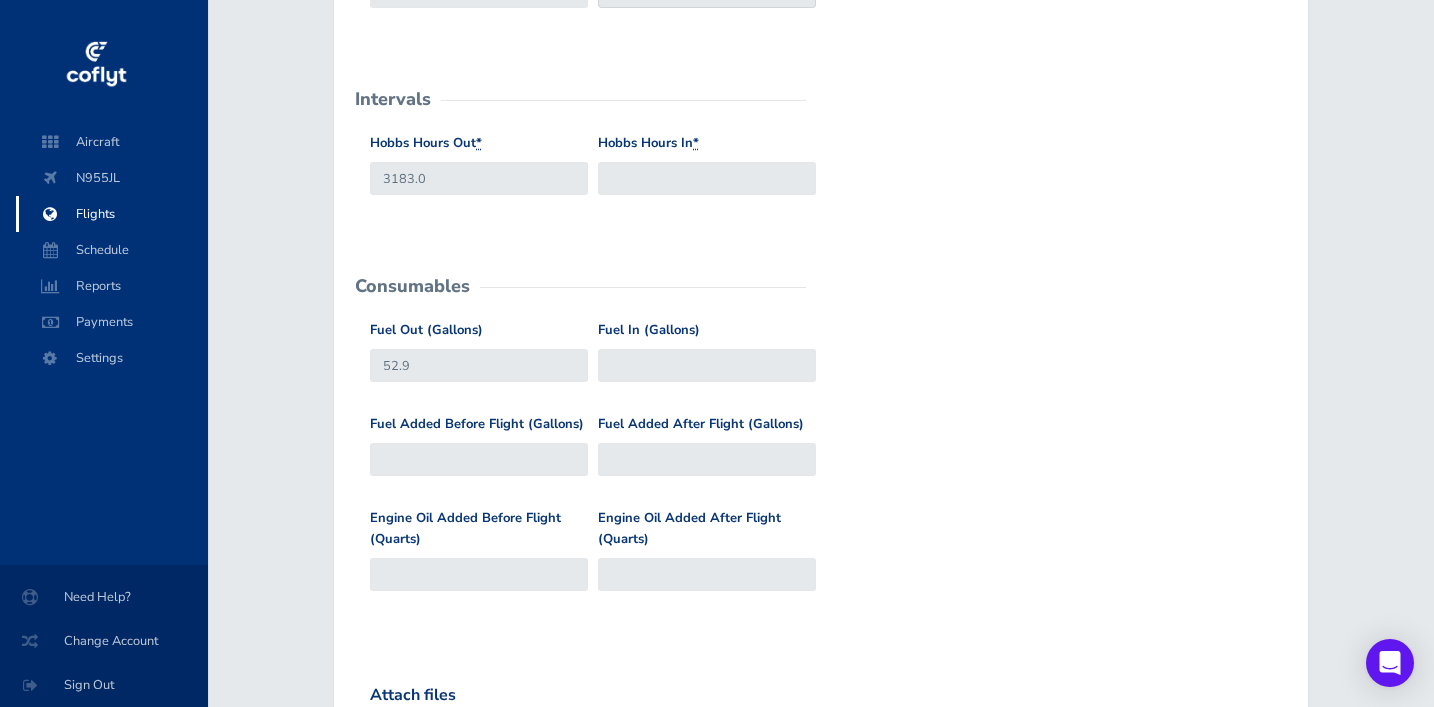scroll, scrollTop: 442, scrollLeft: 0, axis: vertical 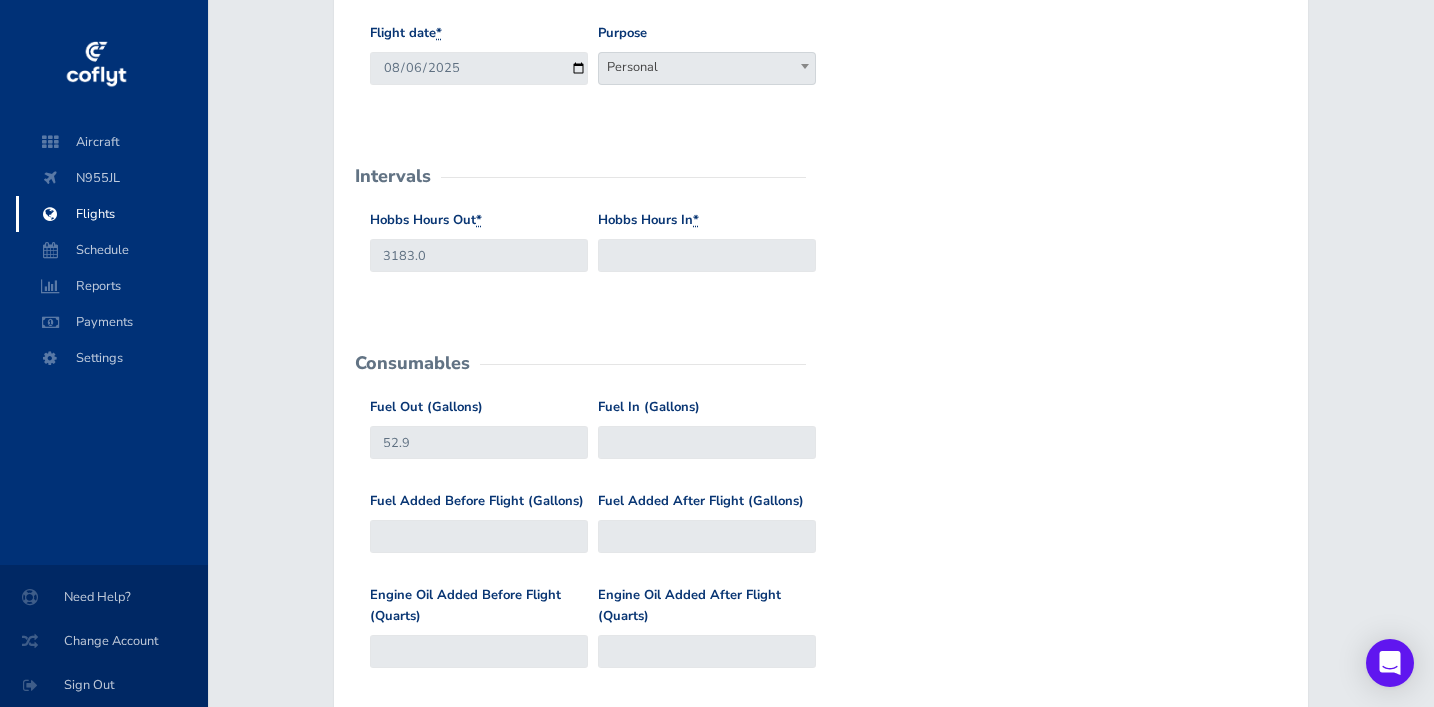 type on "HOBBS out: 3935.7
HOBBS in: 3936.3" 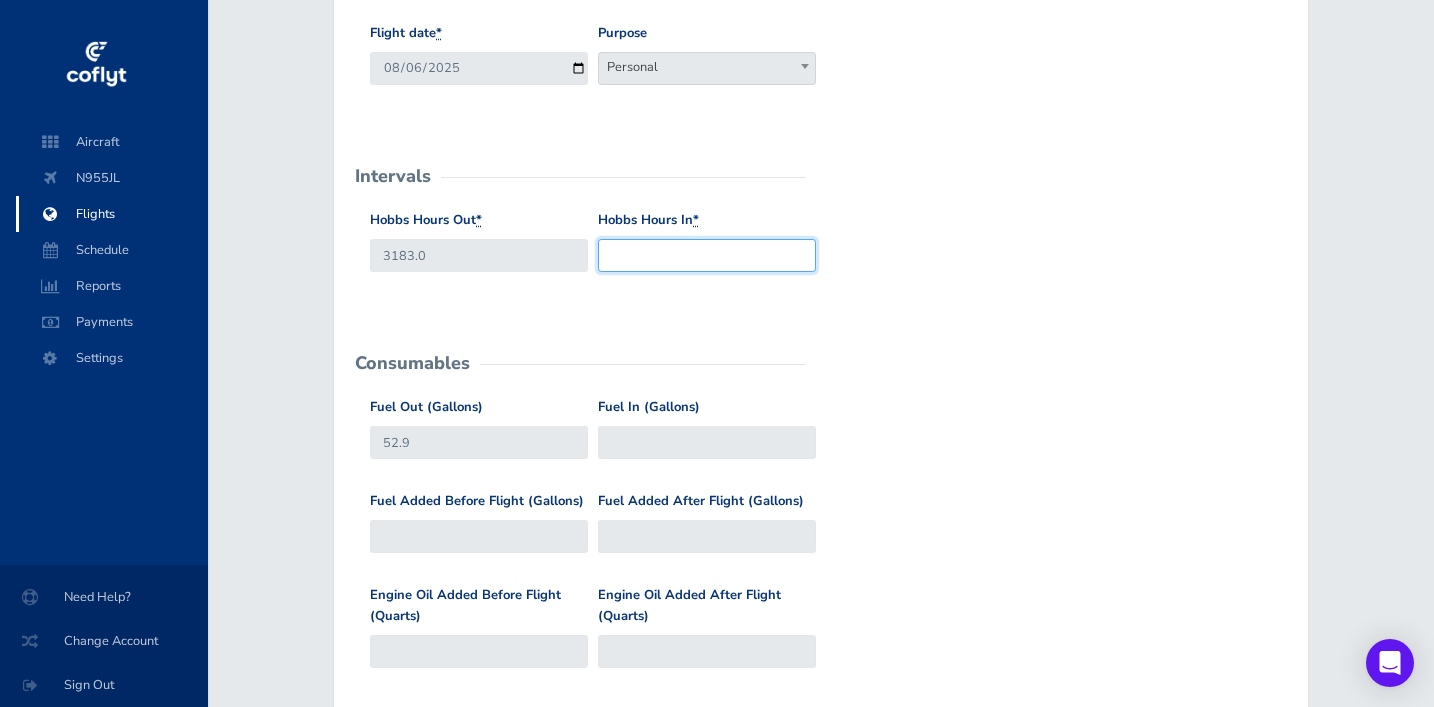 click on "Hobbs Hours In  *" at bounding box center (707, 255) 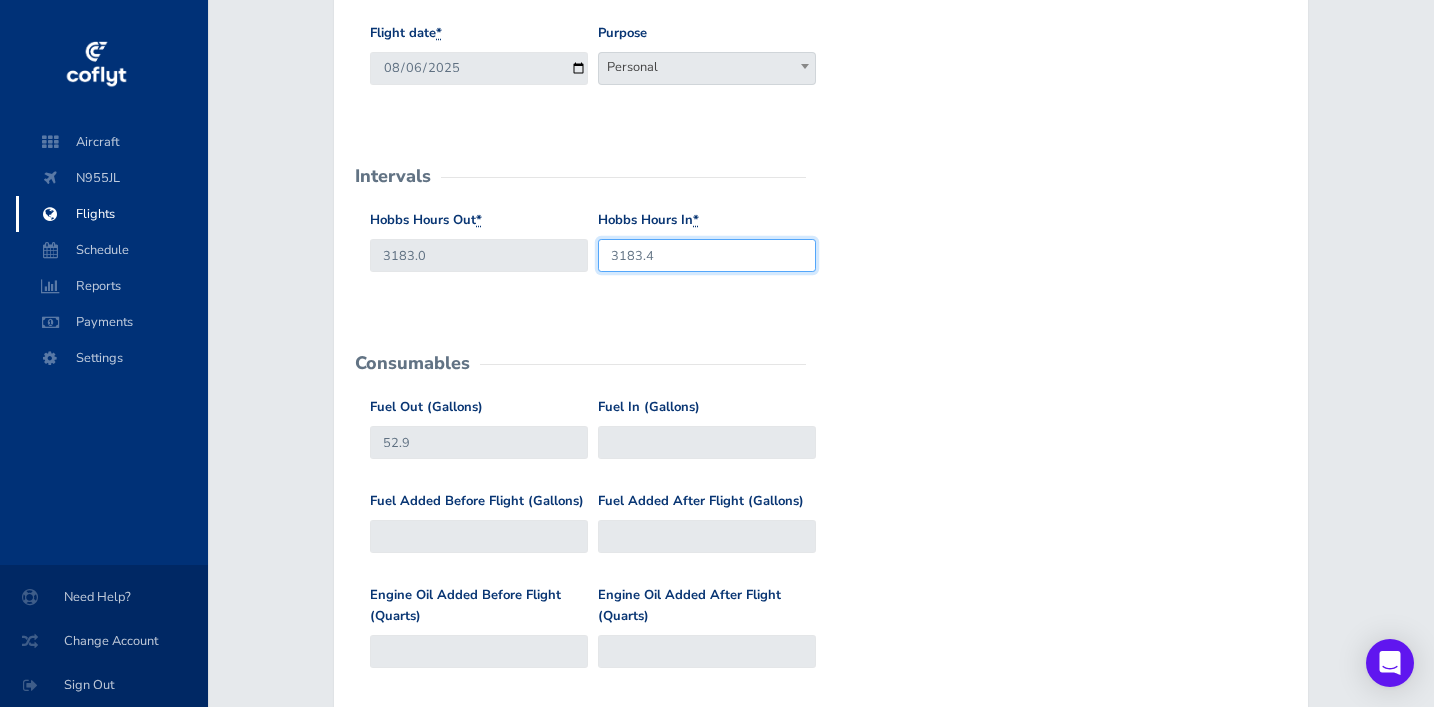 type on "3183.4" 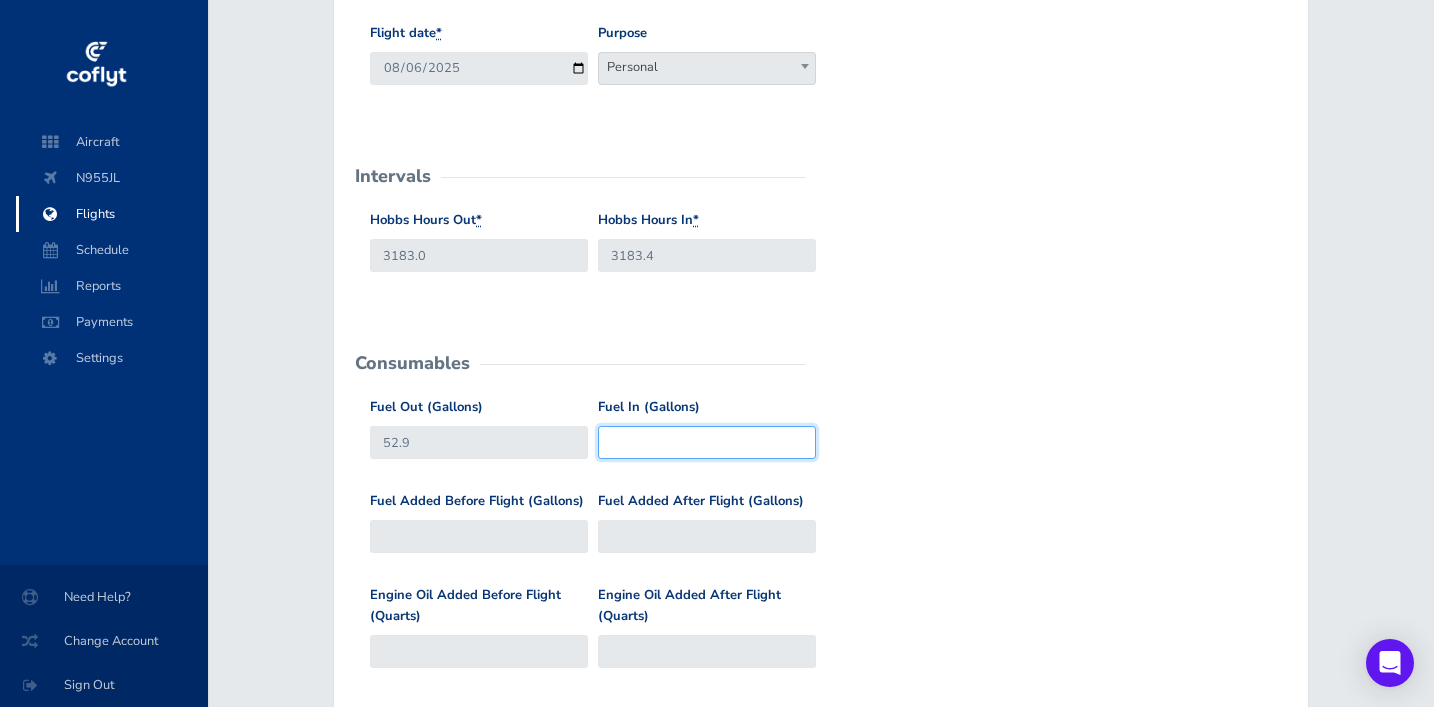 click on "Fuel In (Gallons)" at bounding box center (707, 442) 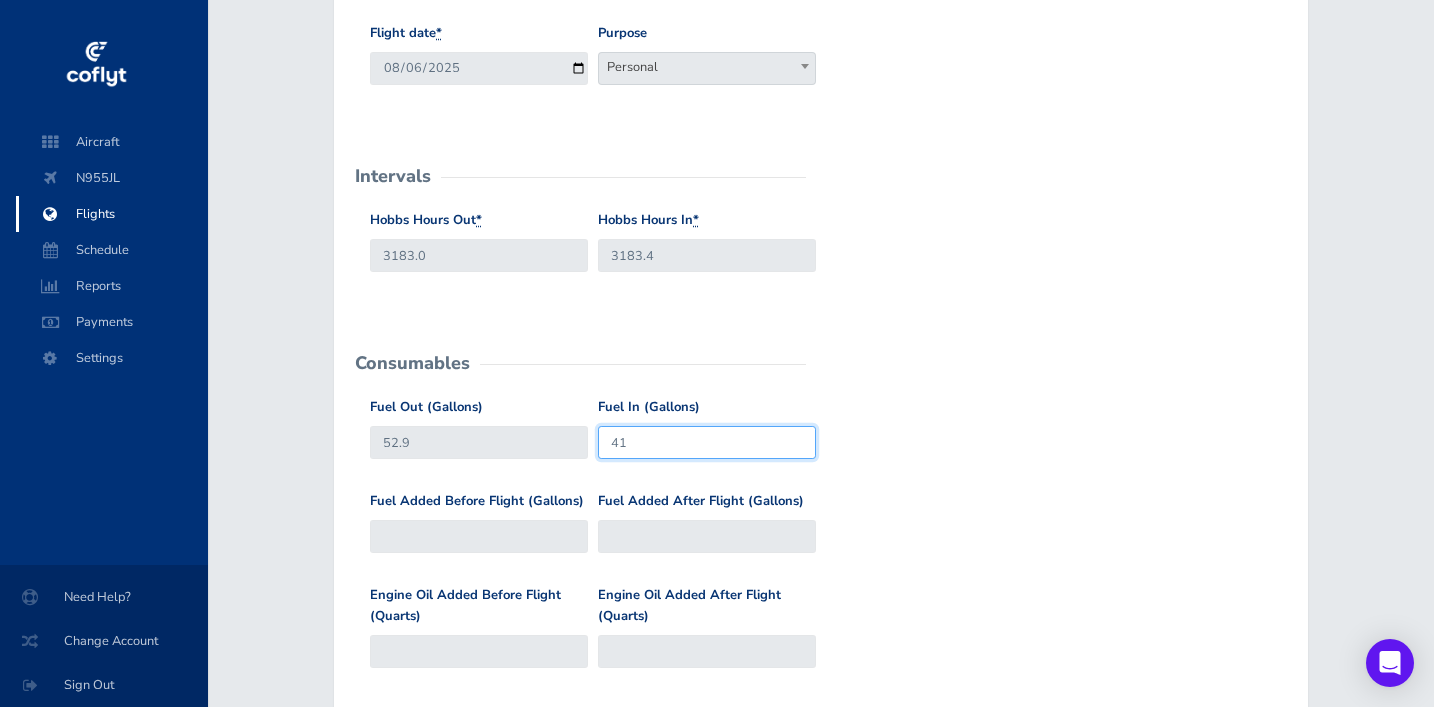 type on "4" 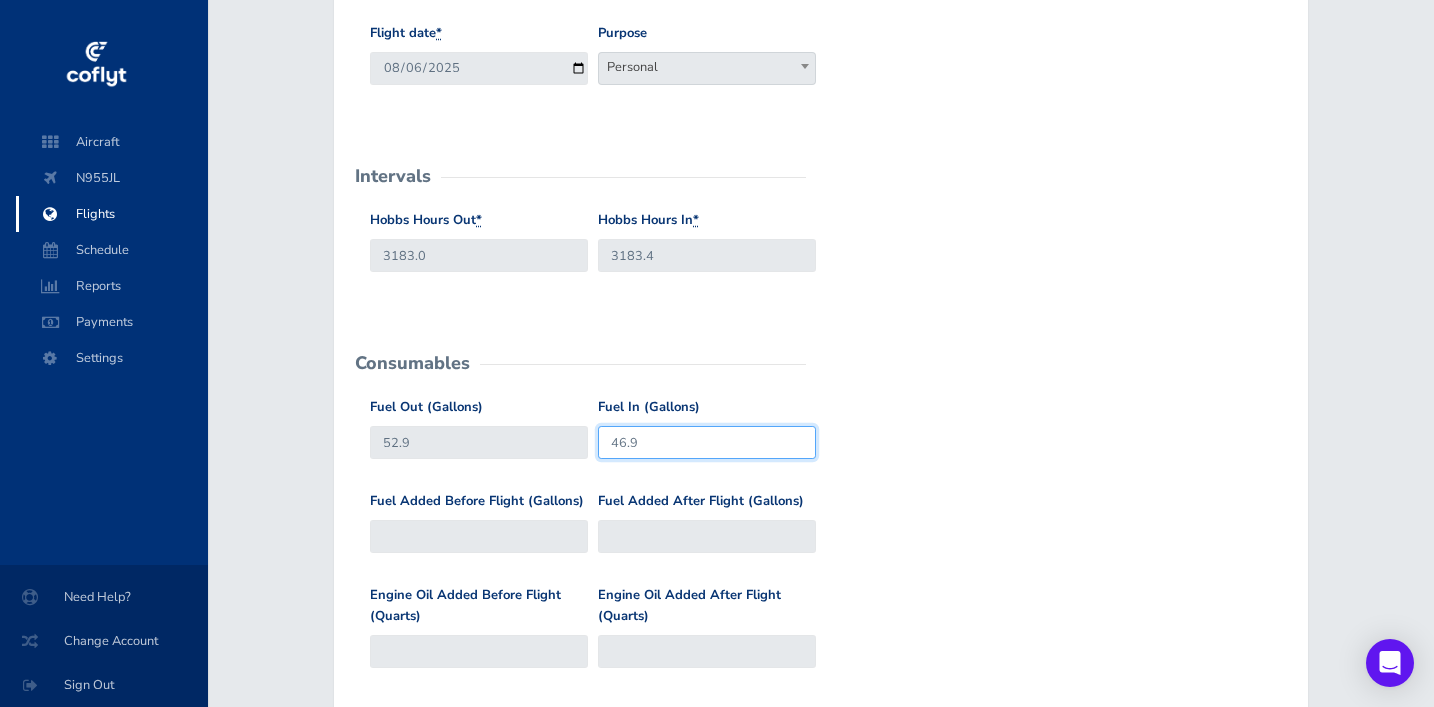 type on "46.9" 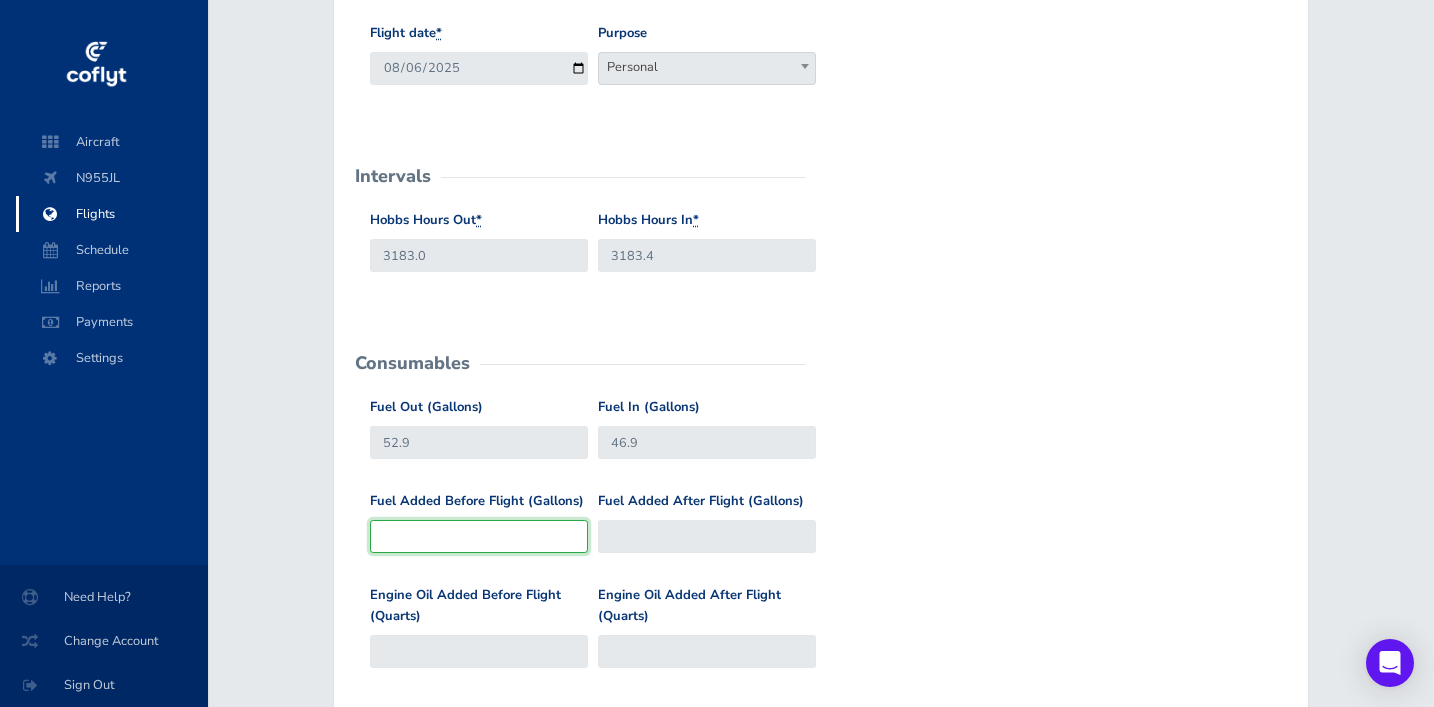 click on "Fuel Added Before Flight (Gallons)" at bounding box center (479, 536) 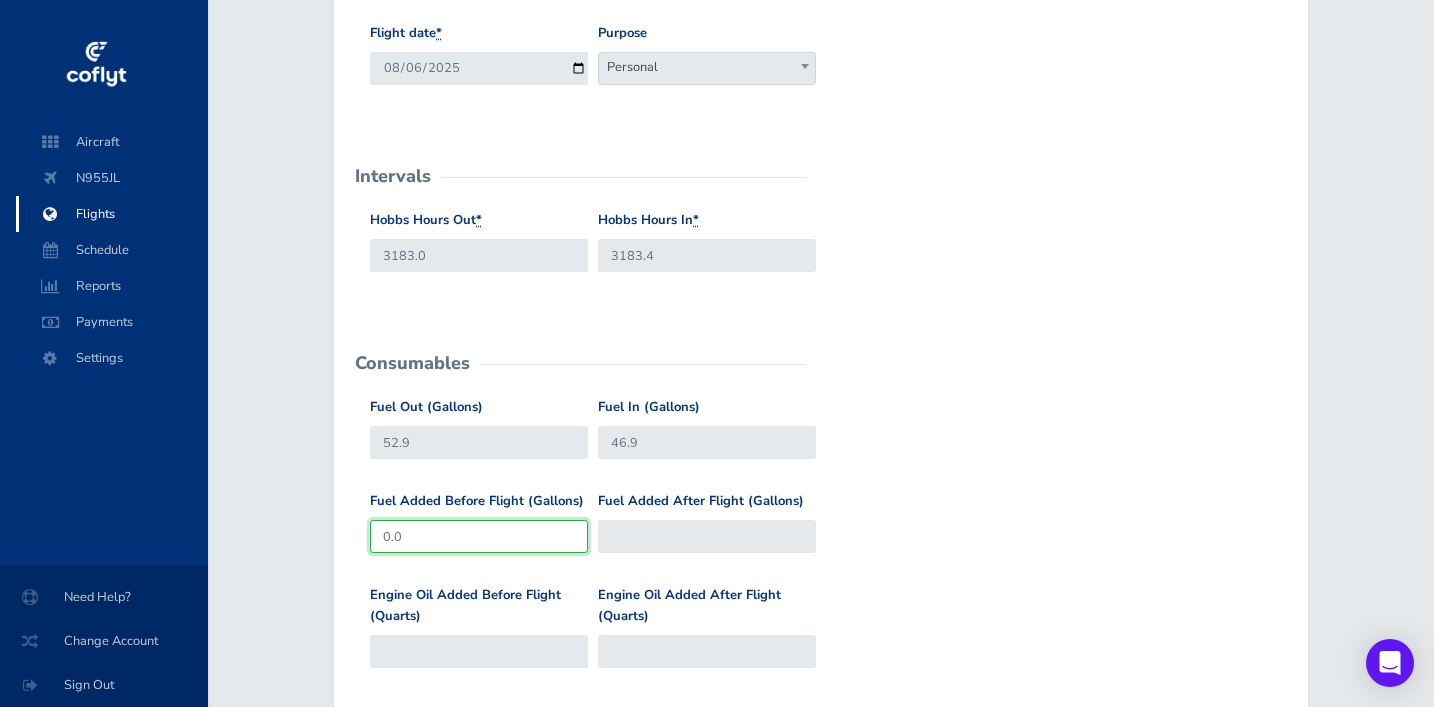 type on "0.0" 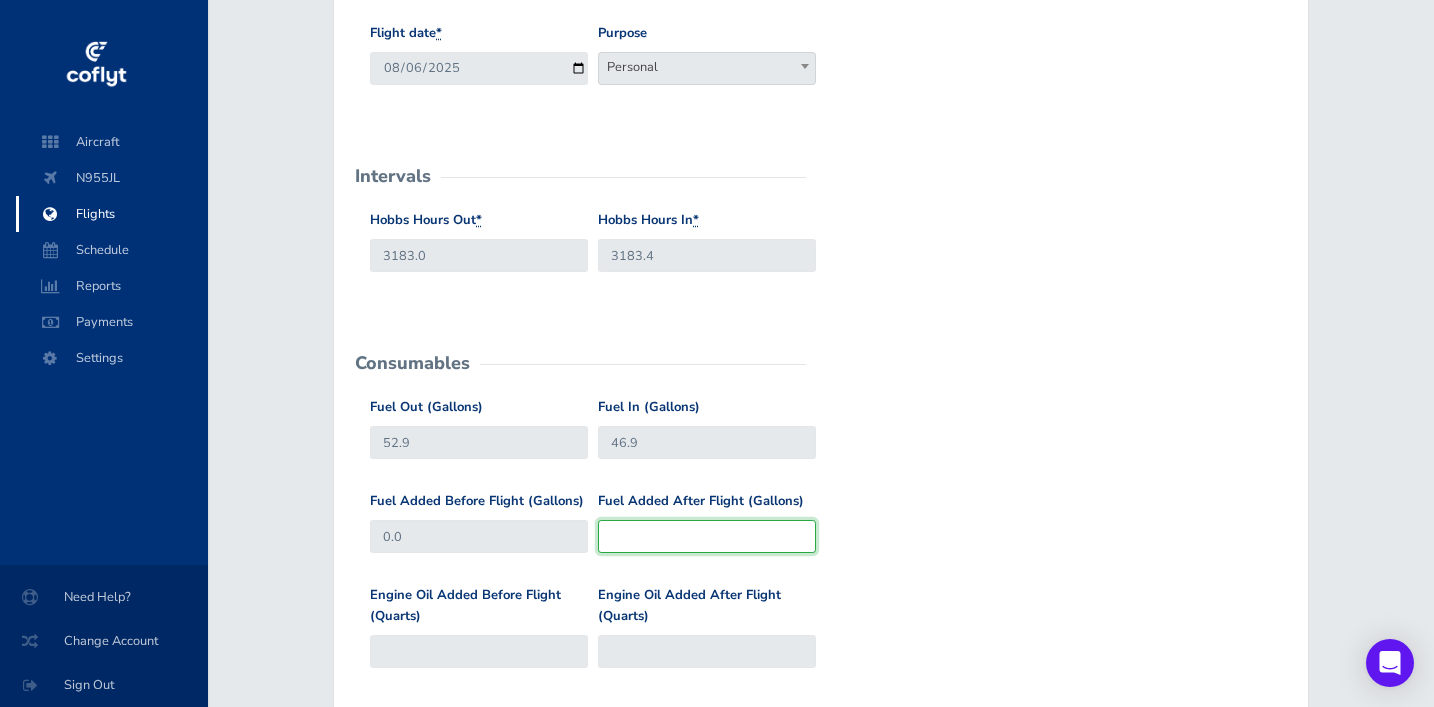 click on "Fuel Added After Flight (Gallons)" at bounding box center (707, 536) 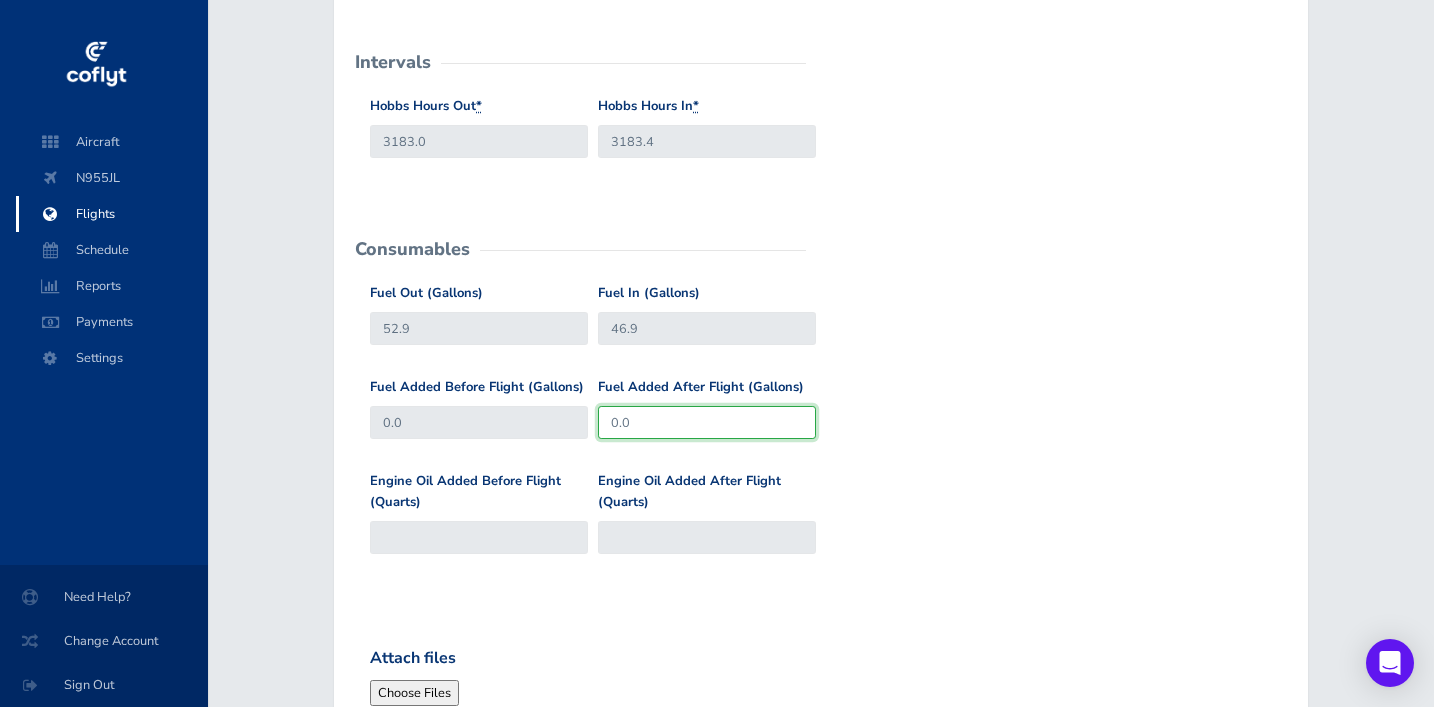 scroll, scrollTop: 576, scrollLeft: 0, axis: vertical 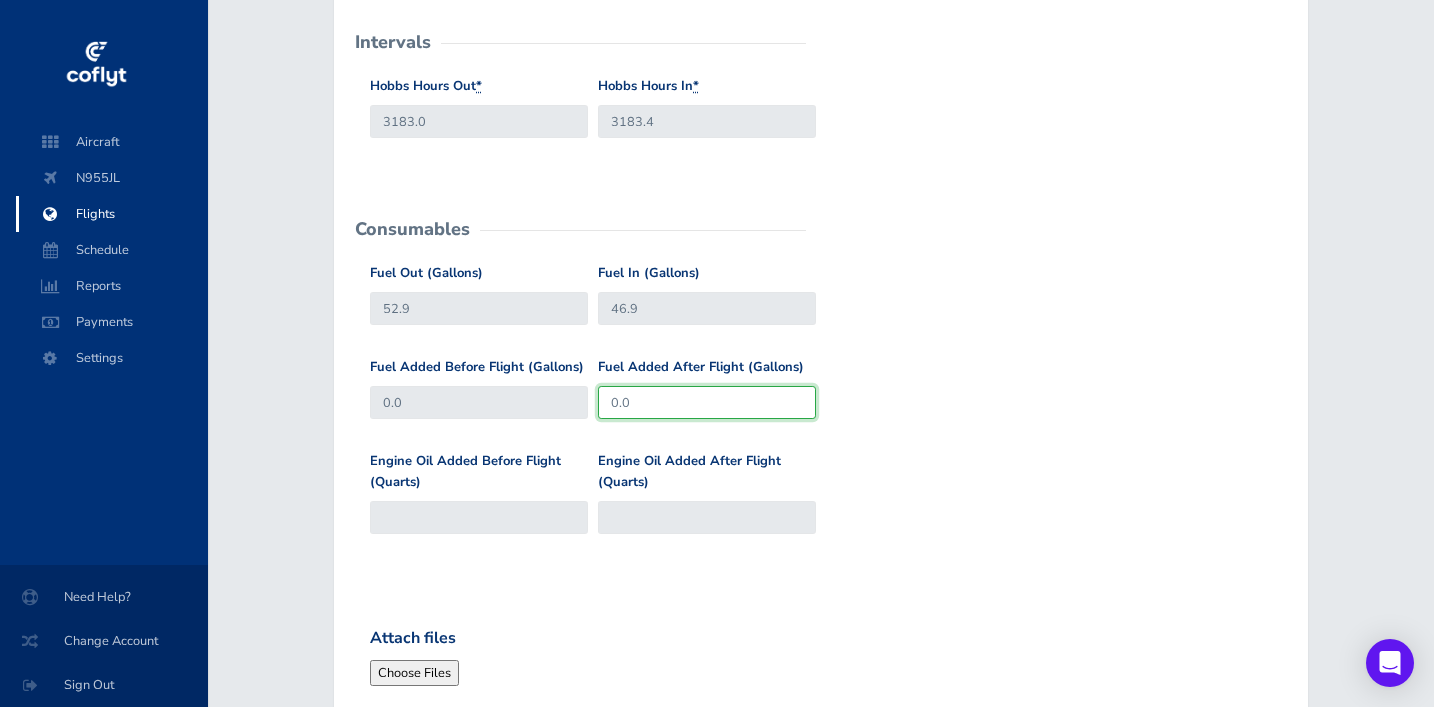 type on "0.0" 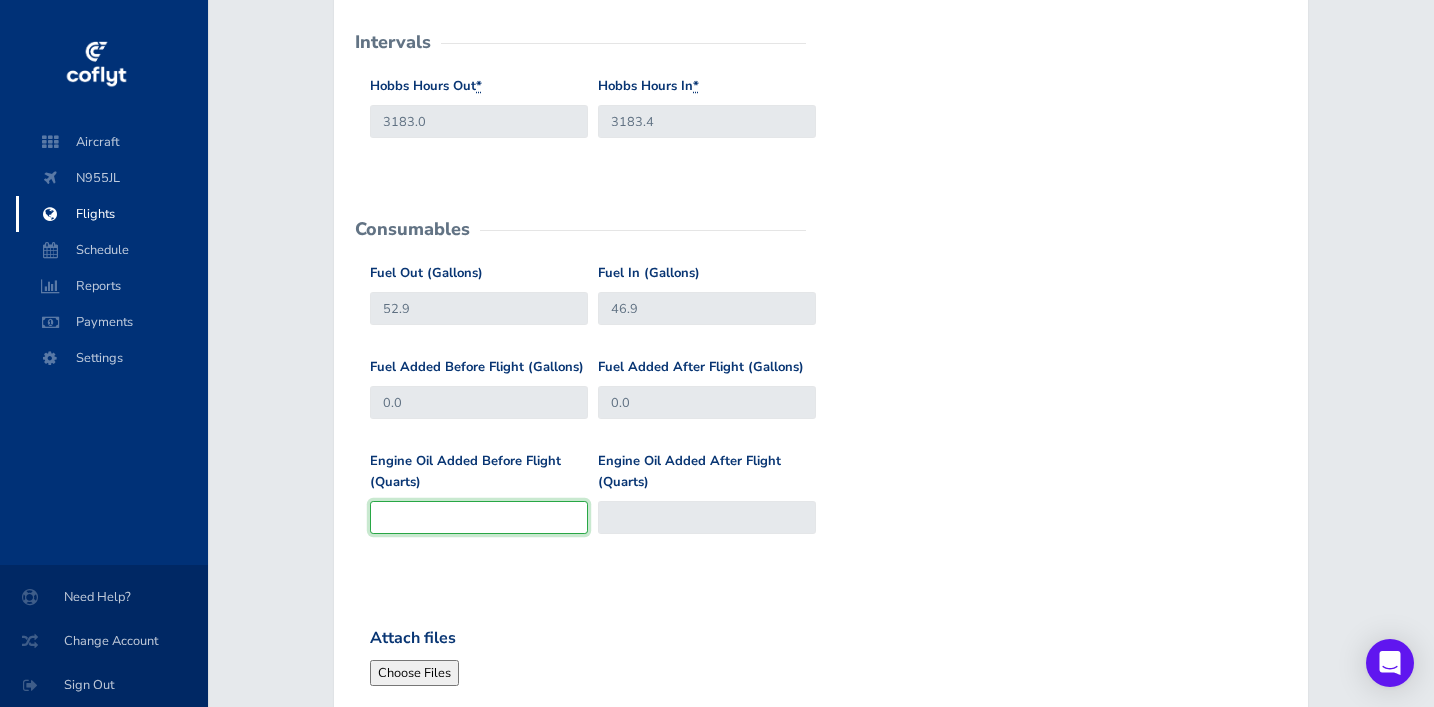 click on "Engine Oil Added Before Flight (Quarts)" at bounding box center (479, 517) 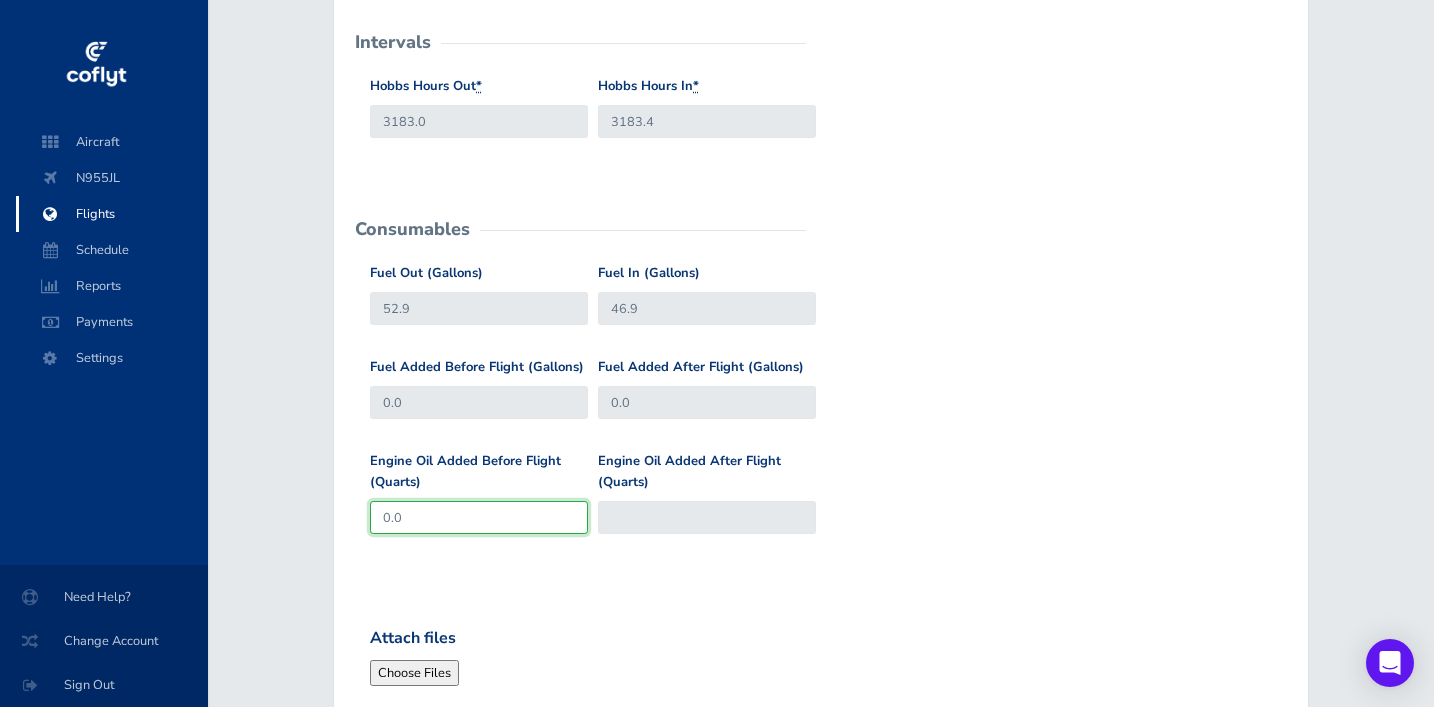 type on "0.0" 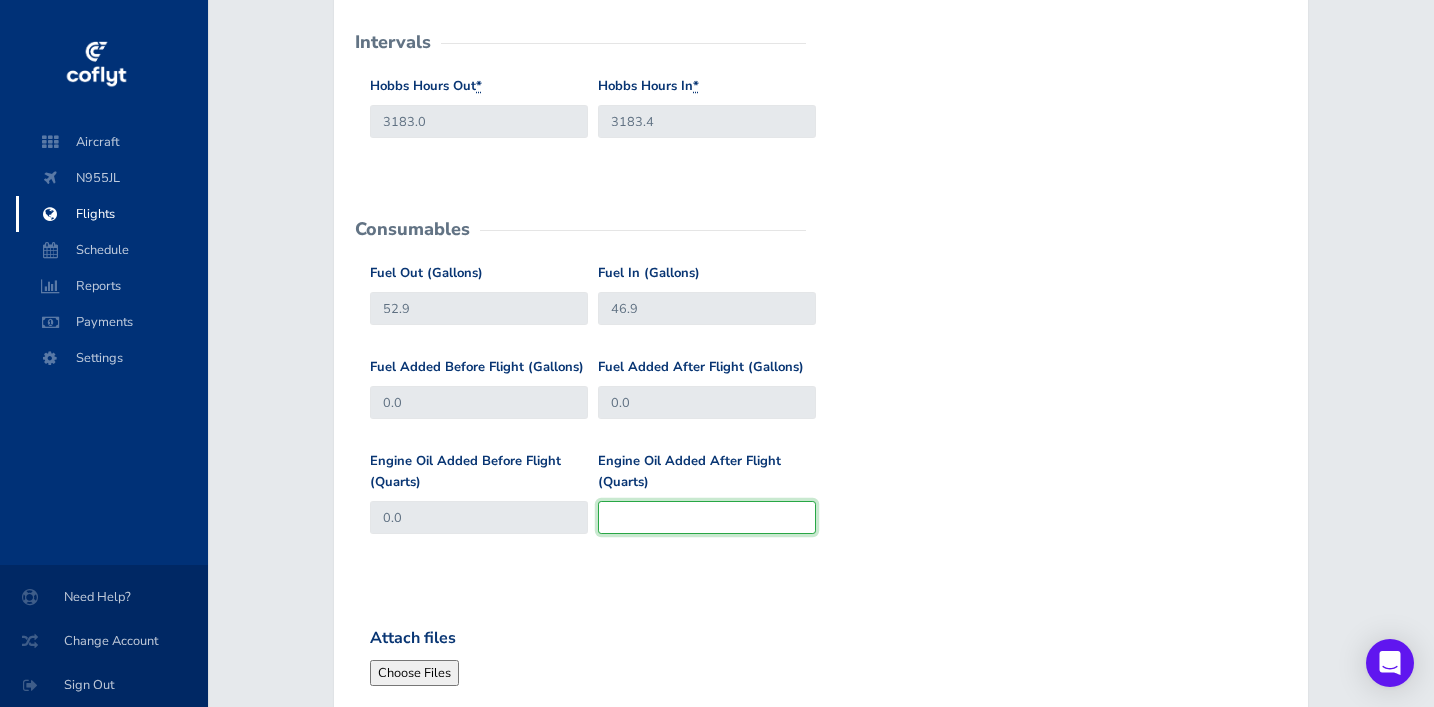 click on "Engine Oil Added After Flight (Quarts)" at bounding box center (707, 517) 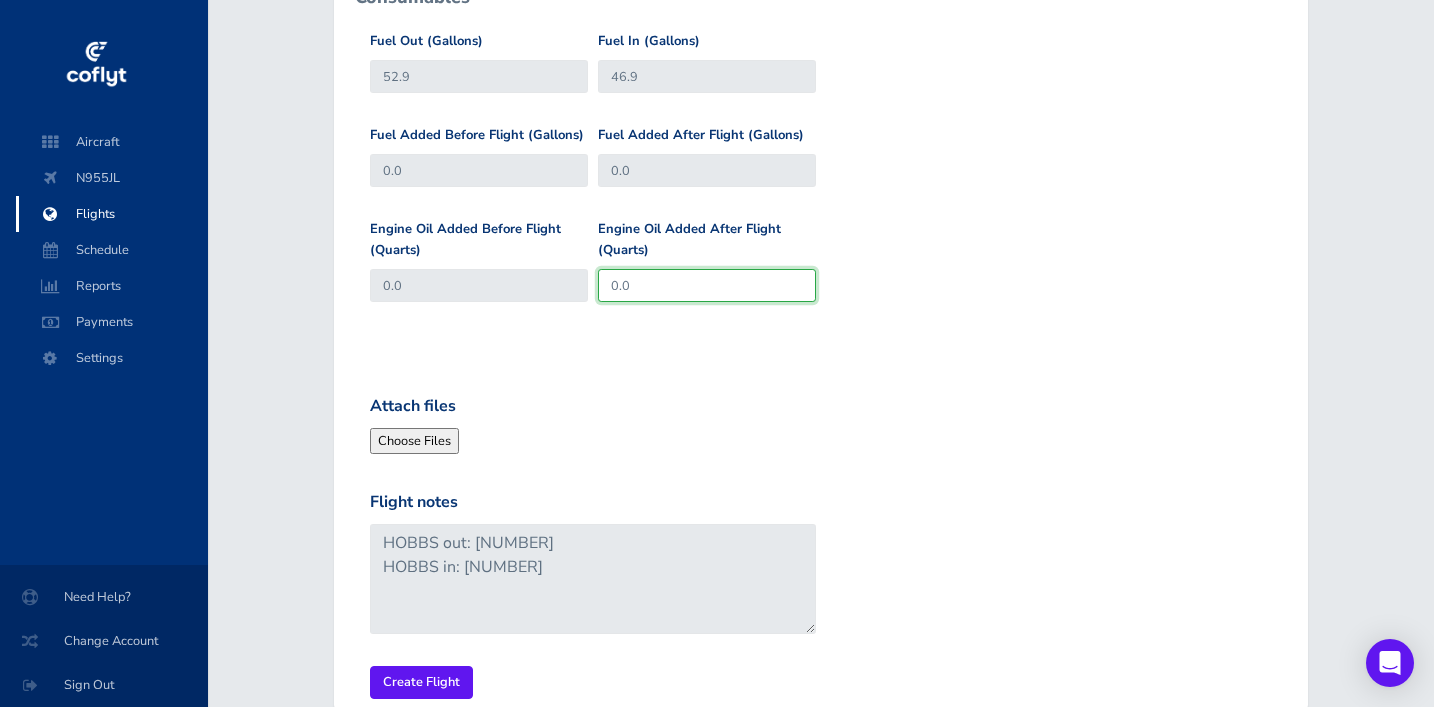 scroll, scrollTop: 909, scrollLeft: 0, axis: vertical 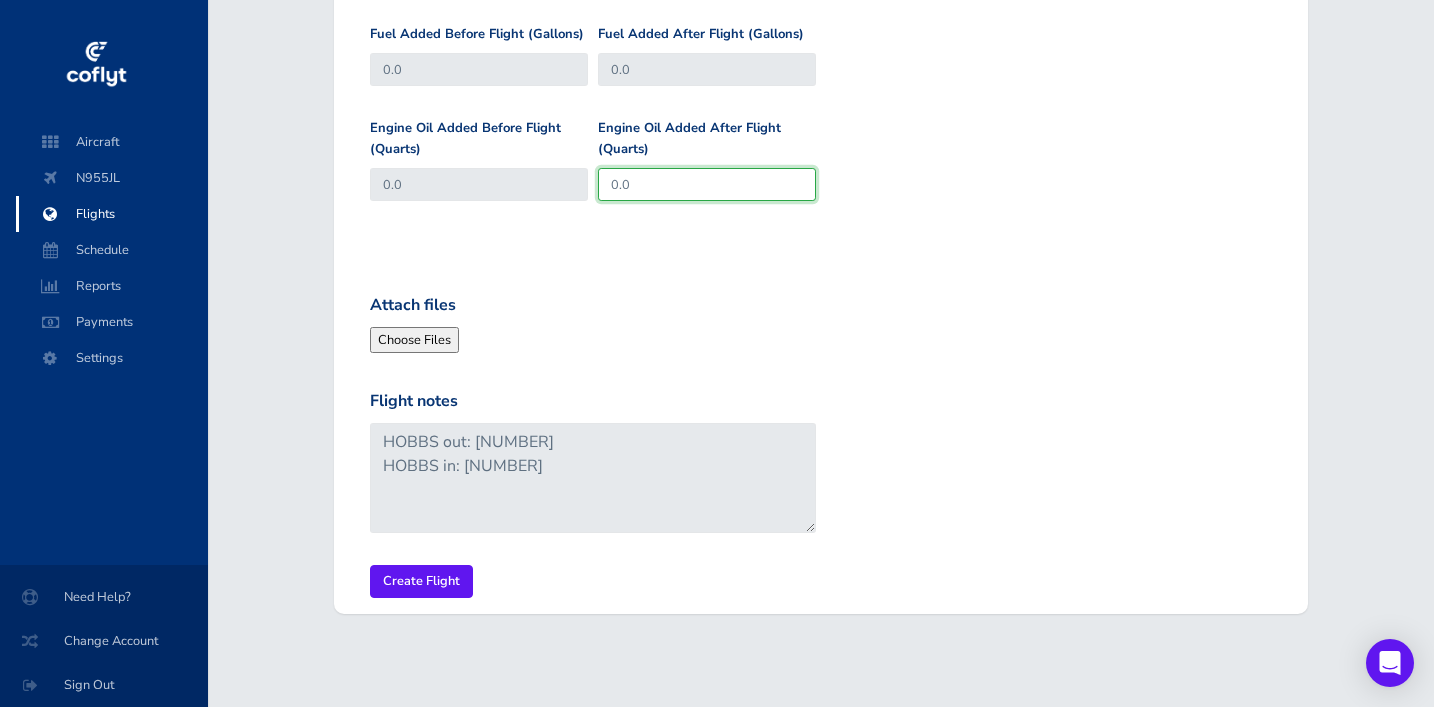 type on "0.0" 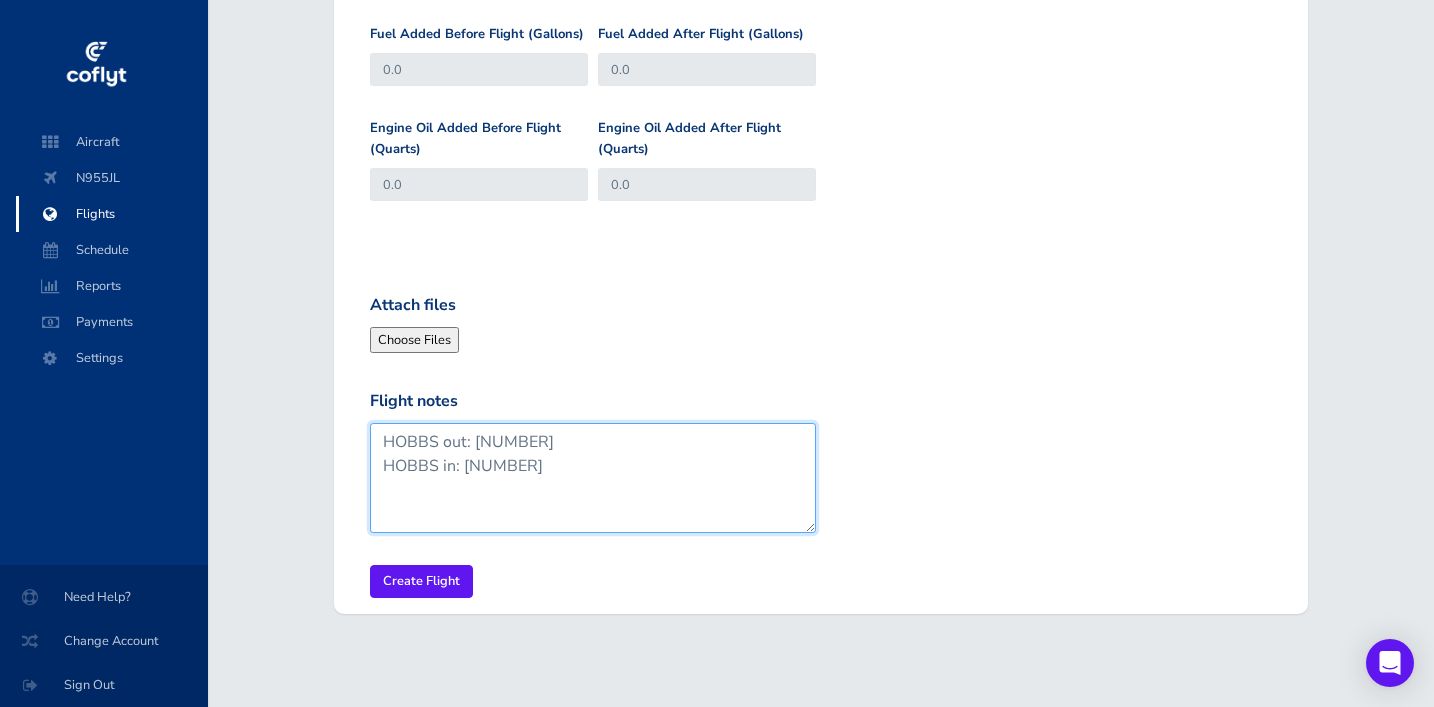 drag, startPoint x: 543, startPoint y: 457, endPoint x: 331, endPoint y: 410, distance: 217.14742 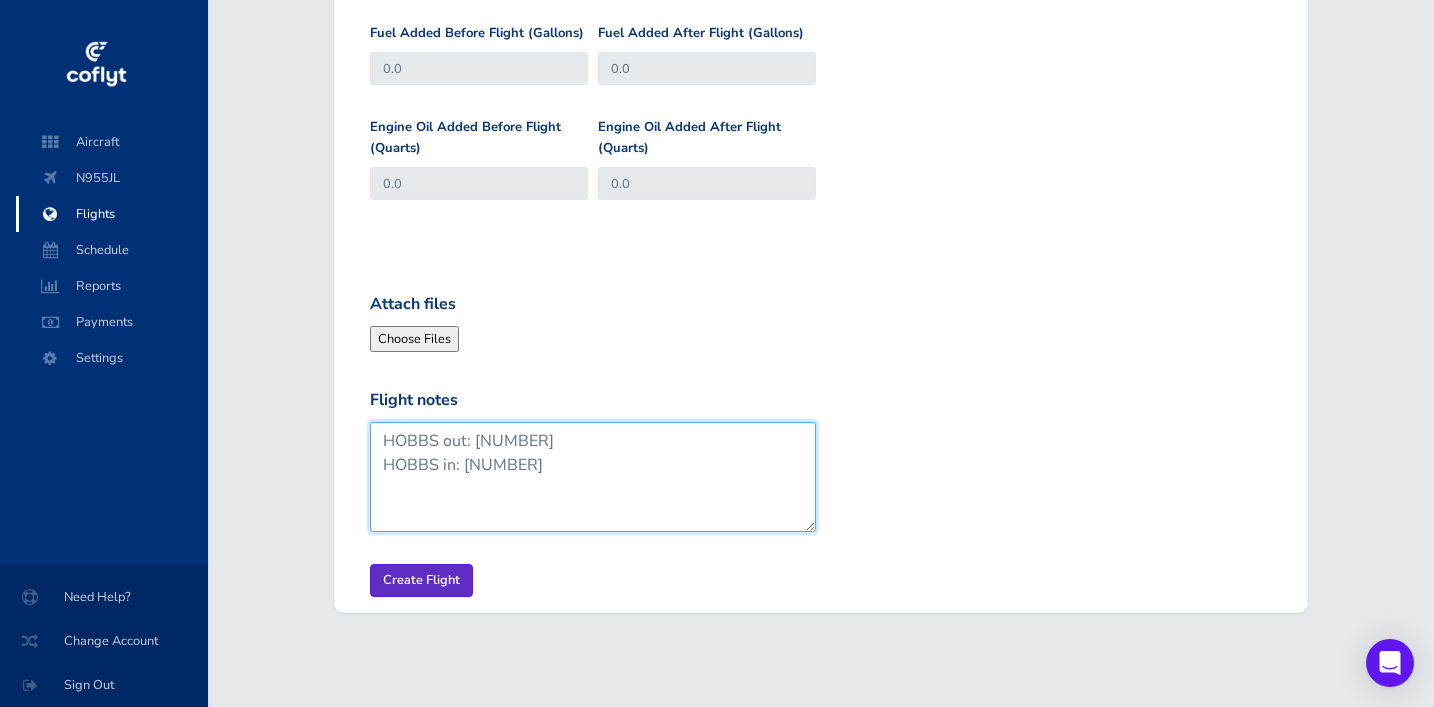 scroll, scrollTop: 909, scrollLeft: 0, axis: vertical 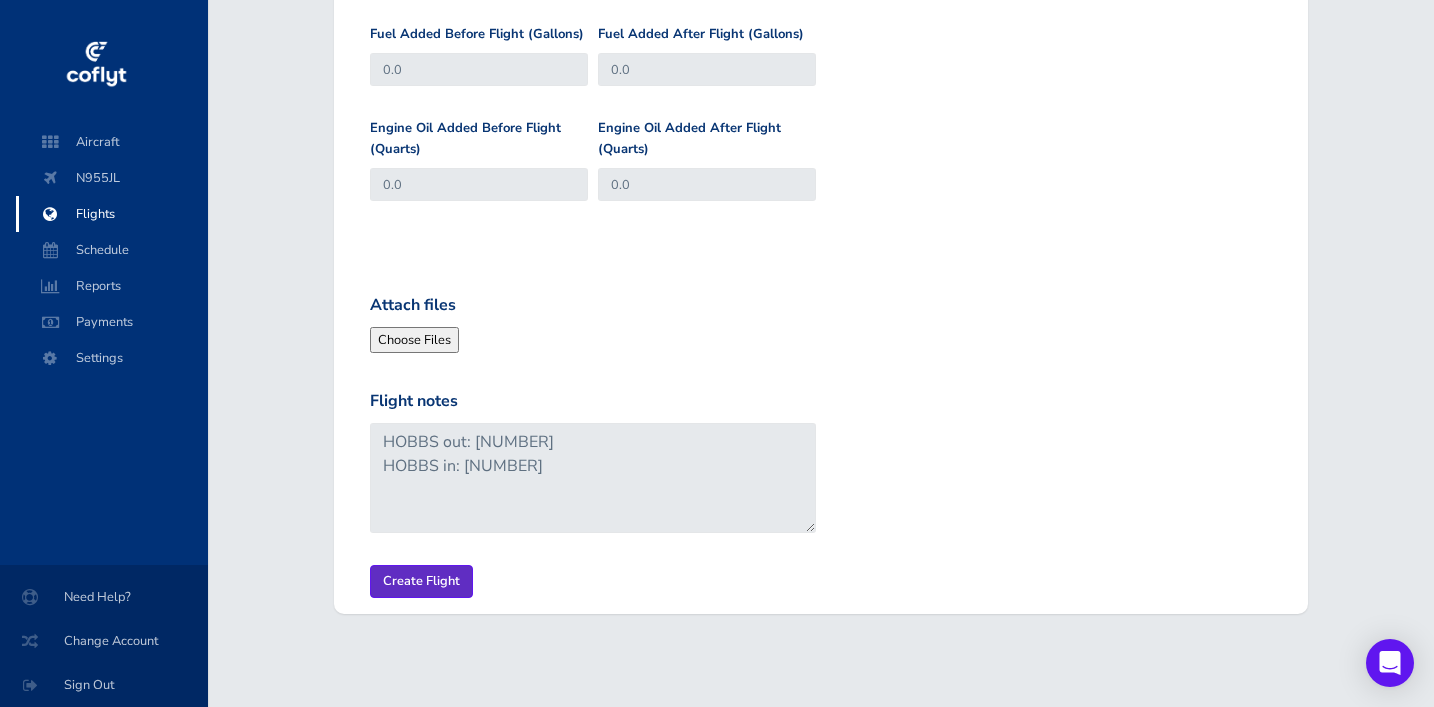 click on "Create Flight" at bounding box center [421, 581] 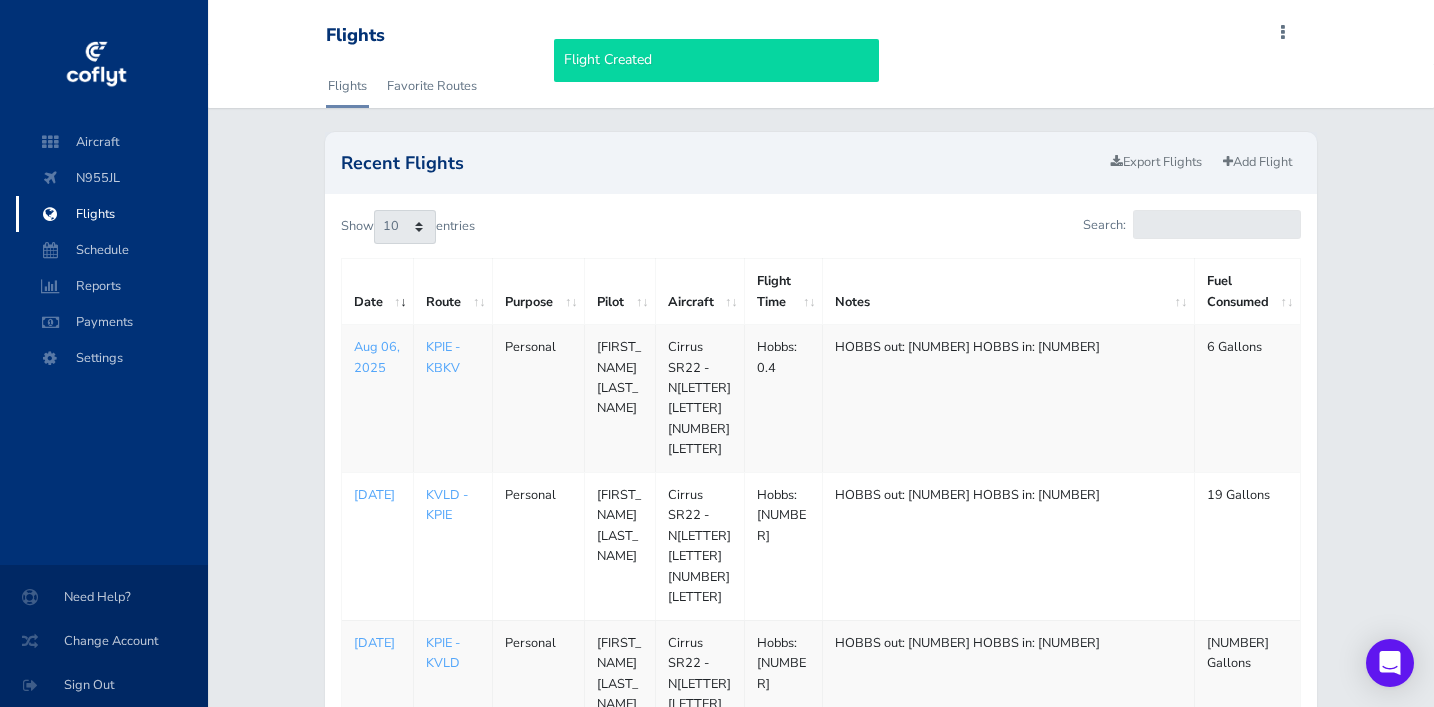 scroll, scrollTop: 0, scrollLeft: 0, axis: both 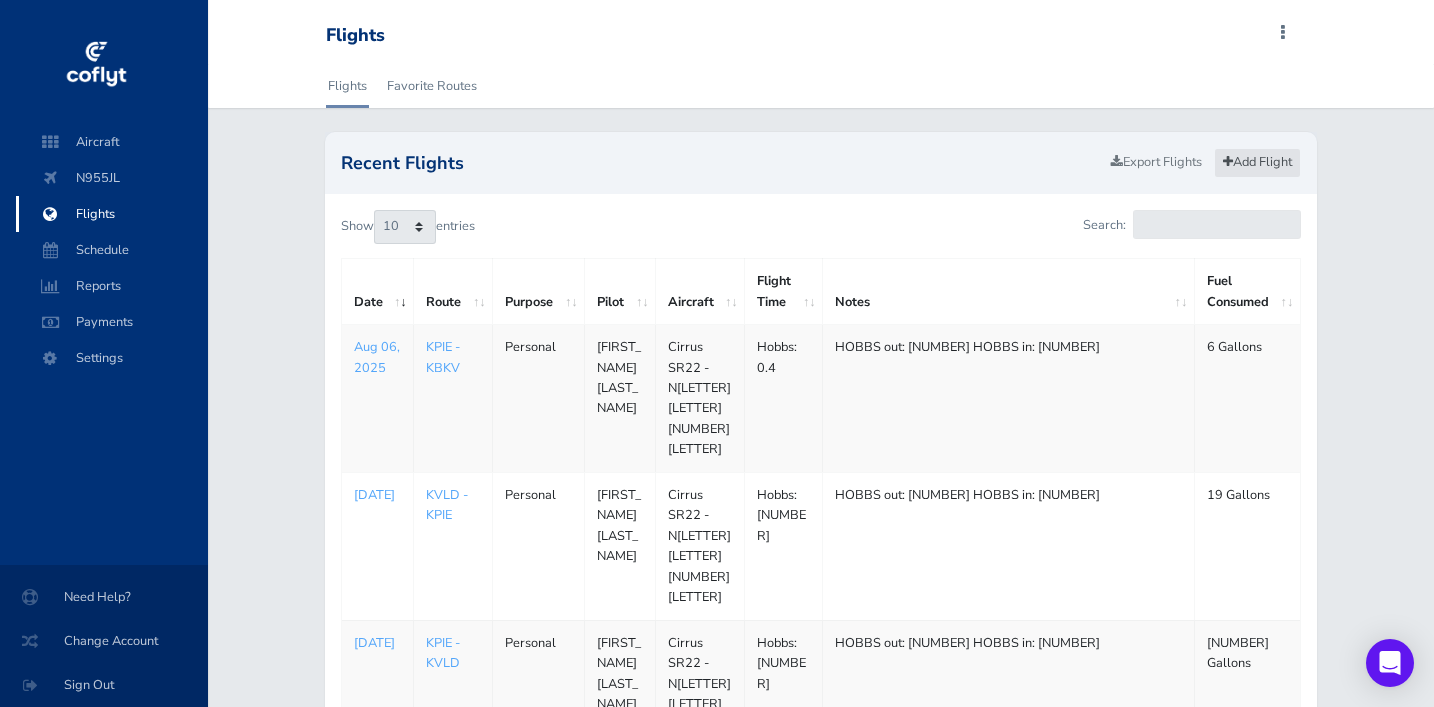 click on "Add Flight" at bounding box center (1257, 162) 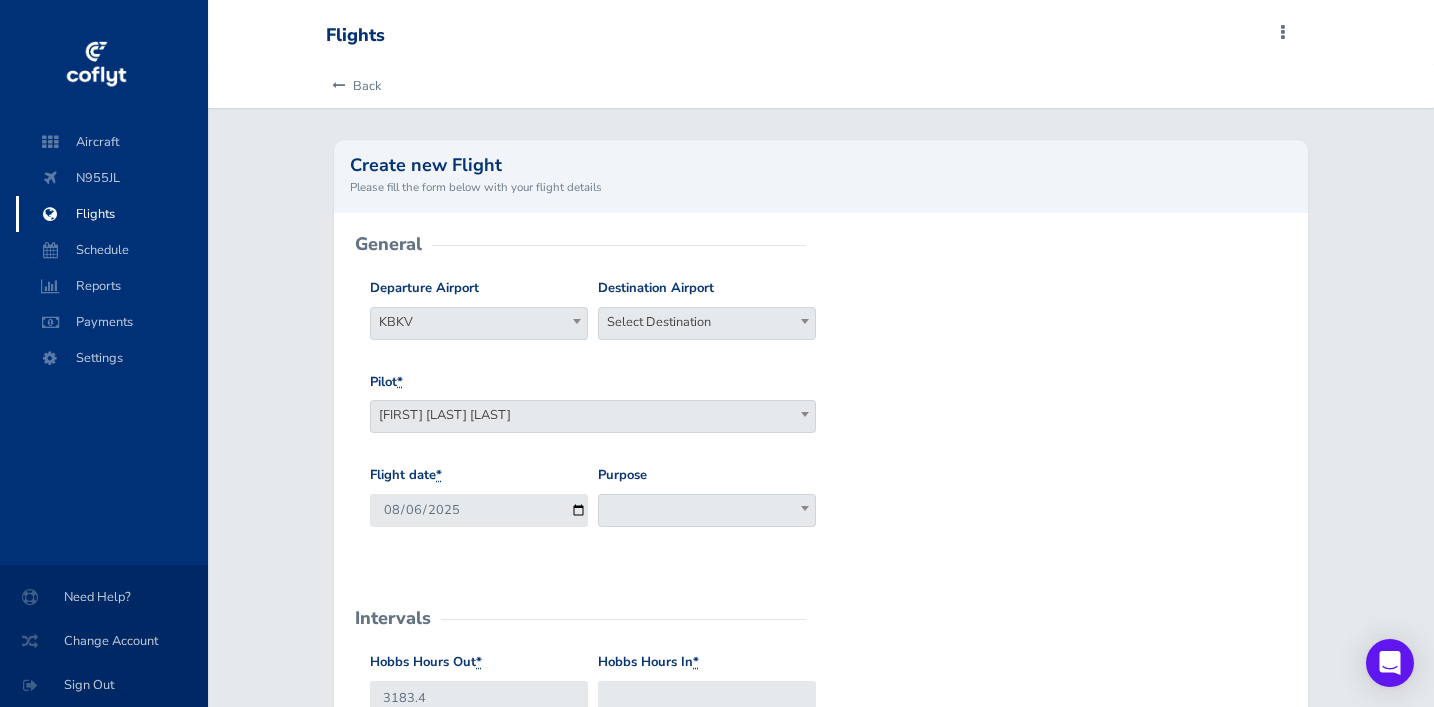 scroll, scrollTop: 0, scrollLeft: 0, axis: both 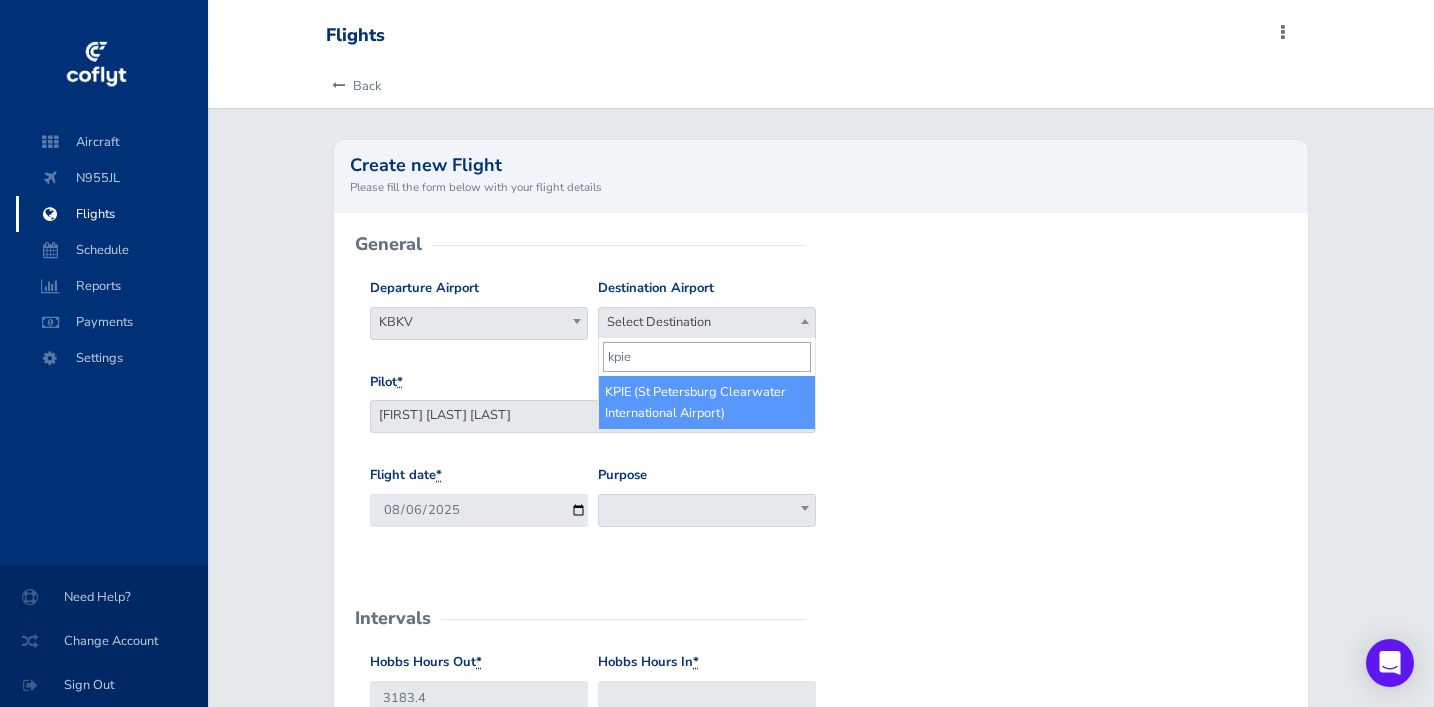 type on "kpie" 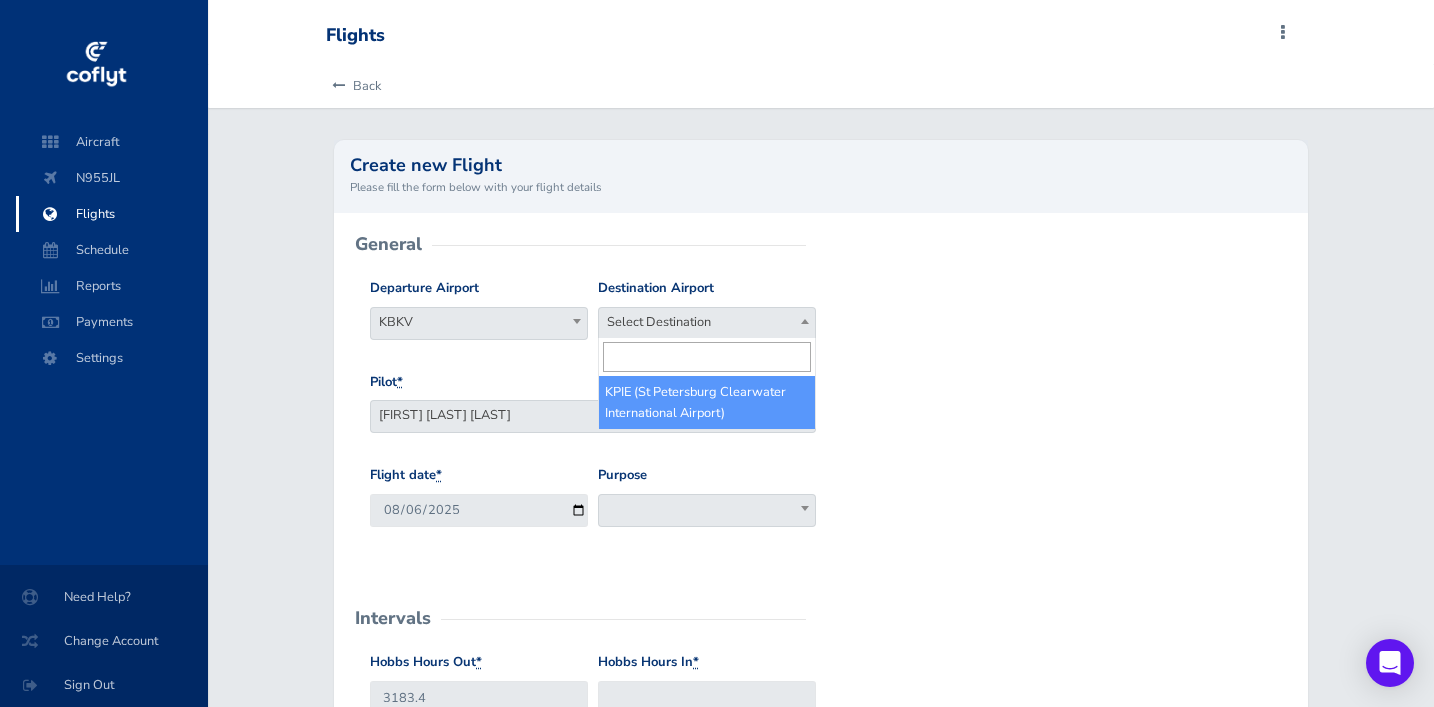 select on "KPIE" 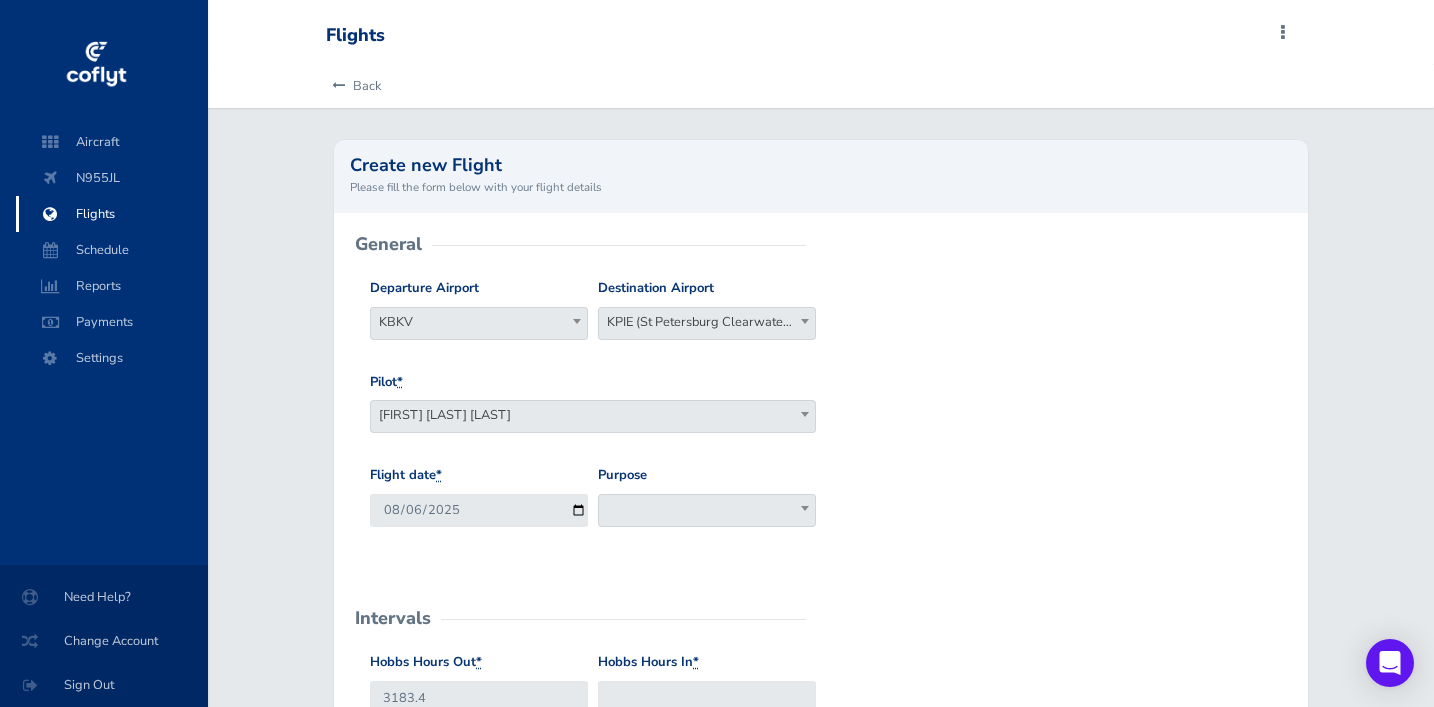 click at bounding box center [707, 510] 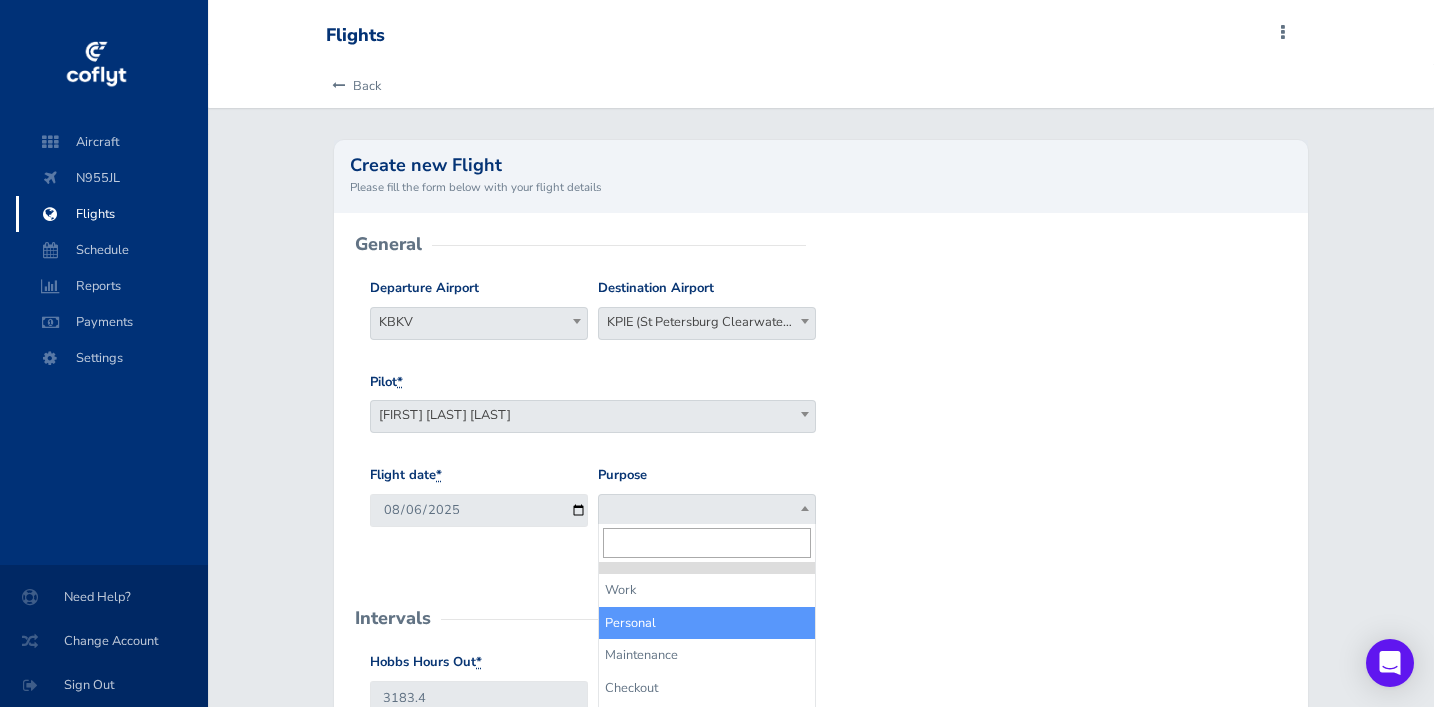 select on "Personal" 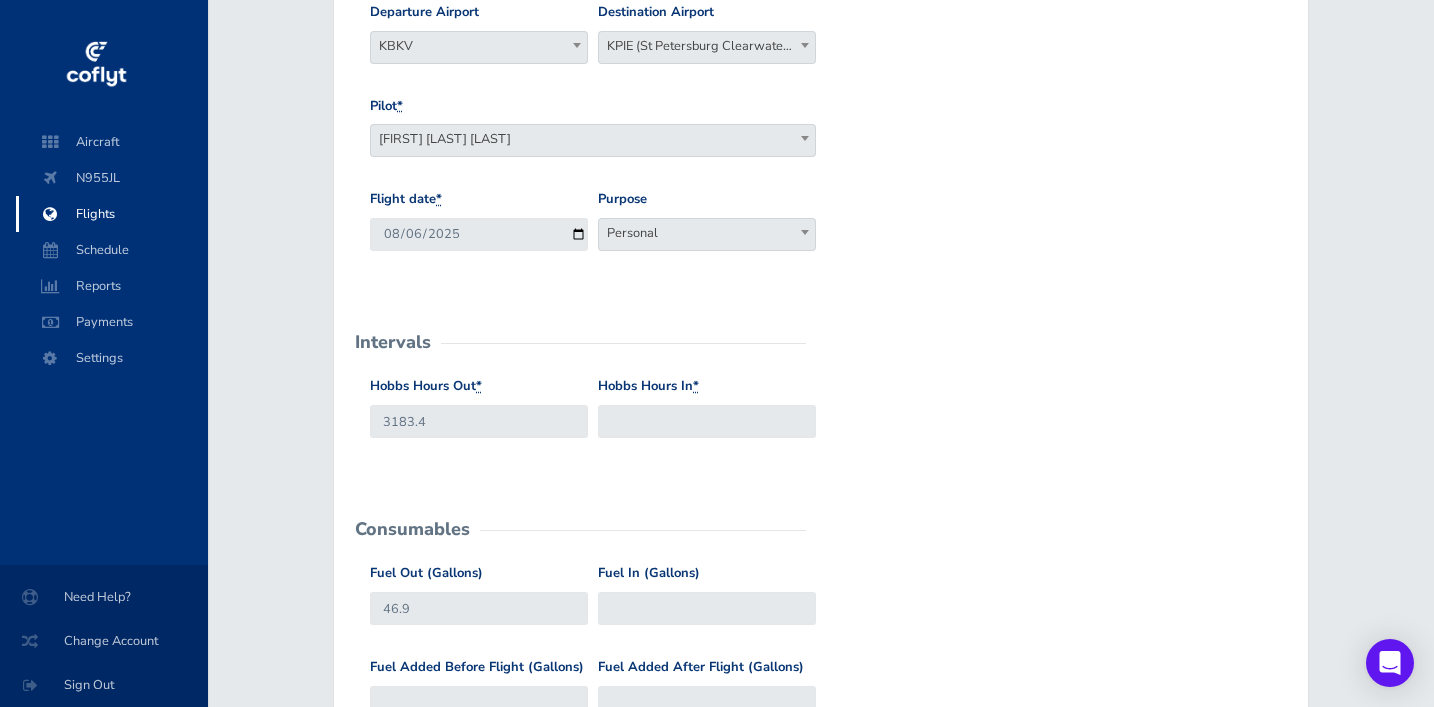 scroll, scrollTop: 320, scrollLeft: 0, axis: vertical 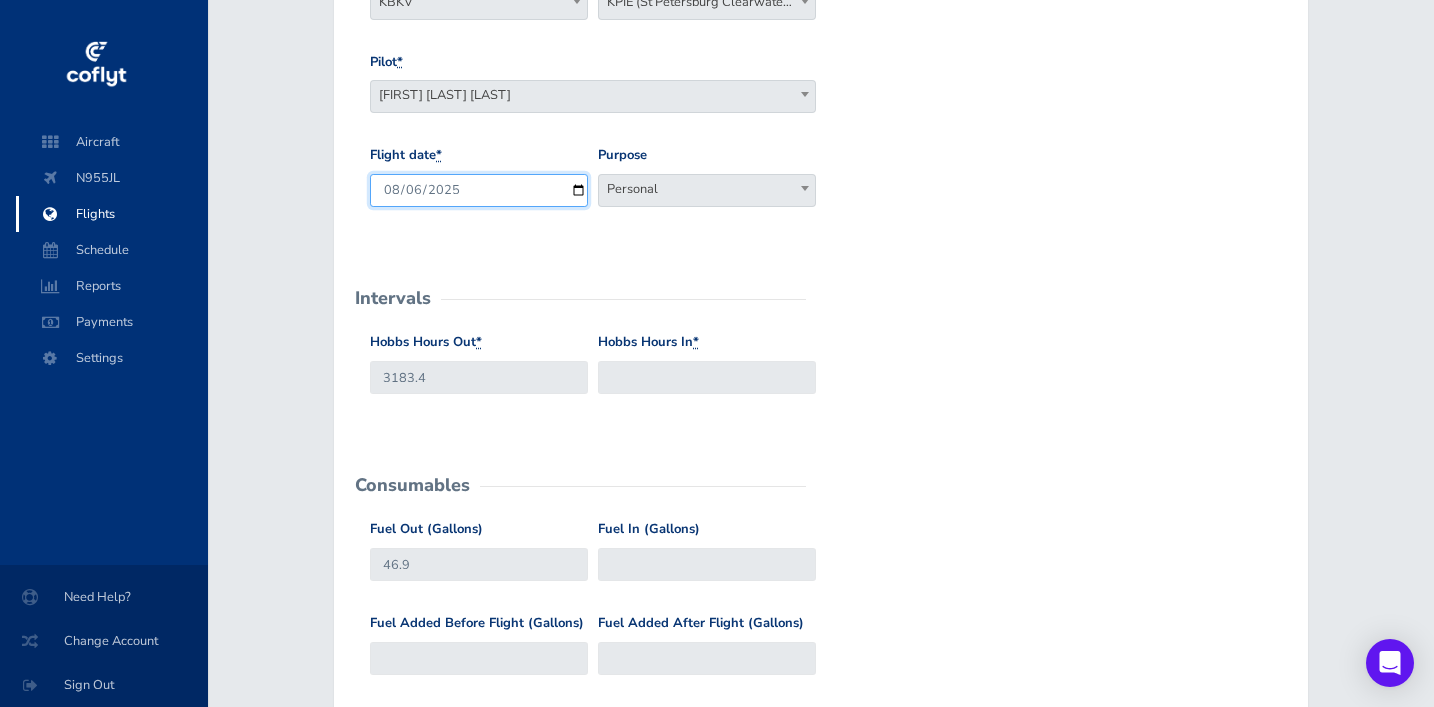 click on "2025-08-06" at bounding box center [479, 190] 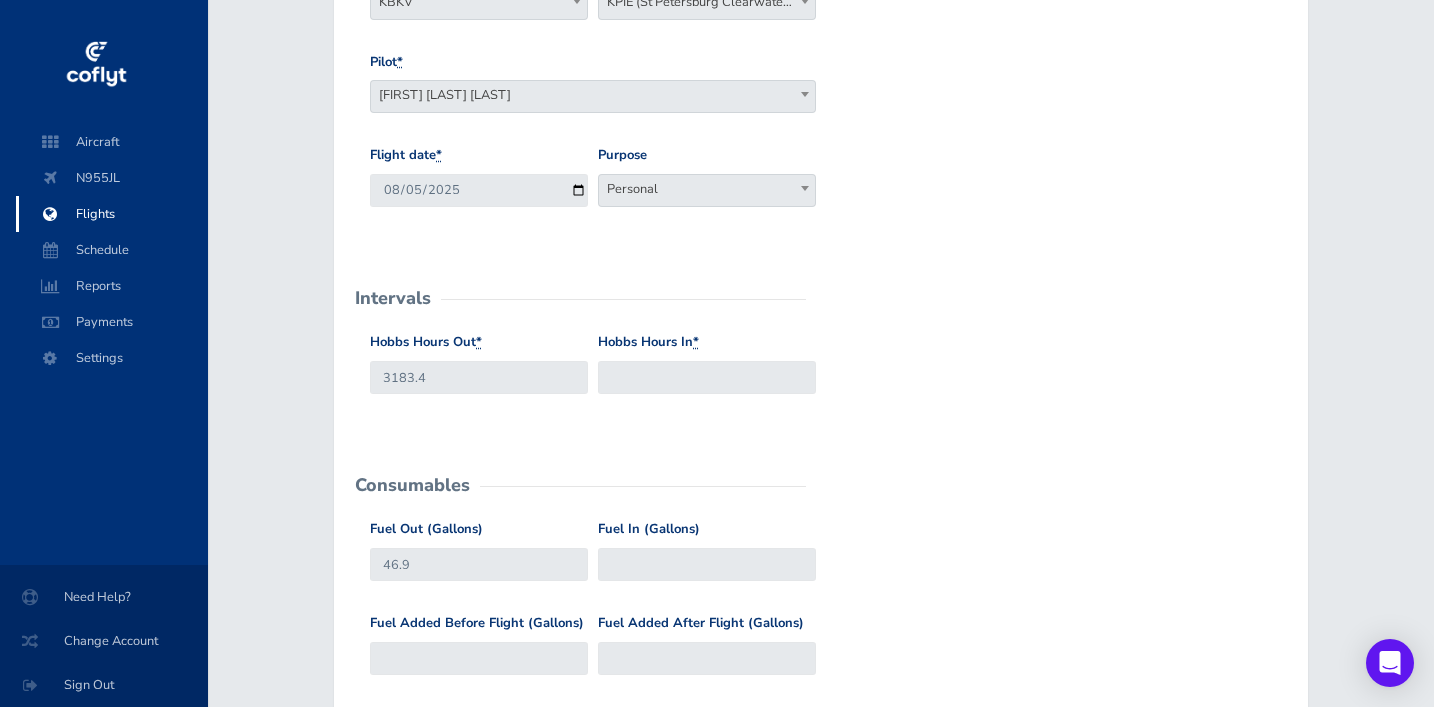 click on "General
Departure Airport Select Departure
KBKV KBKV
Destination Airport Select Destination
KPIE (St Petersburg Clearwater International Airport) KPIE (St Petersburg Clearwater International Airport)
Pilot  * [FIRST] [LAST]
[LAST] [LAST]
[LAST] [LAST]
[FIRST] [LAST]
[FIRST] [LAST] [FIRST] [LAST]
Flight date  * 2025-08-05
Purpose
Work
Personal
Maintenance
Checkout
Landings
Navigation
Competition
Admin
Other Personal
Intervals
Hobbs Hours Out  * 3183.4
Hobbs Hours In  *
Consumables
46.9" at bounding box center [821, 556] 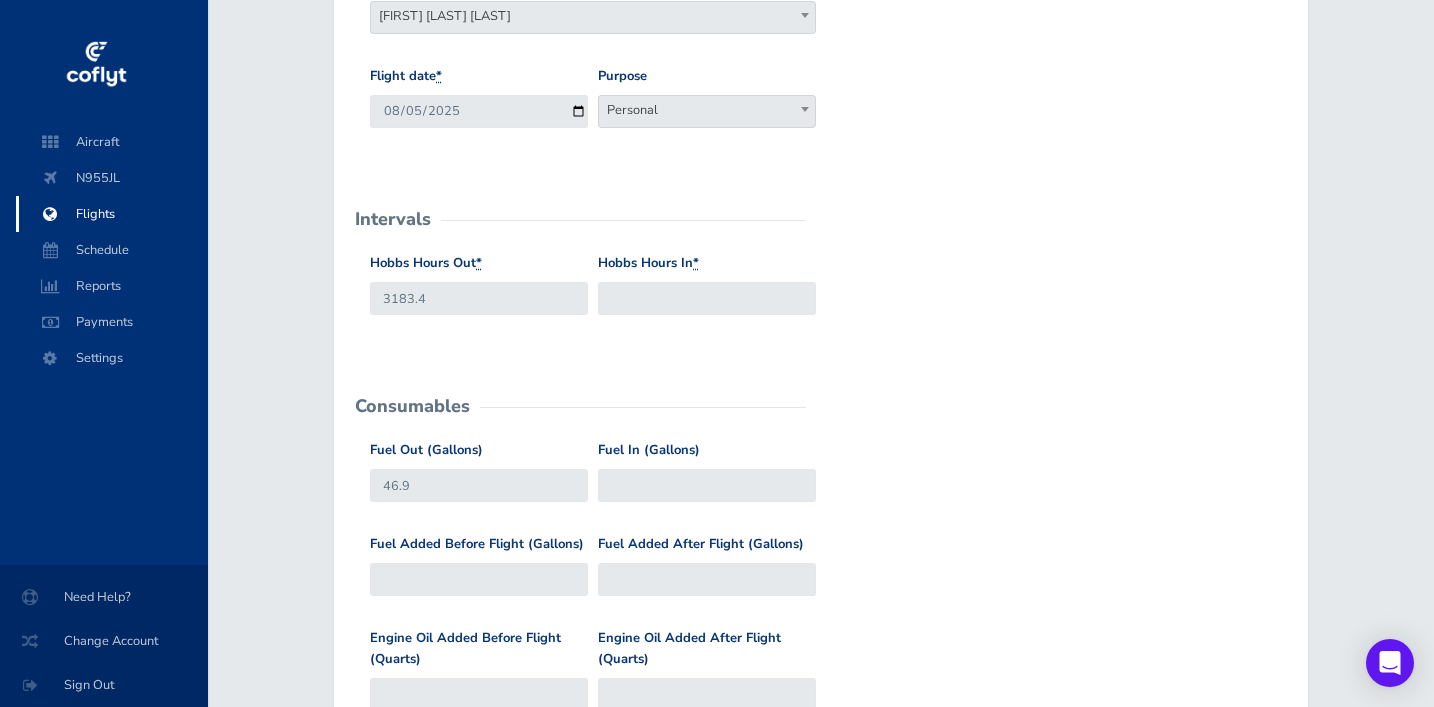 scroll, scrollTop: 417, scrollLeft: 0, axis: vertical 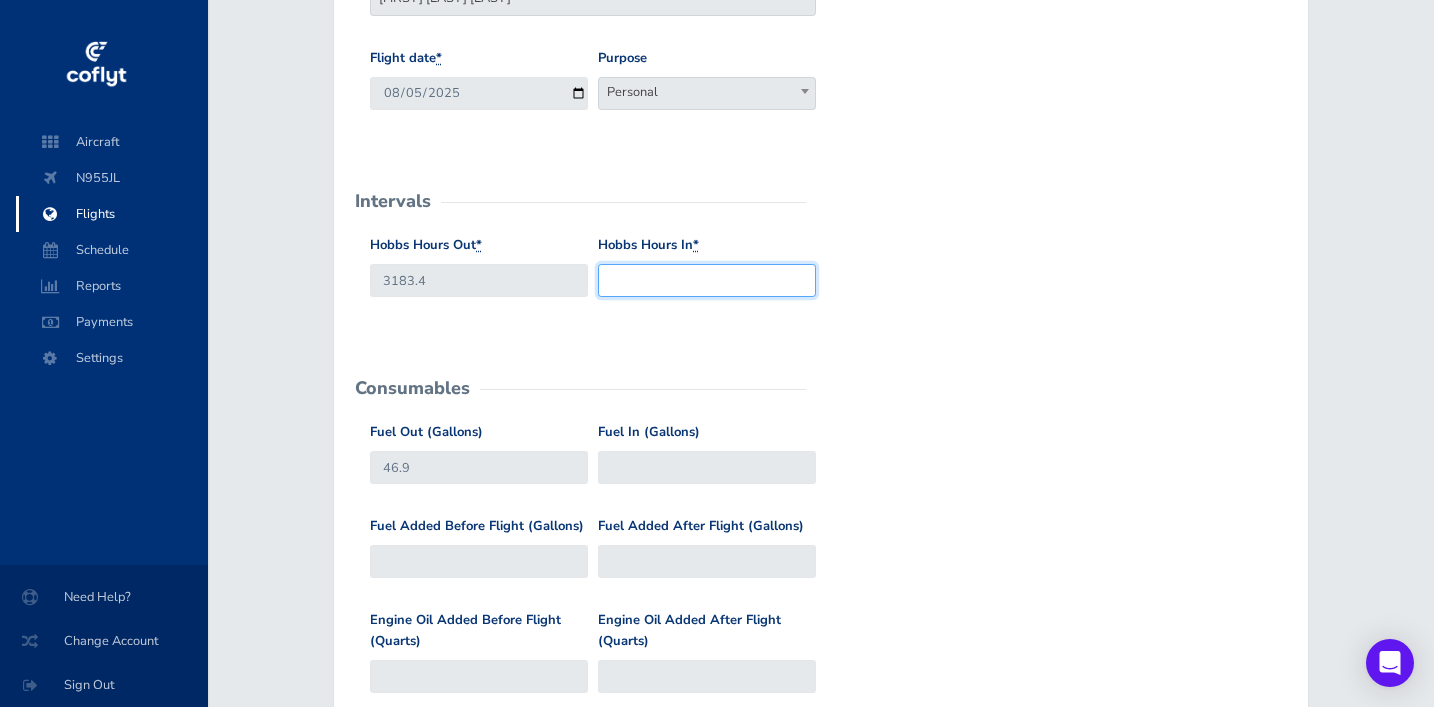 click on "Hobbs Hours In  *" at bounding box center [707, 280] 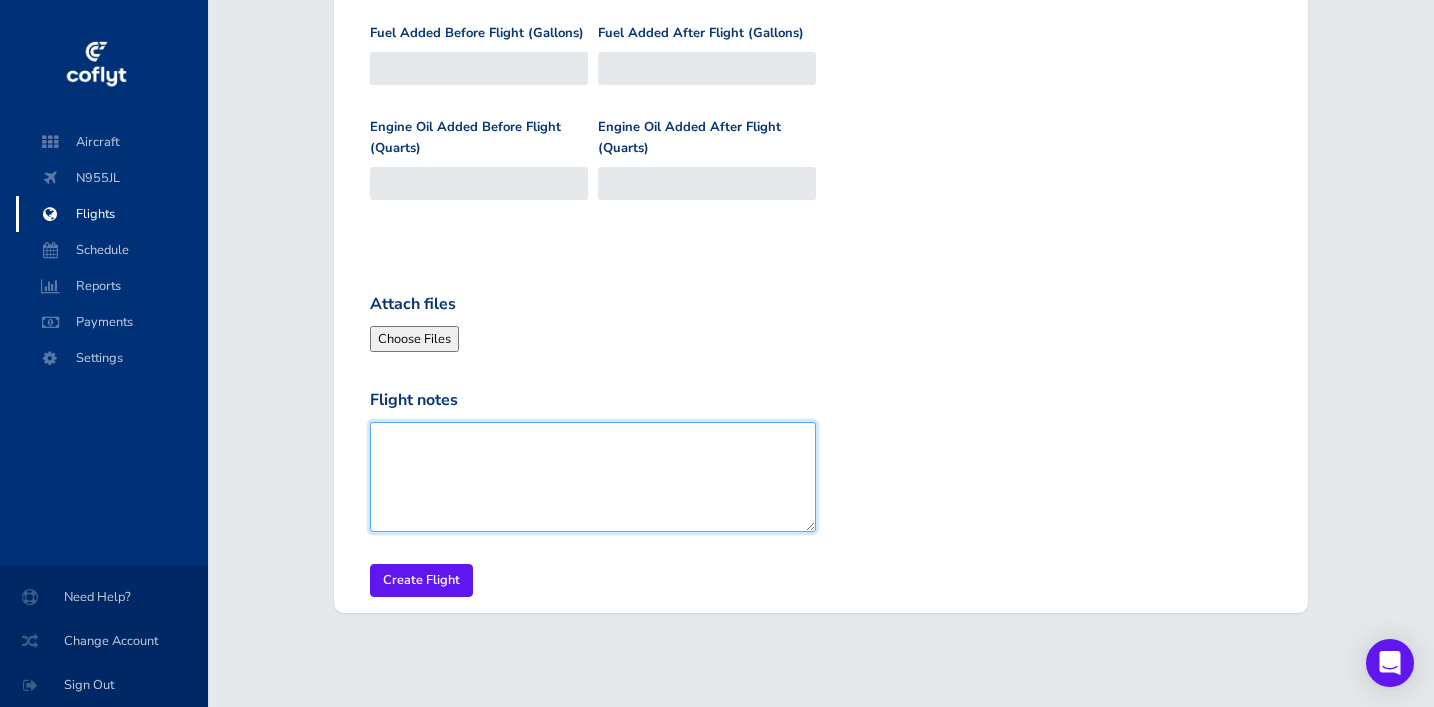 scroll, scrollTop: 909, scrollLeft: 0, axis: vertical 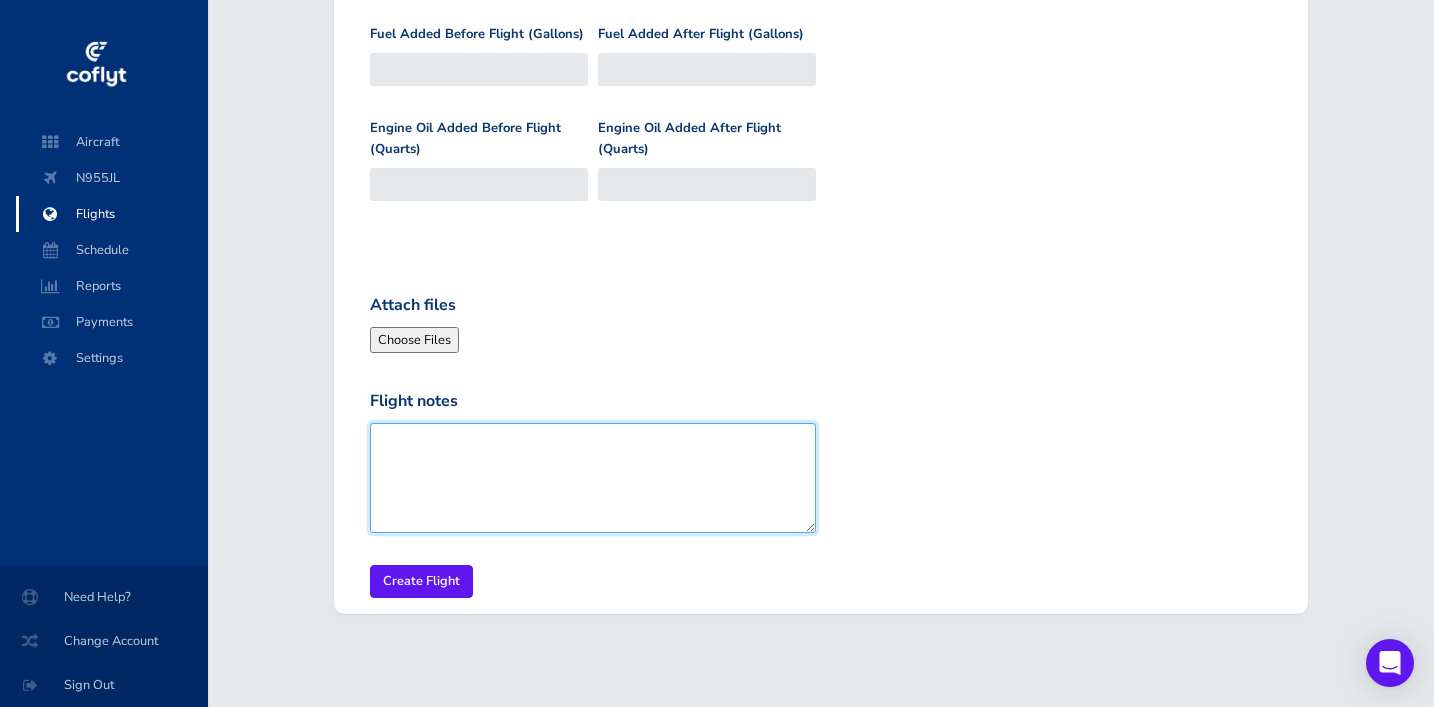 click on "Flight notes" at bounding box center (593, 478) 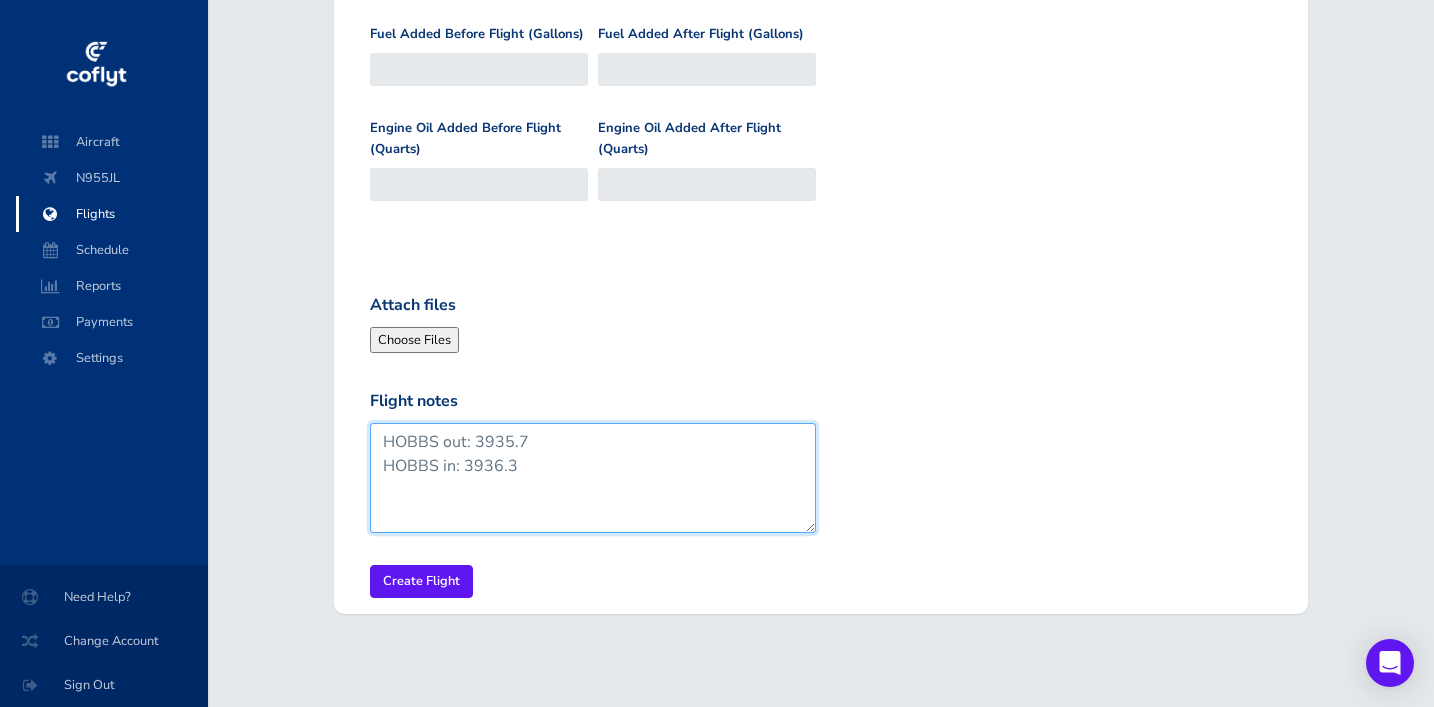 click on "HOBBS out: [NUMBER]
HOBBS in: [NUMBER]" at bounding box center [593, 478] 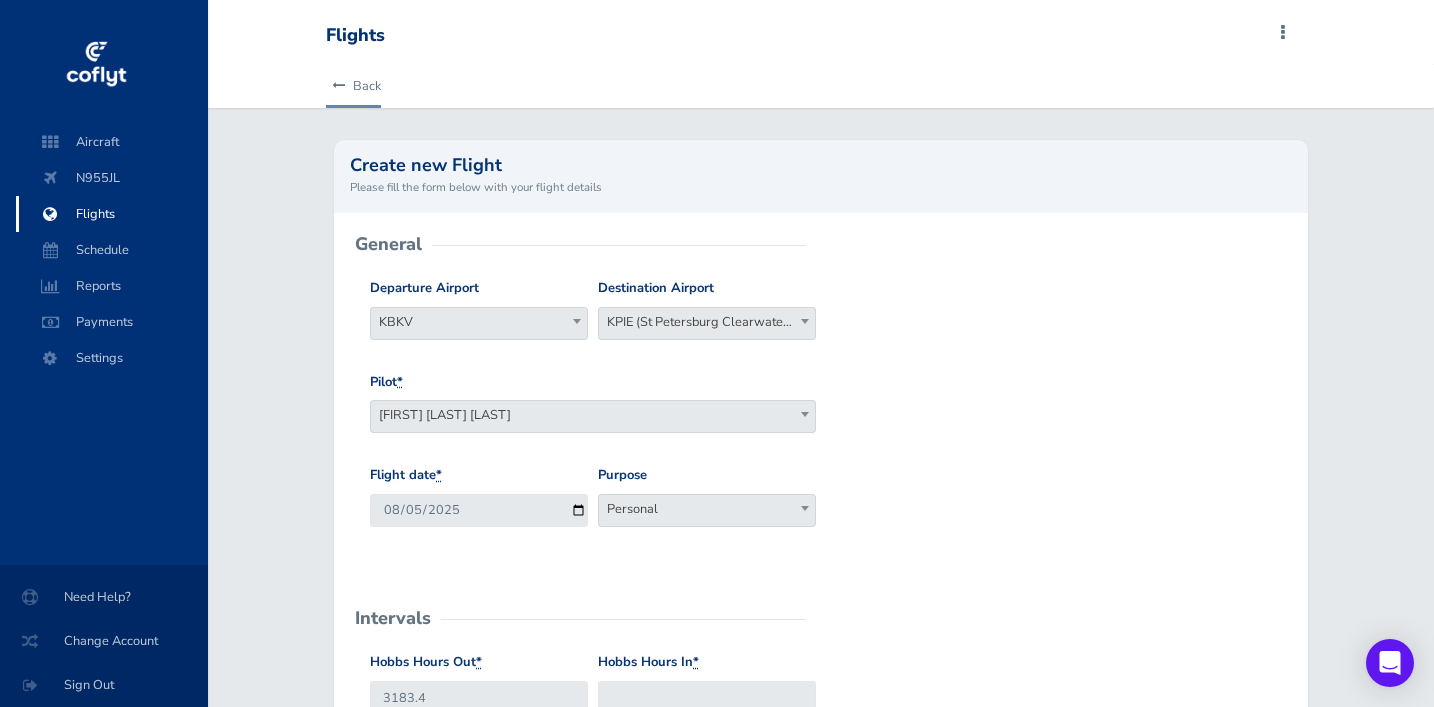 scroll, scrollTop: 0, scrollLeft: 0, axis: both 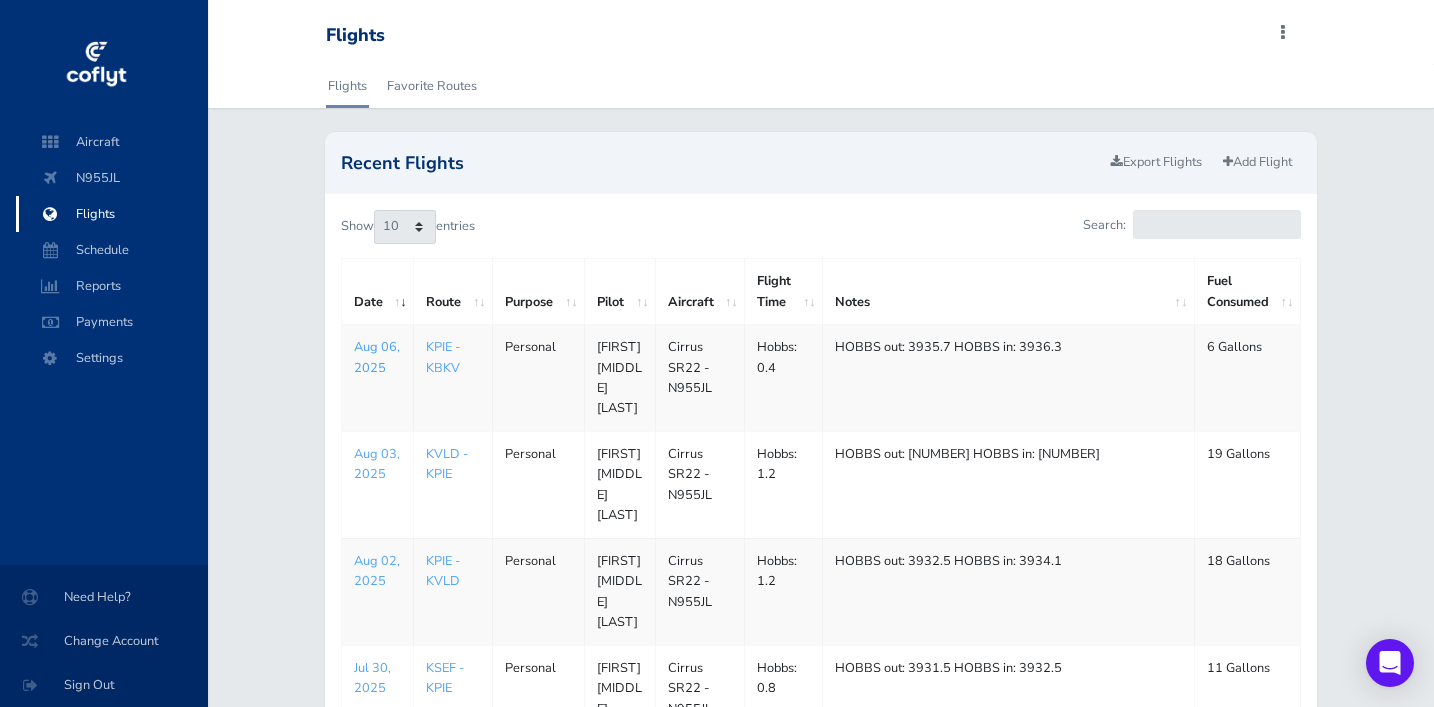 click on "Aug 06, 2025" at bounding box center (377, 357) 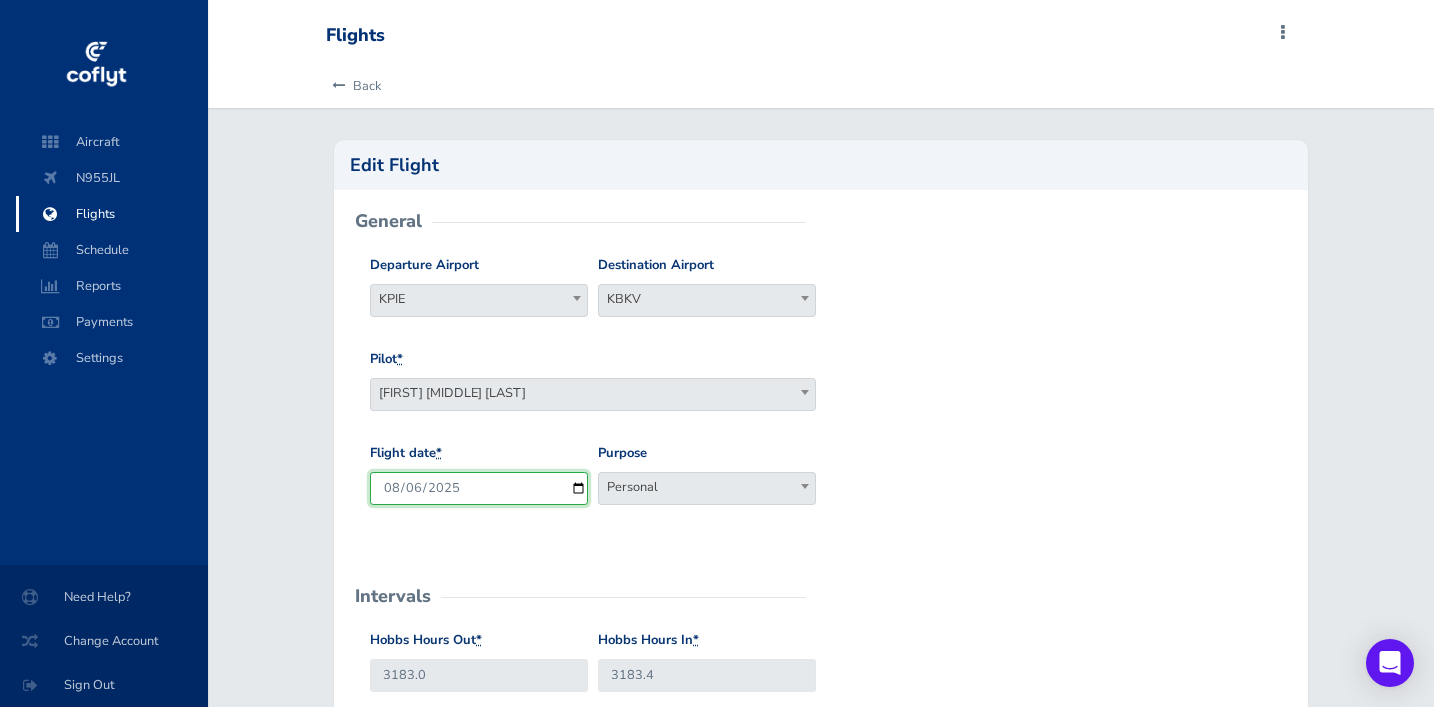 click on "2025-08-06" at bounding box center [479, 488] 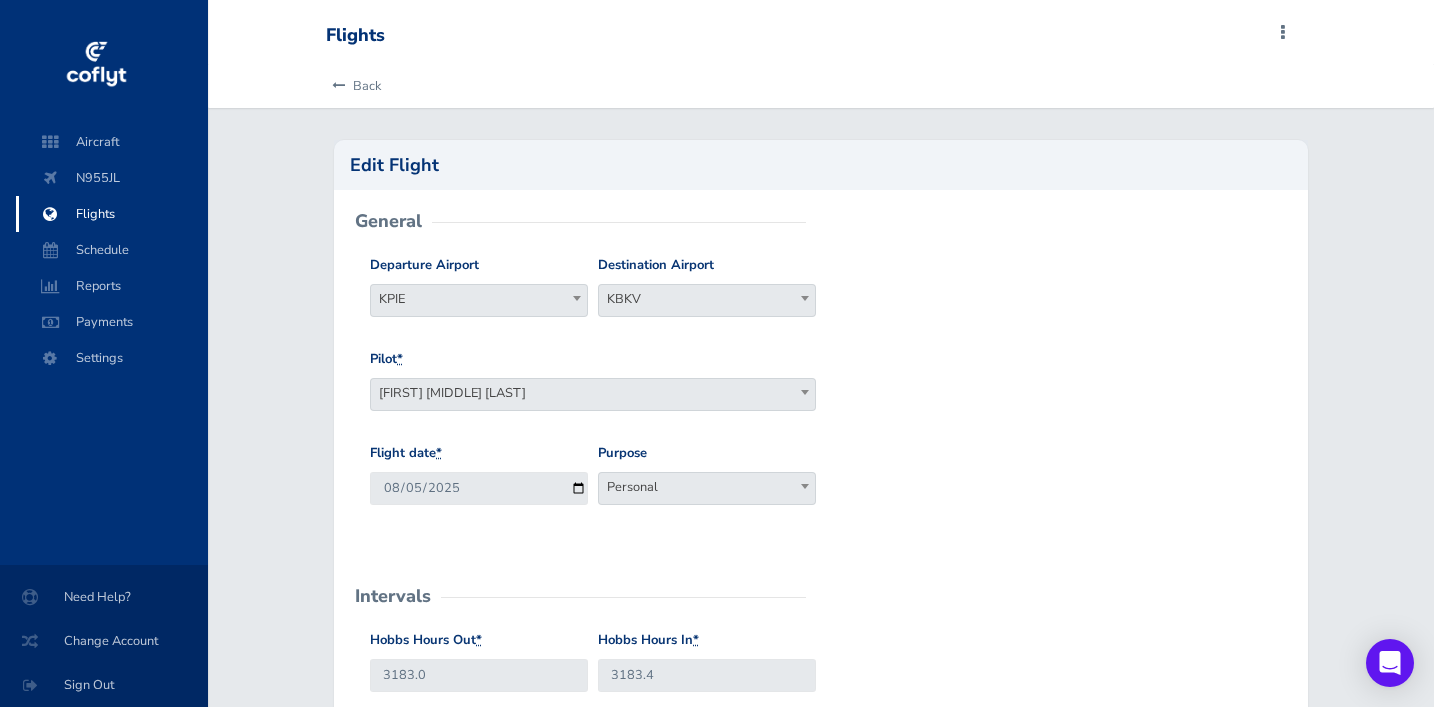 click on "General
Departure Airport KPIE KPIE
Destination Airport KBKV KBKV
Pilot  * Anthony L. Kiggins
Sil A. Perrella
Sil Perrella
Steve Miller
Roberto Bellini Anthony L. Kiggins
Flight date  * 2025-08-05
Purpose
Work
Personal
Maintenance
Checkout
Landings
Navigation
Competition
Admin
Other Personal
Intervals
Hobbs Hours Out  * 3183.0
Hobbs Hours In  * 3183.4
Consumables
Fuel Out (Gallons) 52.9
Fuel In (Gallons)" at bounding box center (821, 853) 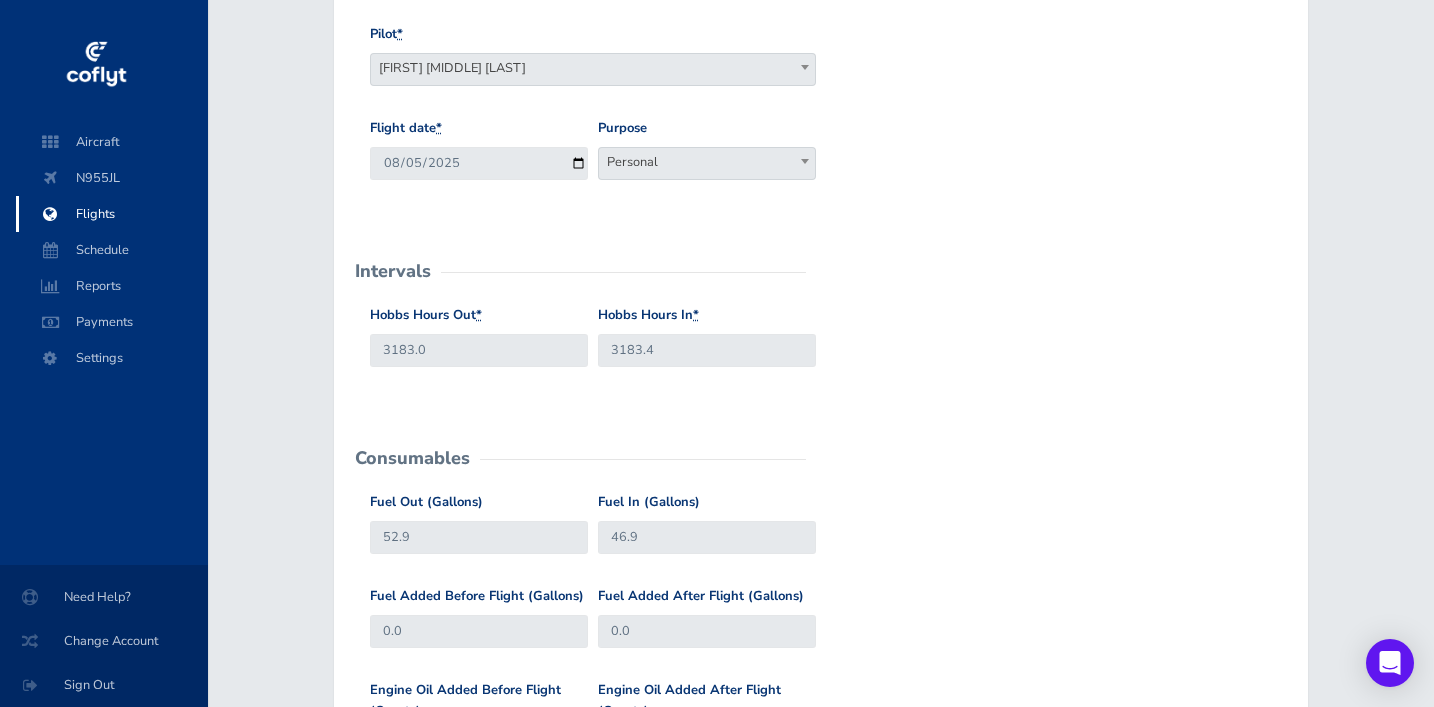 scroll, scrollTop: 842, scrollLeft: 0, axis: vertical 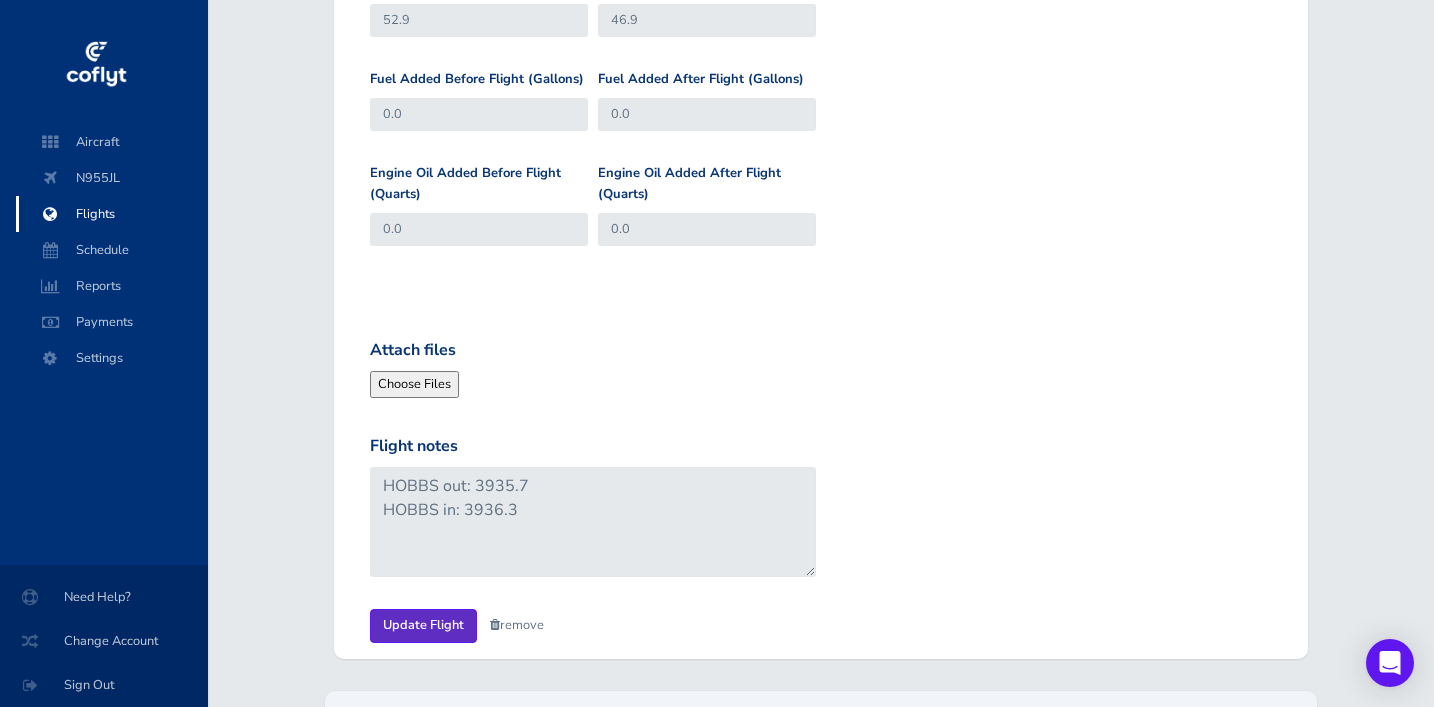 click on "Update Flight" at bounding box center (423, 625) 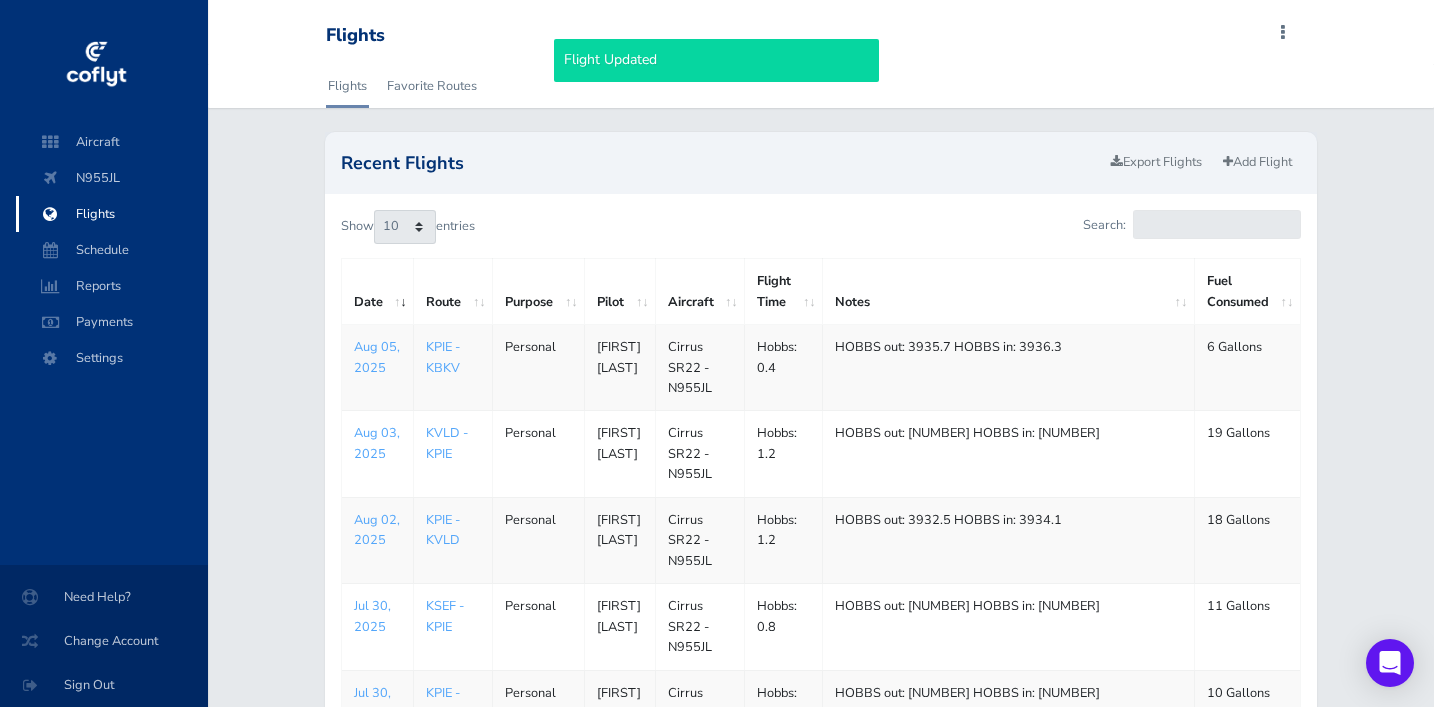 scroll, scrollTop: 0, scrollLeft: 0, axis: both 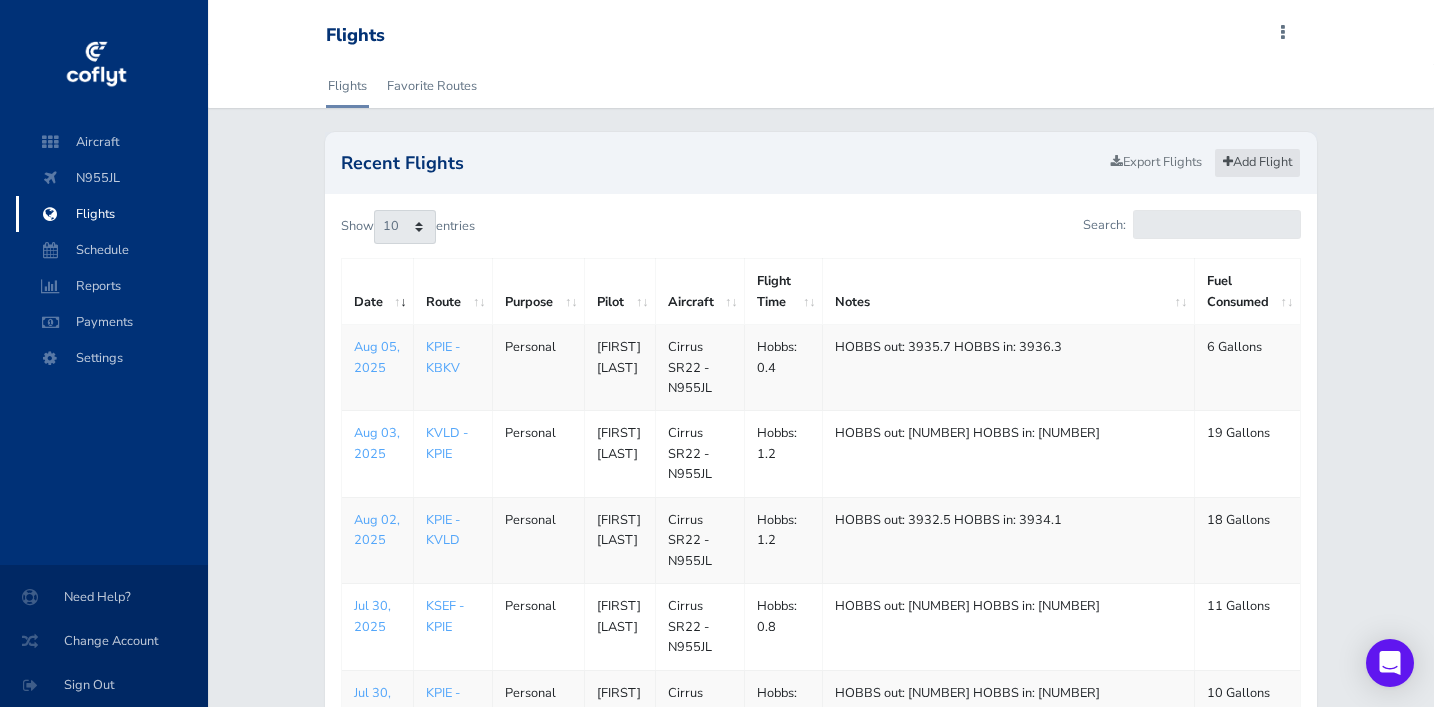 click on "Add Flight" at bounding box center (1257, 162) 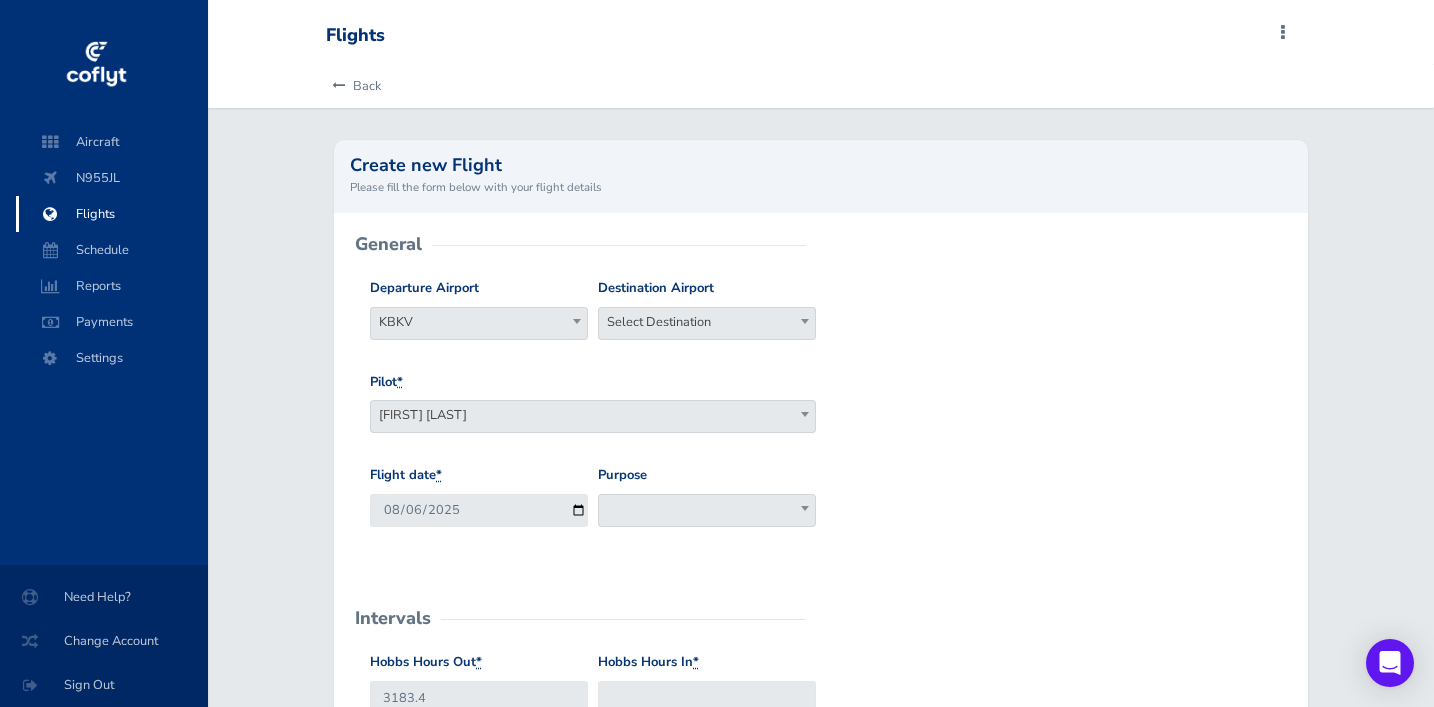 scroll, scrollTop: 0, scrollLeft: 0, axis: both 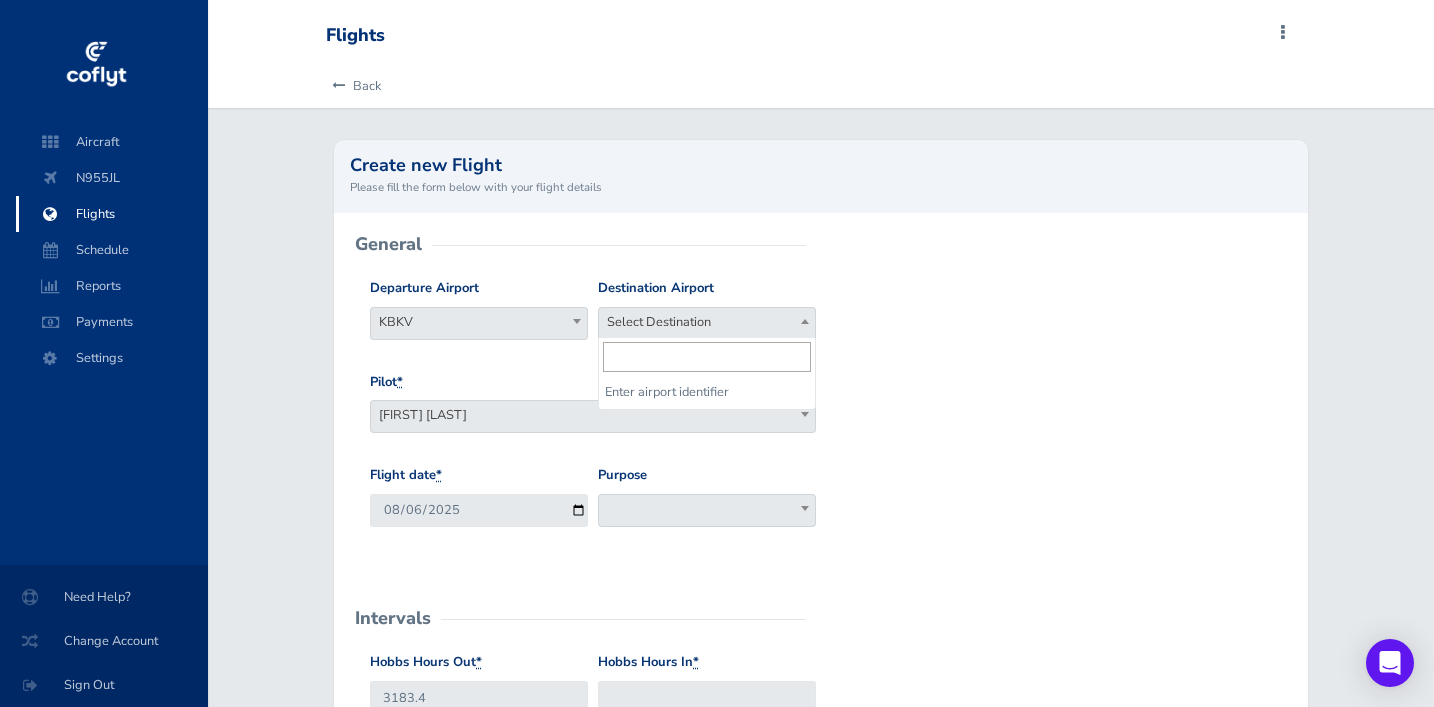 click on "Select Destination" at bounding box center [707, 322] 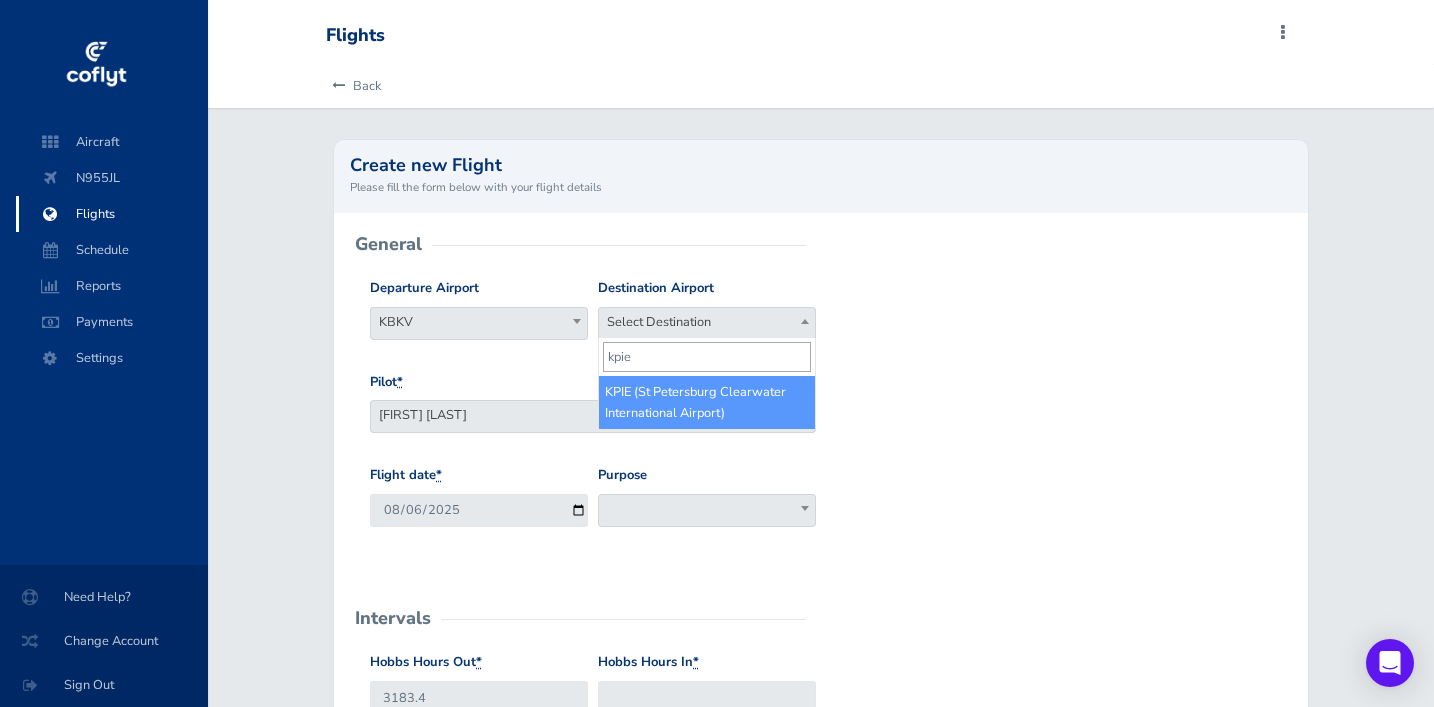 type on "kpie" 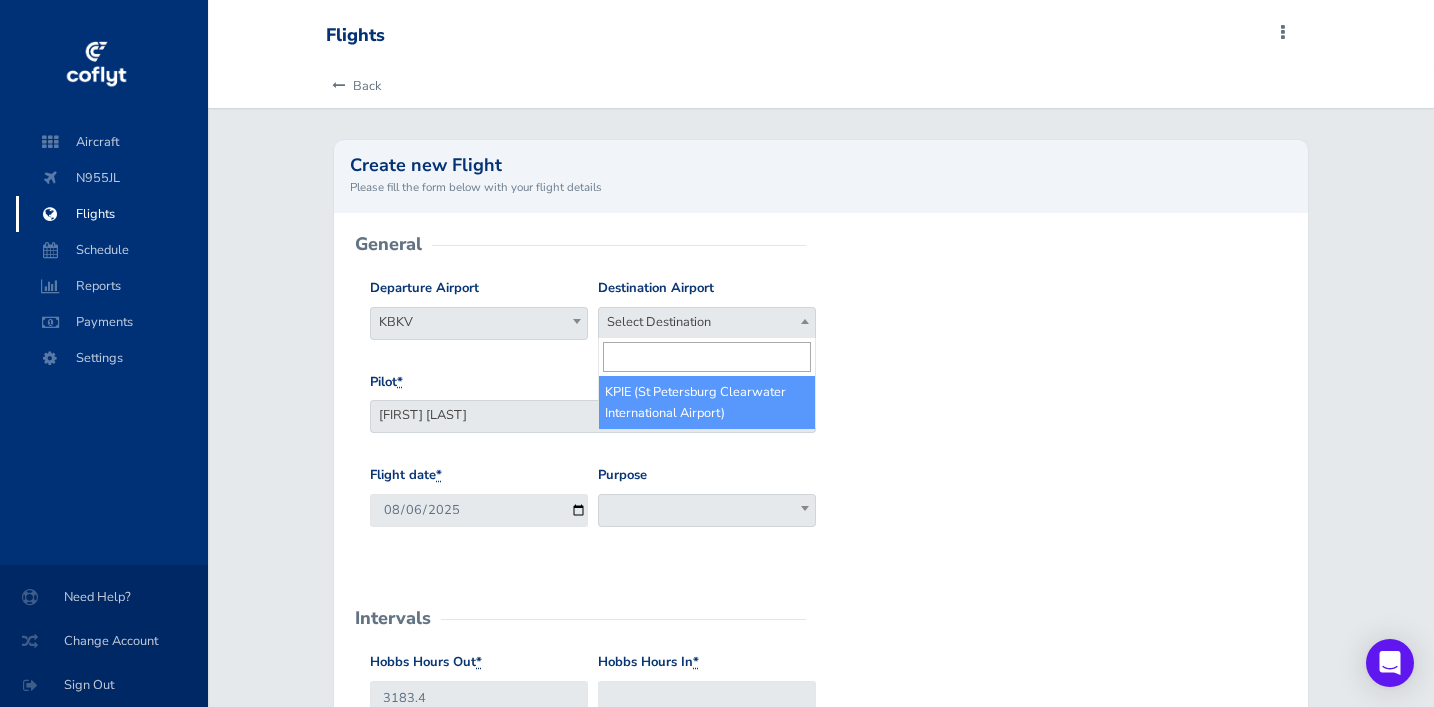 select on "KPIE" 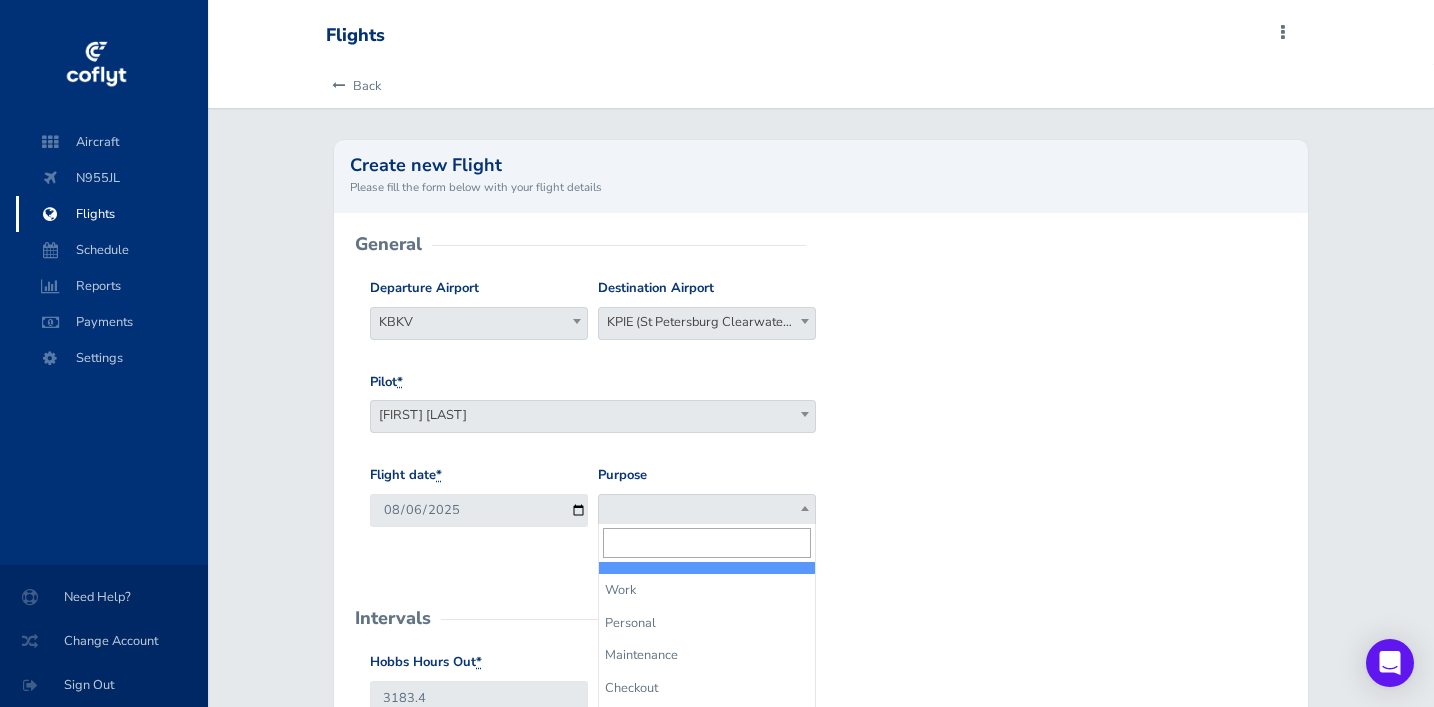 click at bounding box center (707, 510) 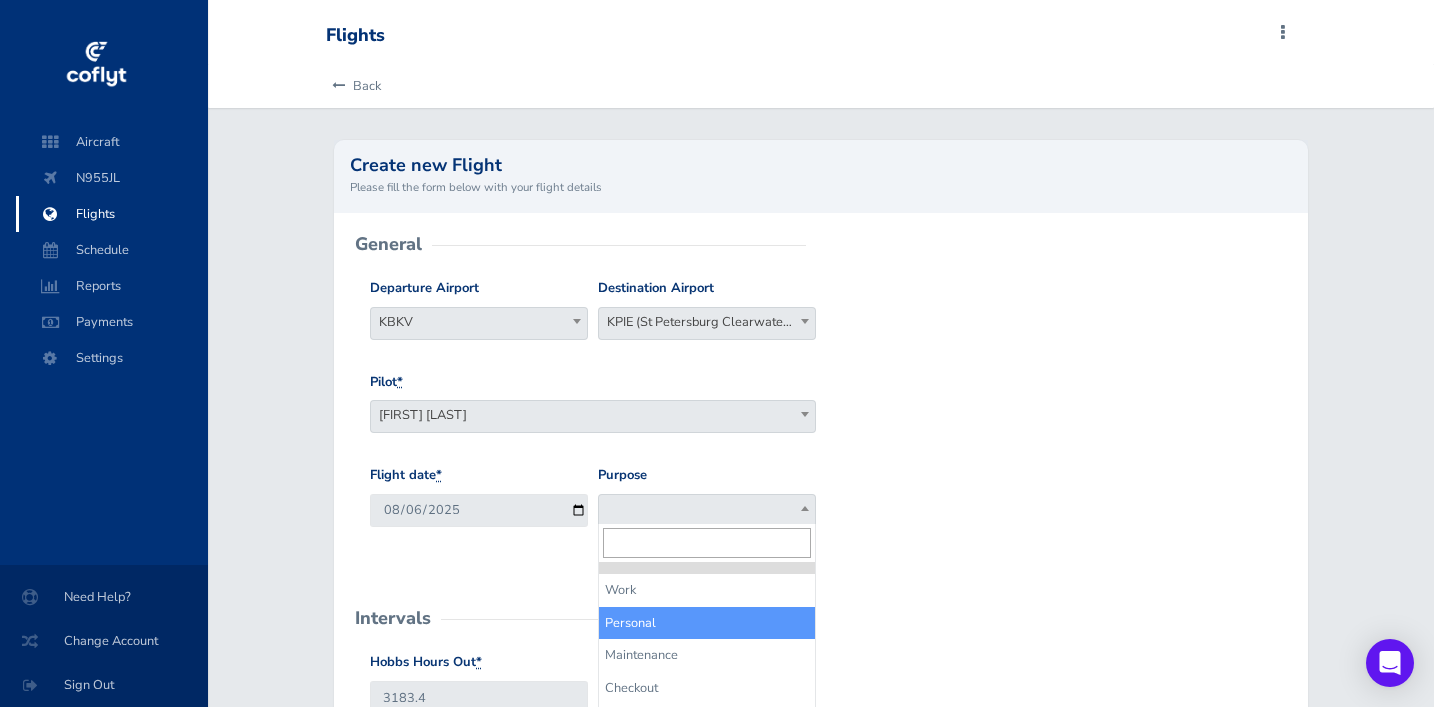 select on "Personal" 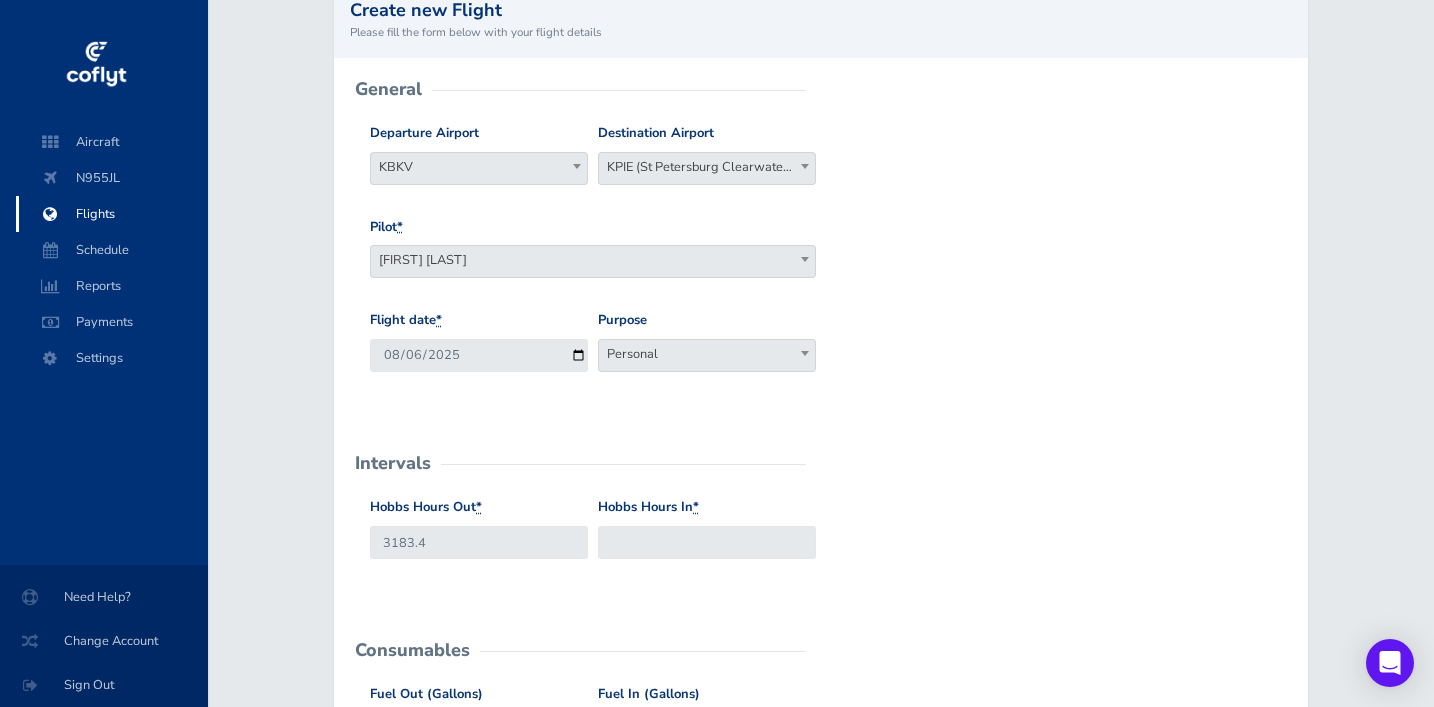 scroll, scrollTop: 236, scrollLeft: 0, axis: vertical 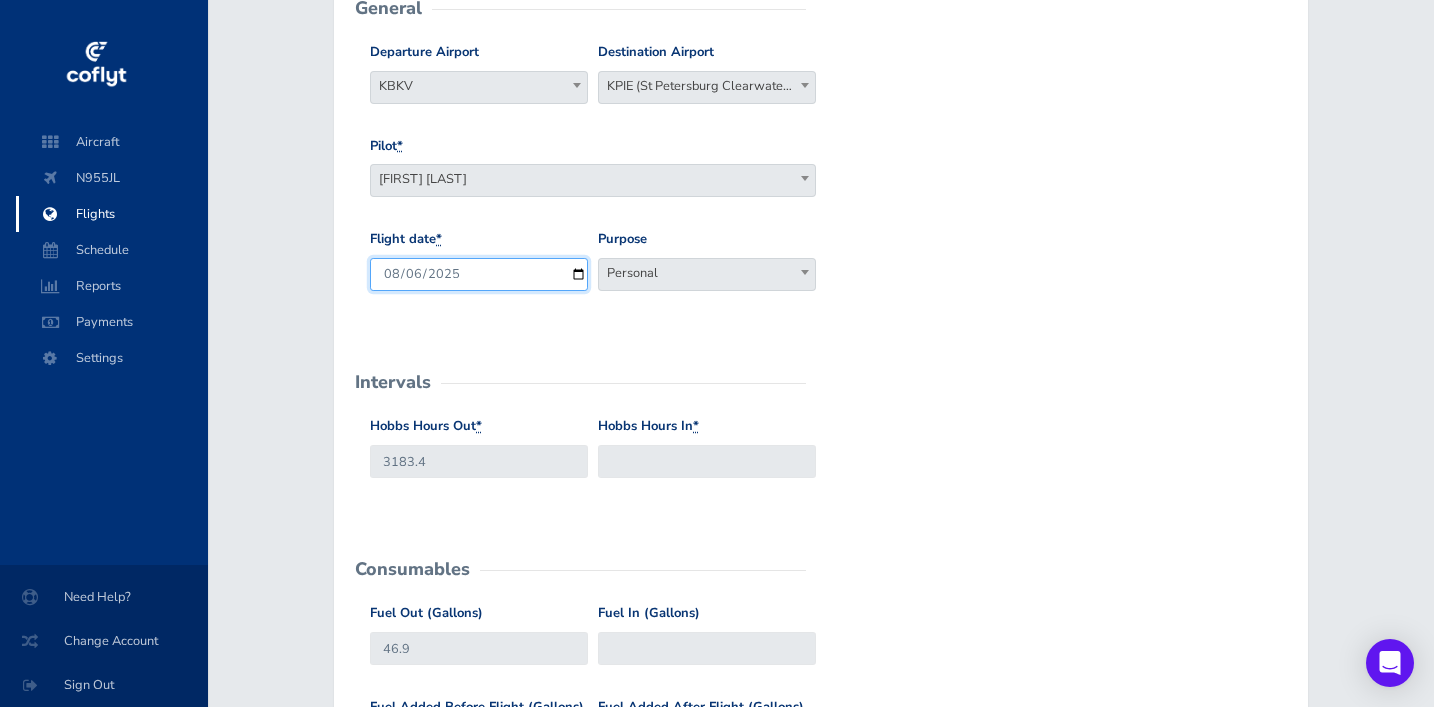 click on "2025-08-06" at bounding box center [479, 274] 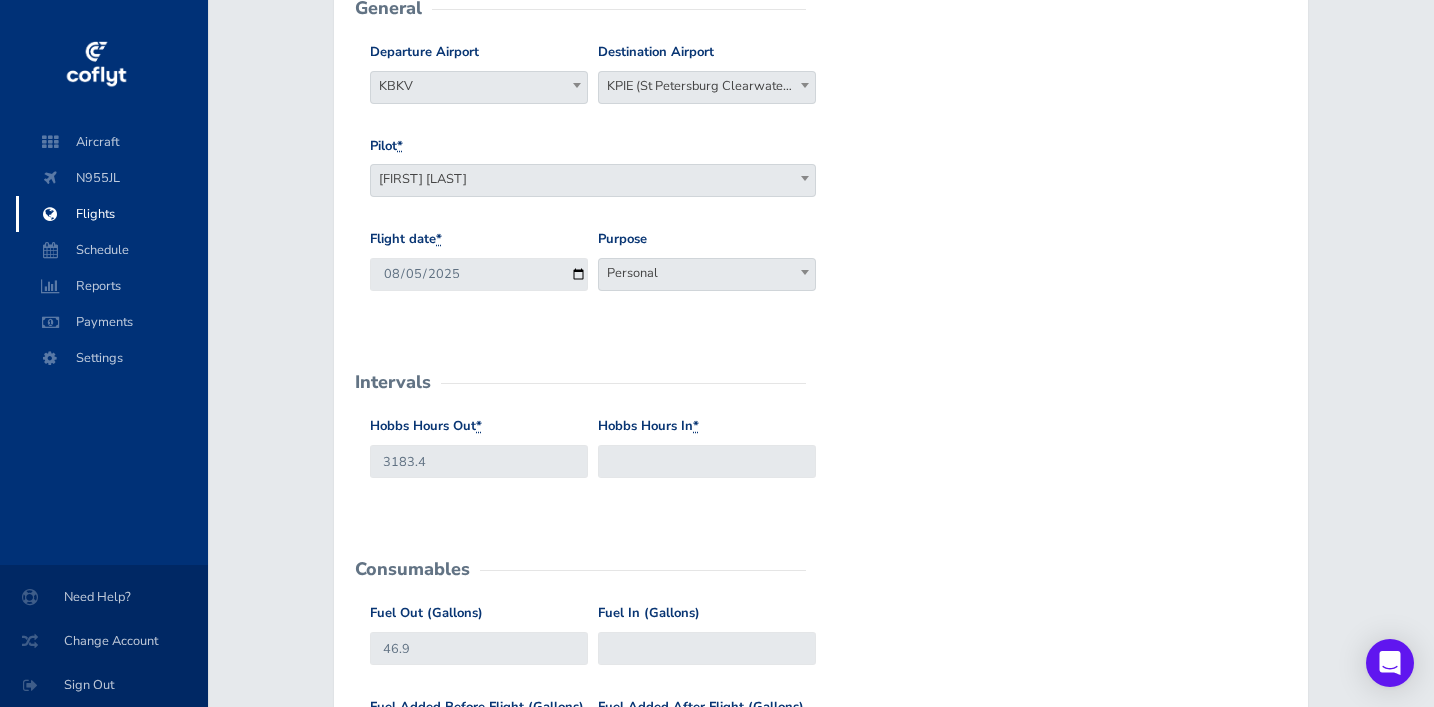 click on "General
Departure Airport Select Departure
KBKV KBKV
Destination Airport Select Destination
KPIE (St Petersburg Clearwater International Airport) KPIE (St Petersburg Clearwater International Airport)
Pilot  * Anthony L. Kiggins
Sil A. Perrella
Sil Perrella
Steve Miller
Roberto Bellini Anthony L. Kiggins
Flight date  * 2025-08-05
Purpose
Work
Personal
Maintenance
Checkout
Landings
Navigation
Competition
Admin
Other Personal
Intervals
Hobbs Hours Out  * 3183.4
Hobbs Hours In  *
Consumables
46.9" at bounding box center (821, 640) 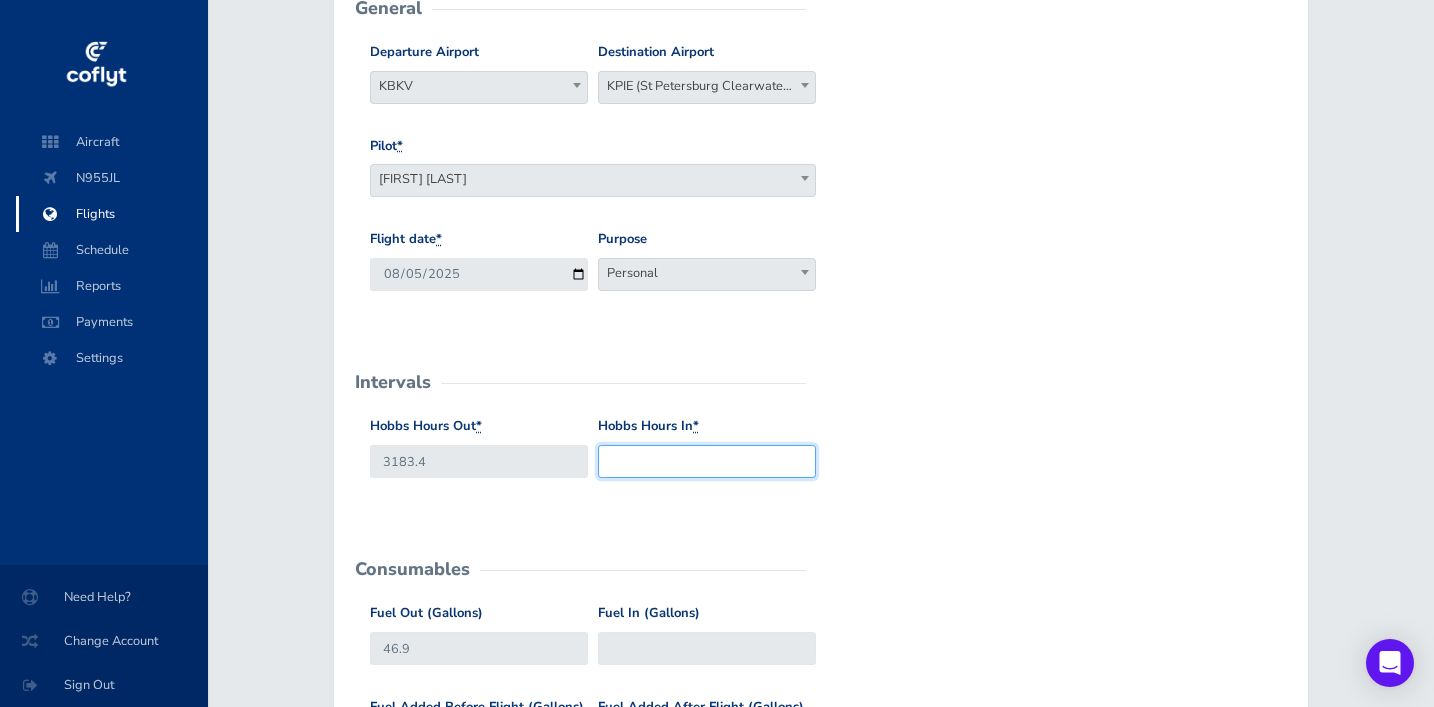 click on "Hobbs Hours In  *" at bounding box center (707, 461) 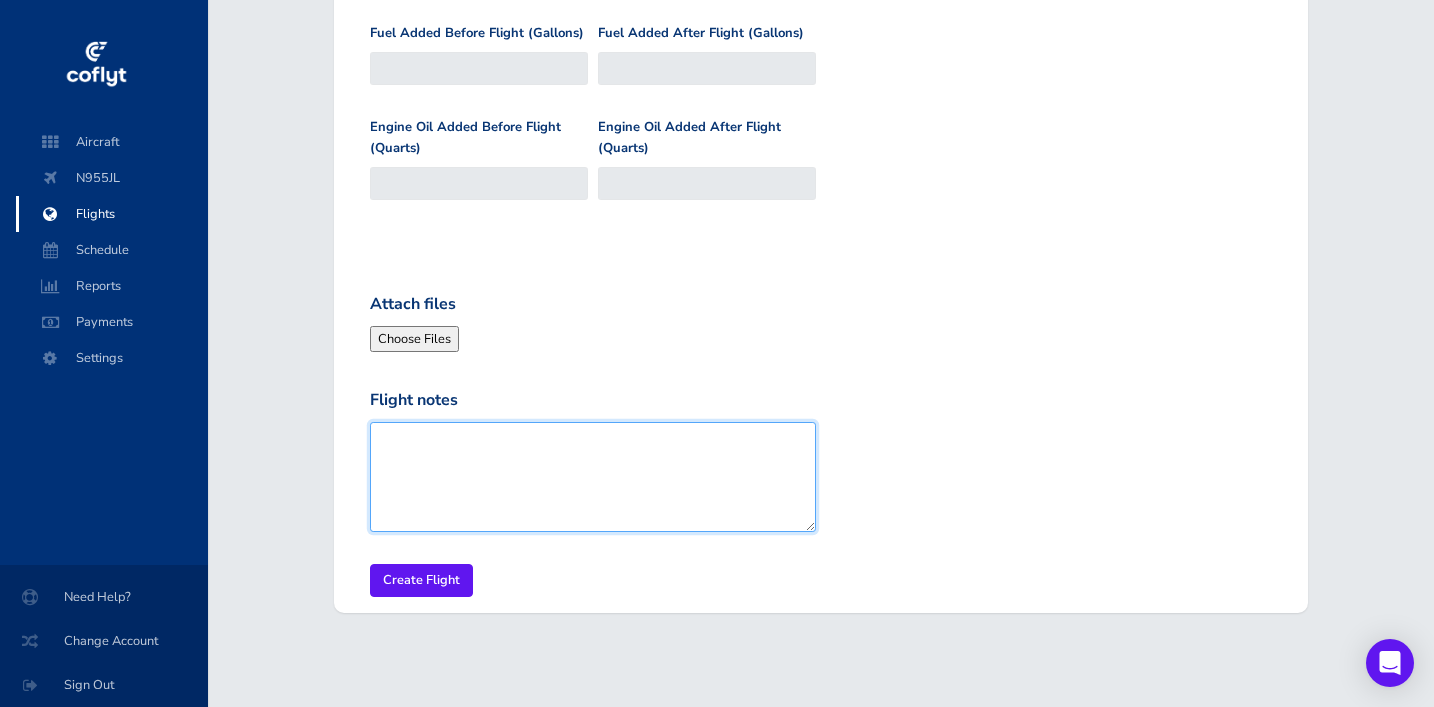 click on "Flight notes" at bounding box center (593, 477) 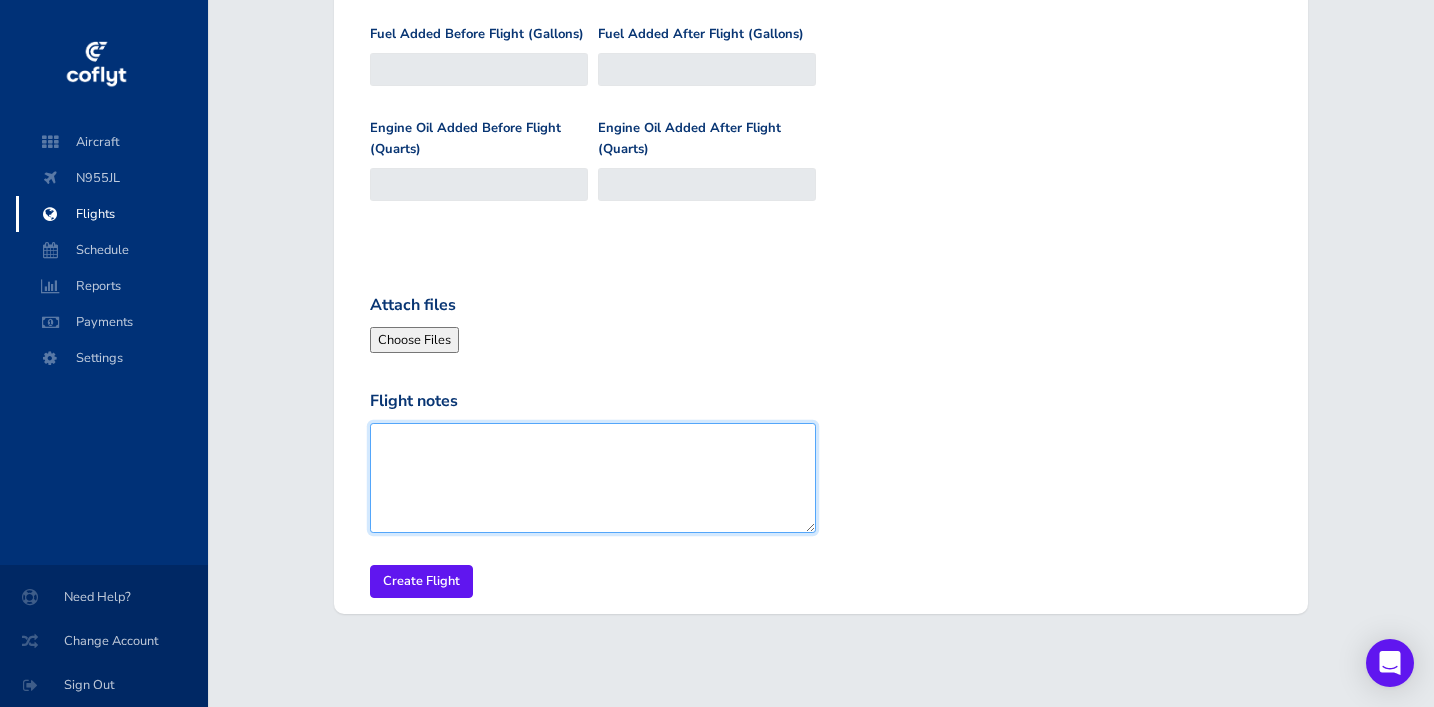 paste on "HOBBS out: 3935.7
HOBBS in: 3936.3" 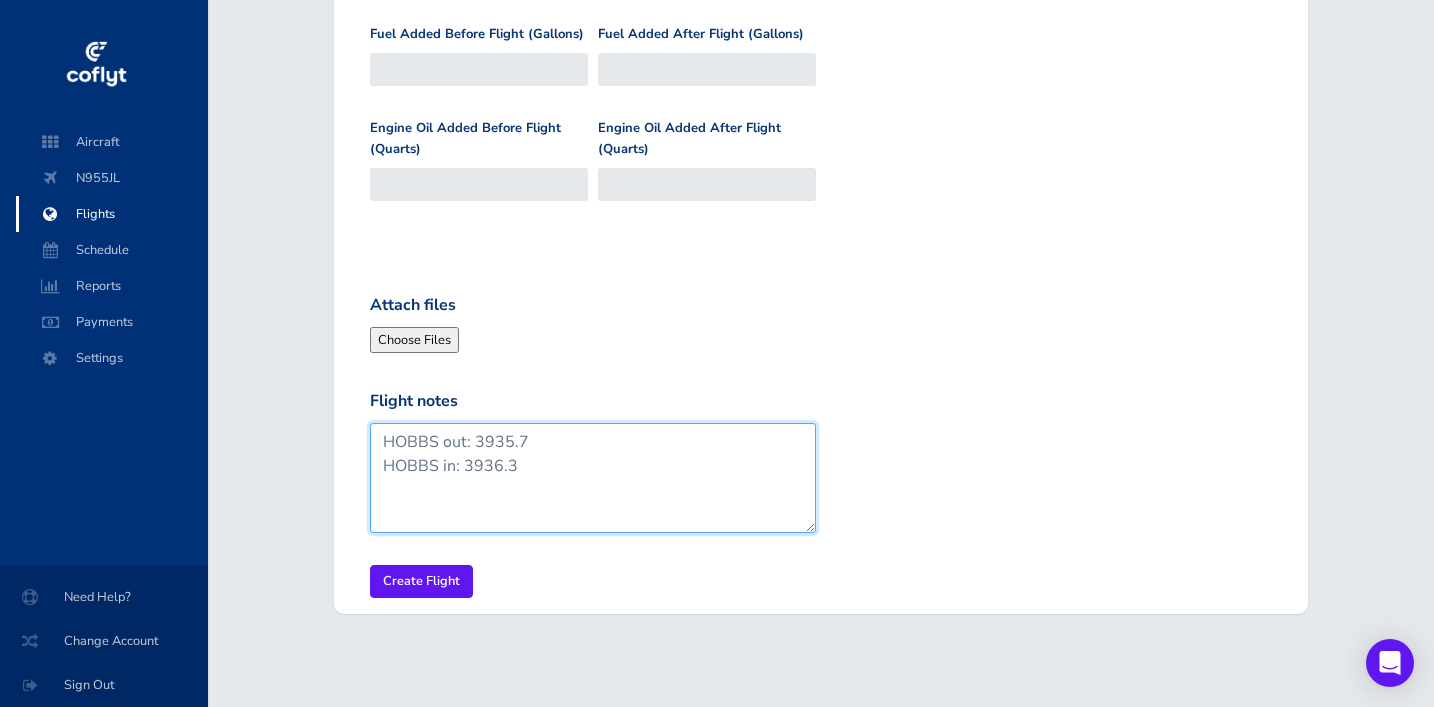 click on "HOBBS out: 3935.7
HOBBS in: 3936.3" at bounding box center (593, 478) 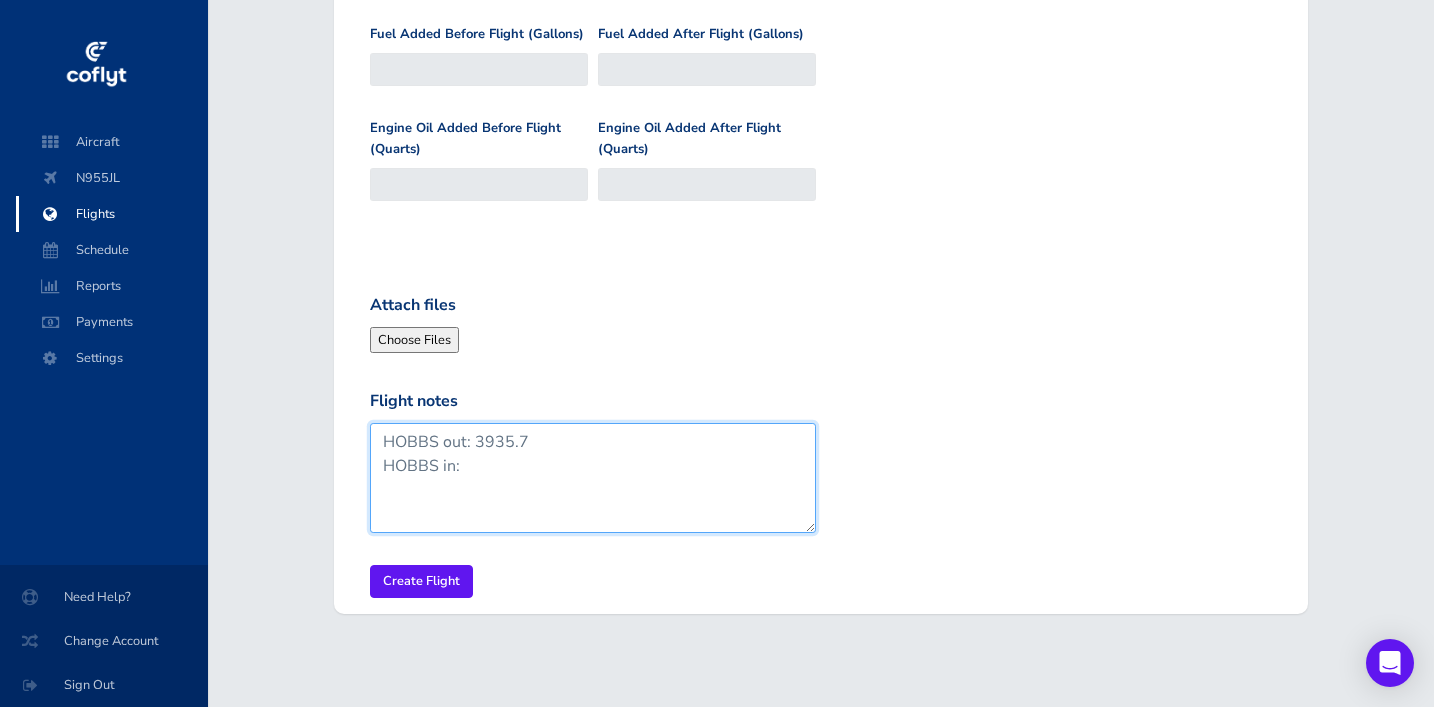click on "HOBBS out: 3935.7
HOBBS in:" at bounding box center (593, 478) 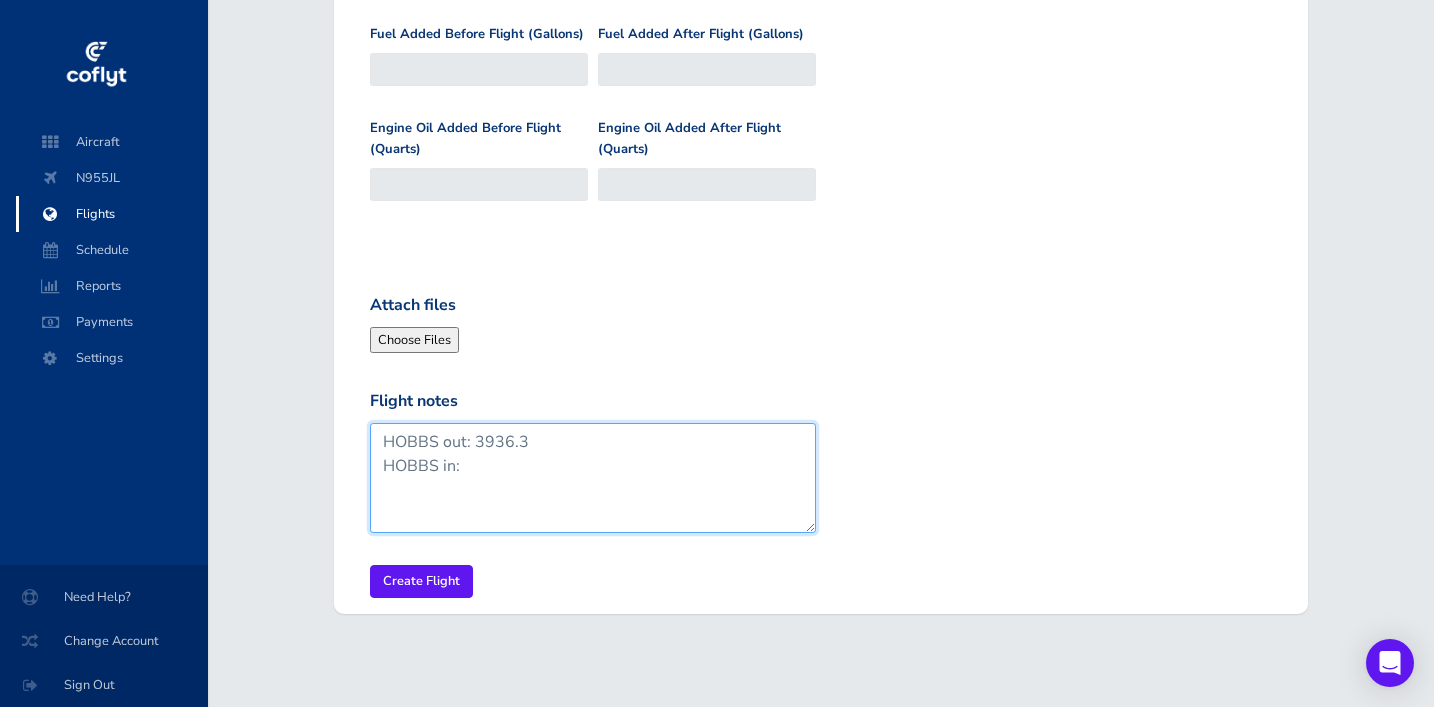 click on "HOBBS out: 3936.3
HOBBS in:" at bounding box center (593, 478) 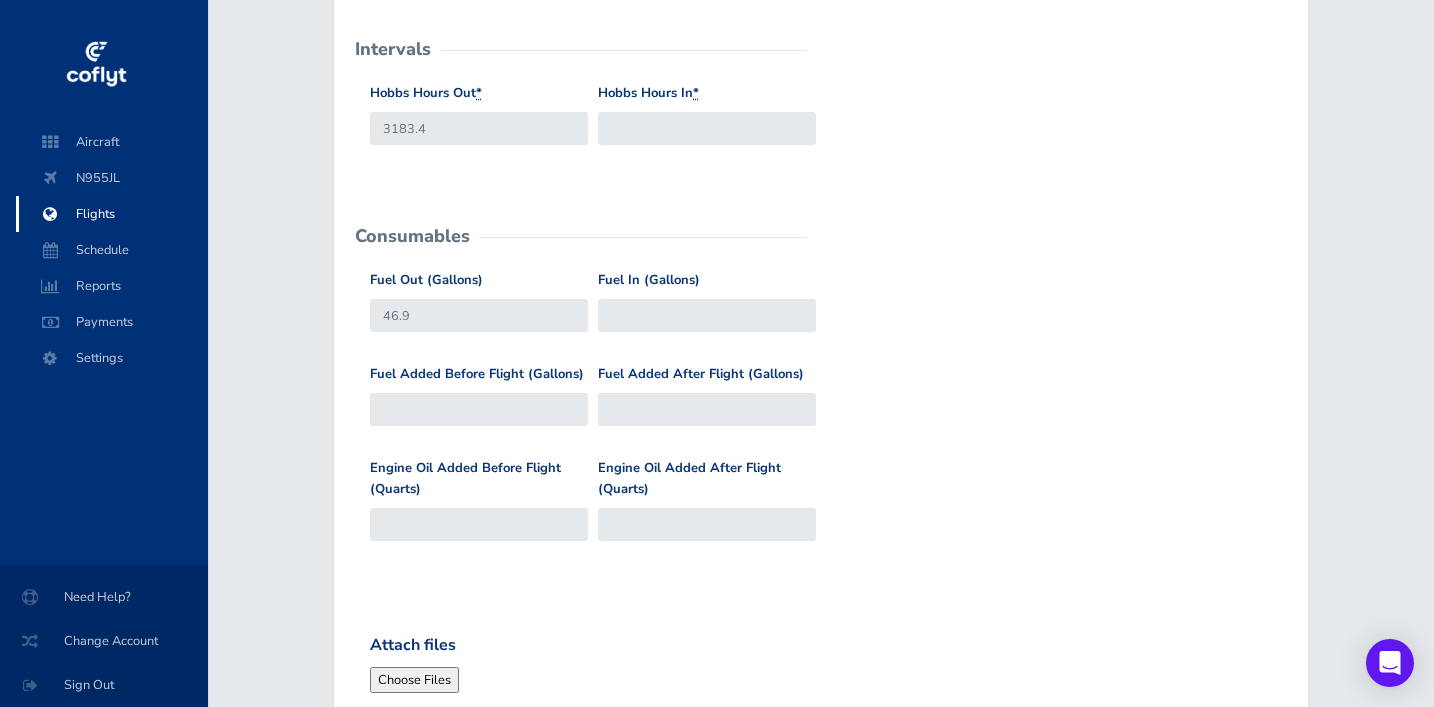scroll, scrollTop: 534, scrollLeft: 0, axis: vertical 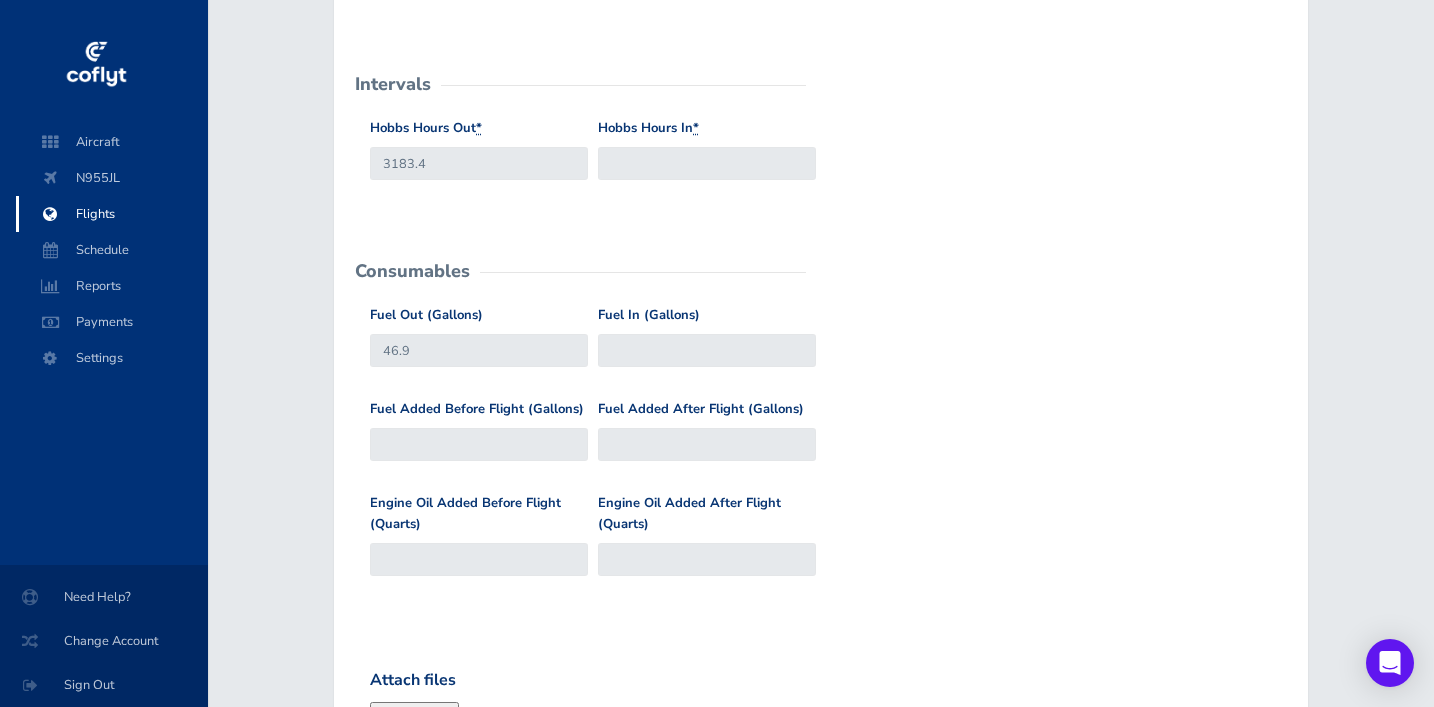 type on "HOBBS out: 3936.3
HOBBS in: 3936.9" 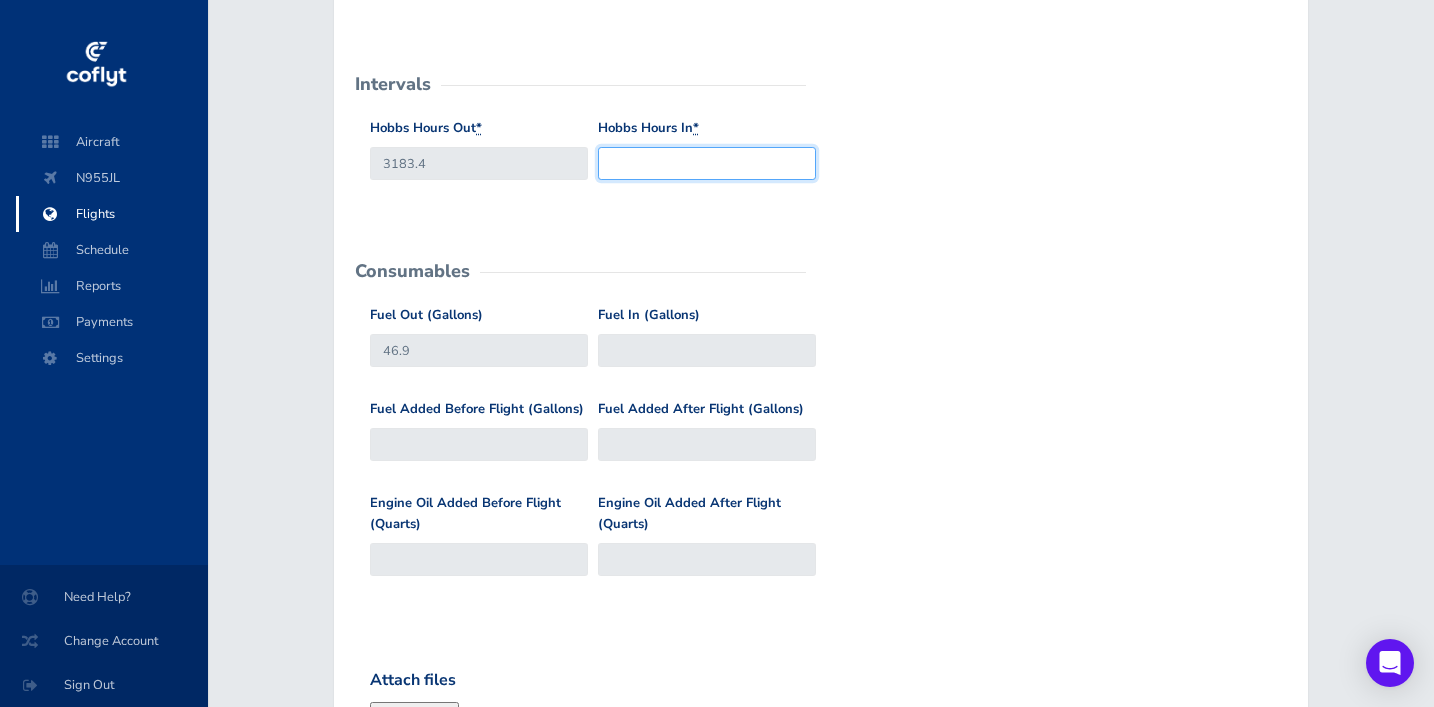 click on "Hobbs Hours In  *" at bounding box center (707, 163) 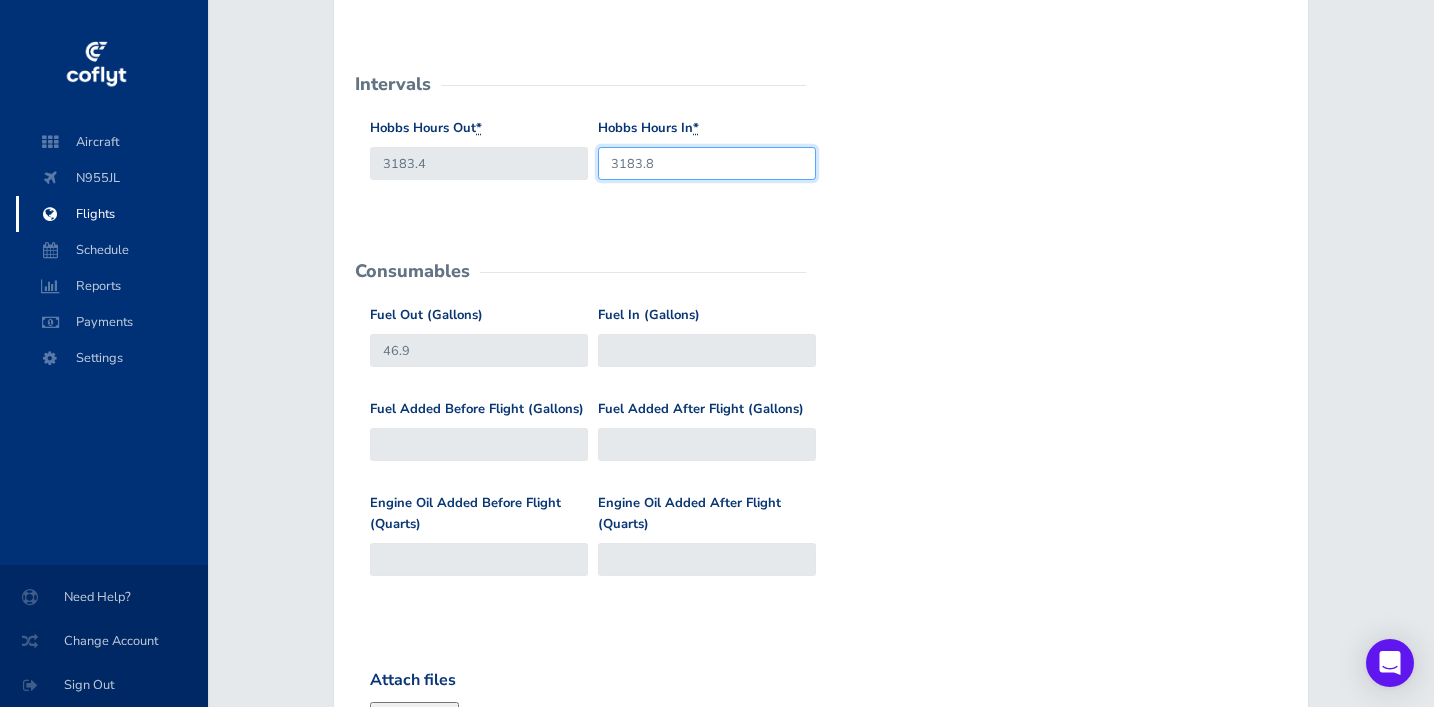 type on "3183.8" 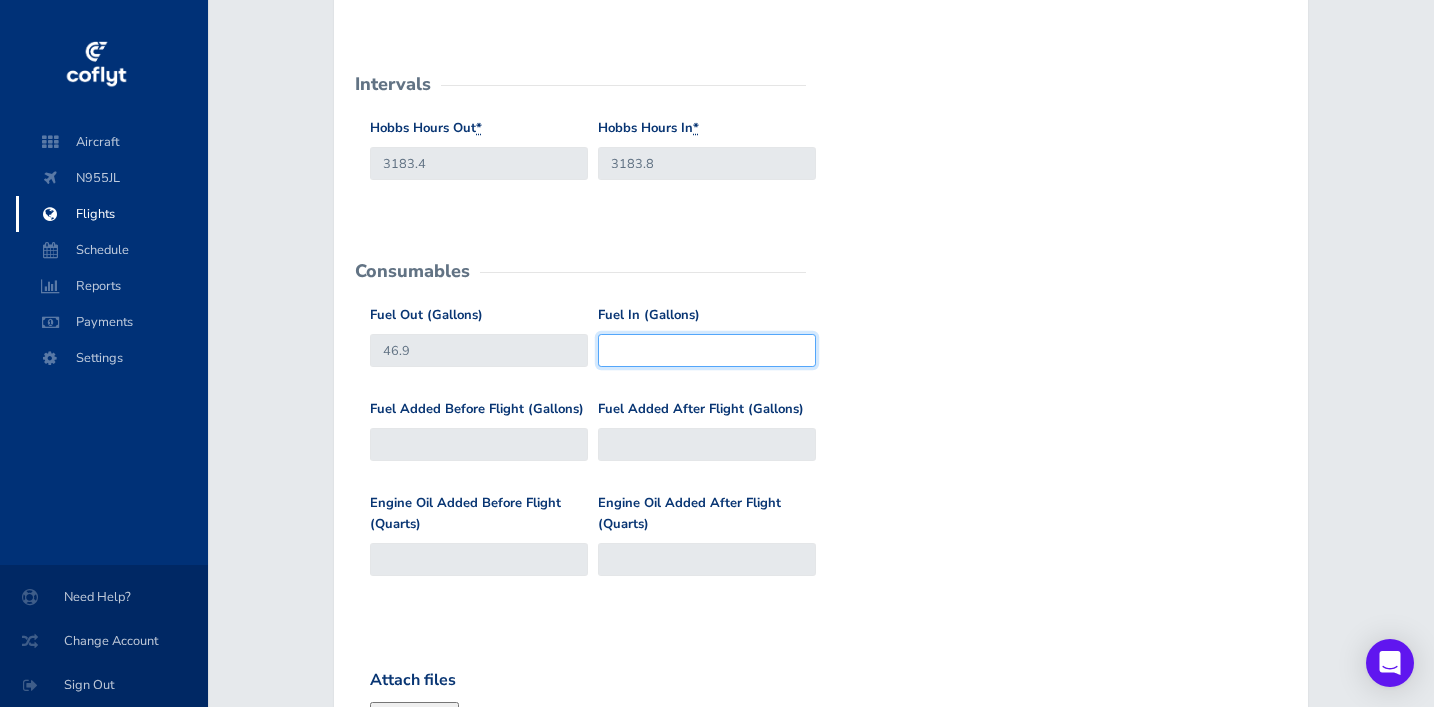 click on "Fuel In (Gallons)" at bounding box center [707, 350] 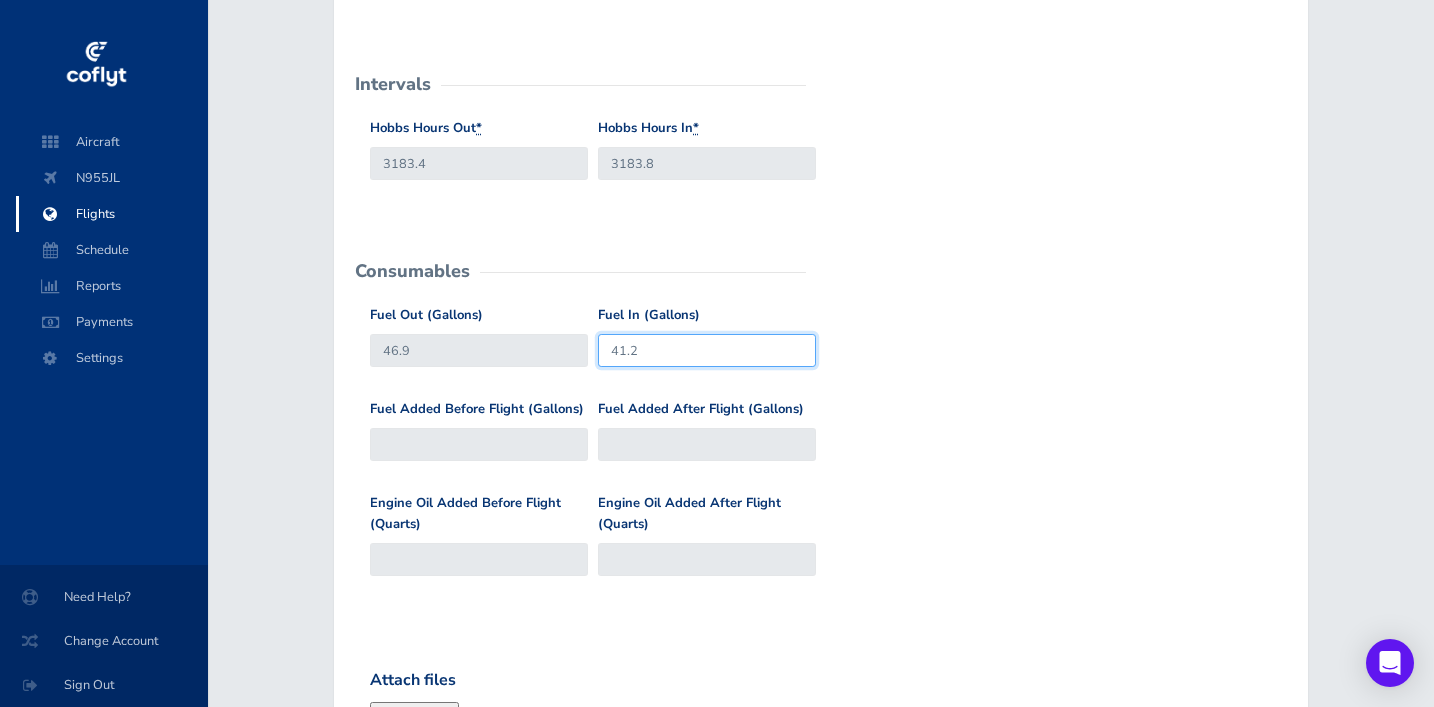 type on "41.2" 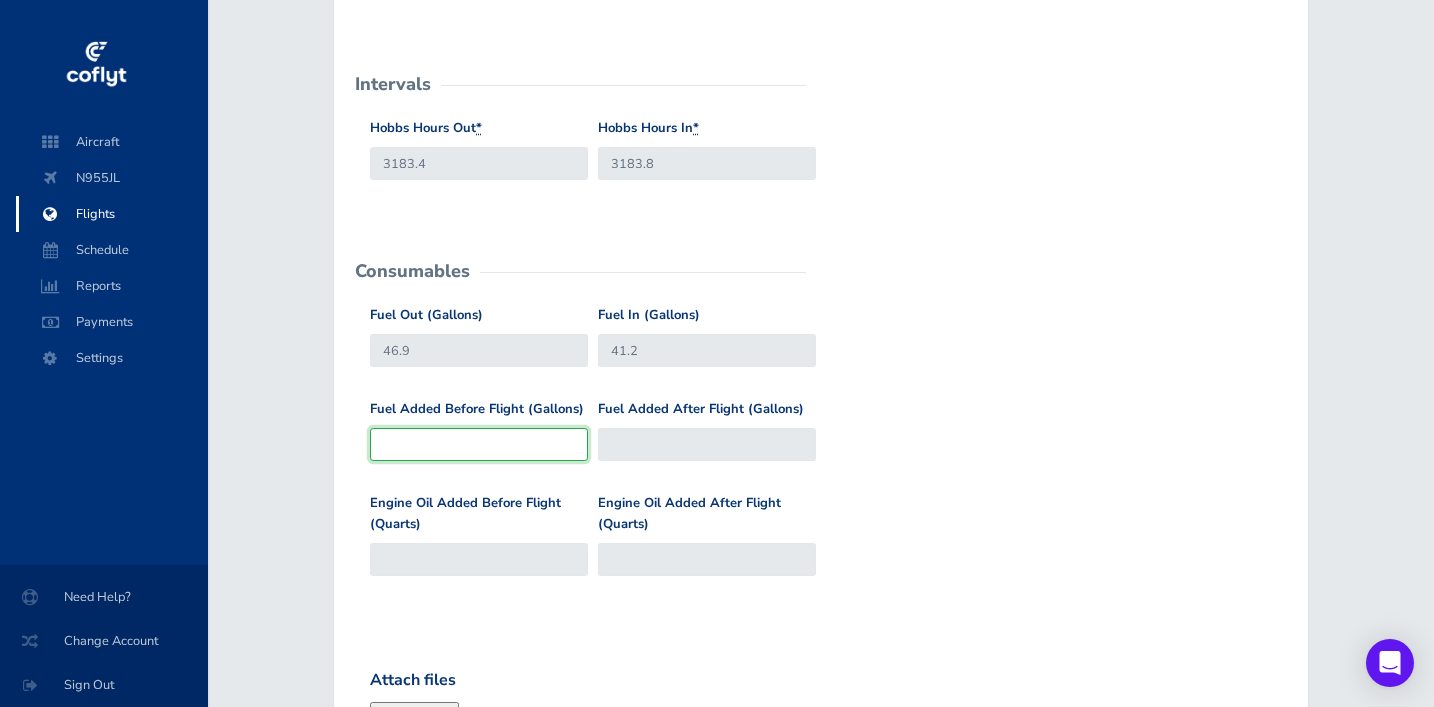 click on "Fuel Added Before Flight (Gallons)" at bounding box center [479, 444] 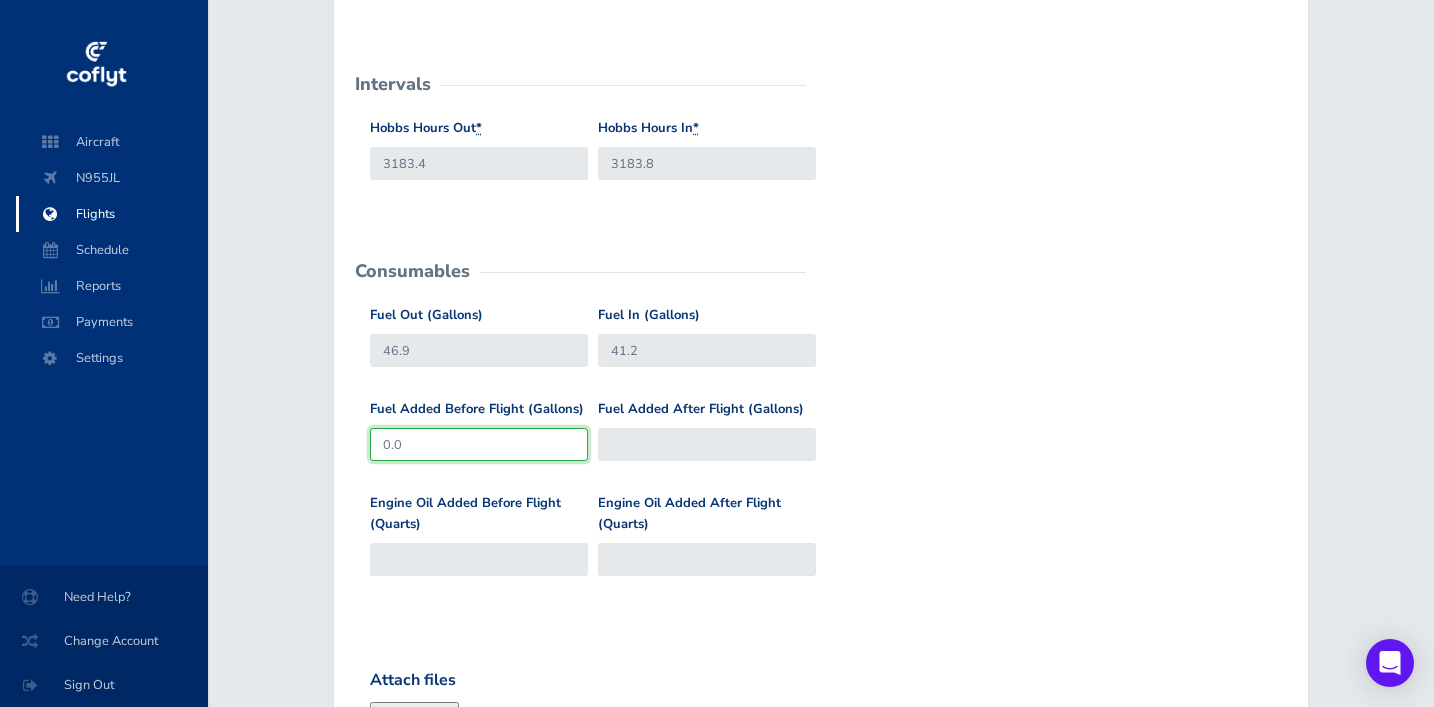 type on "0.0" 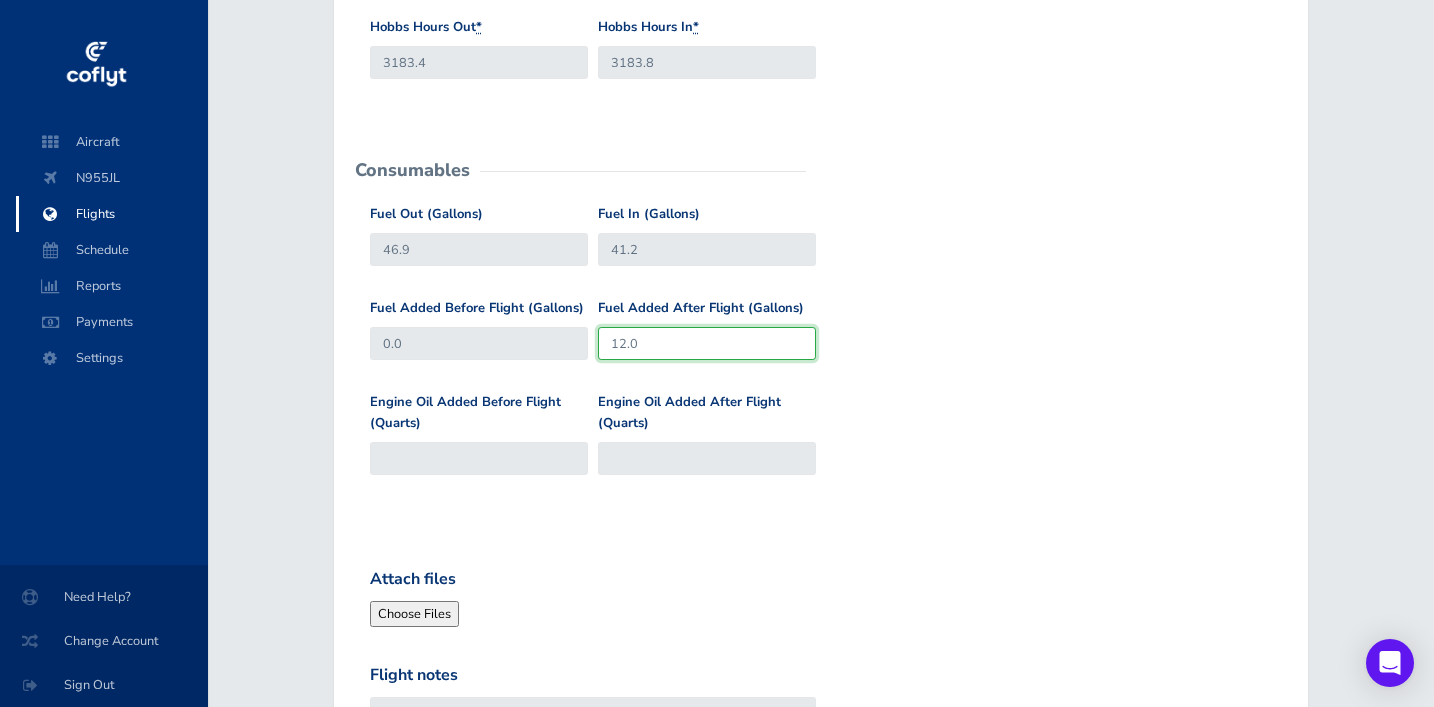 scroll, scrollTop: 644, scrollLeft: 0, axis: vertical 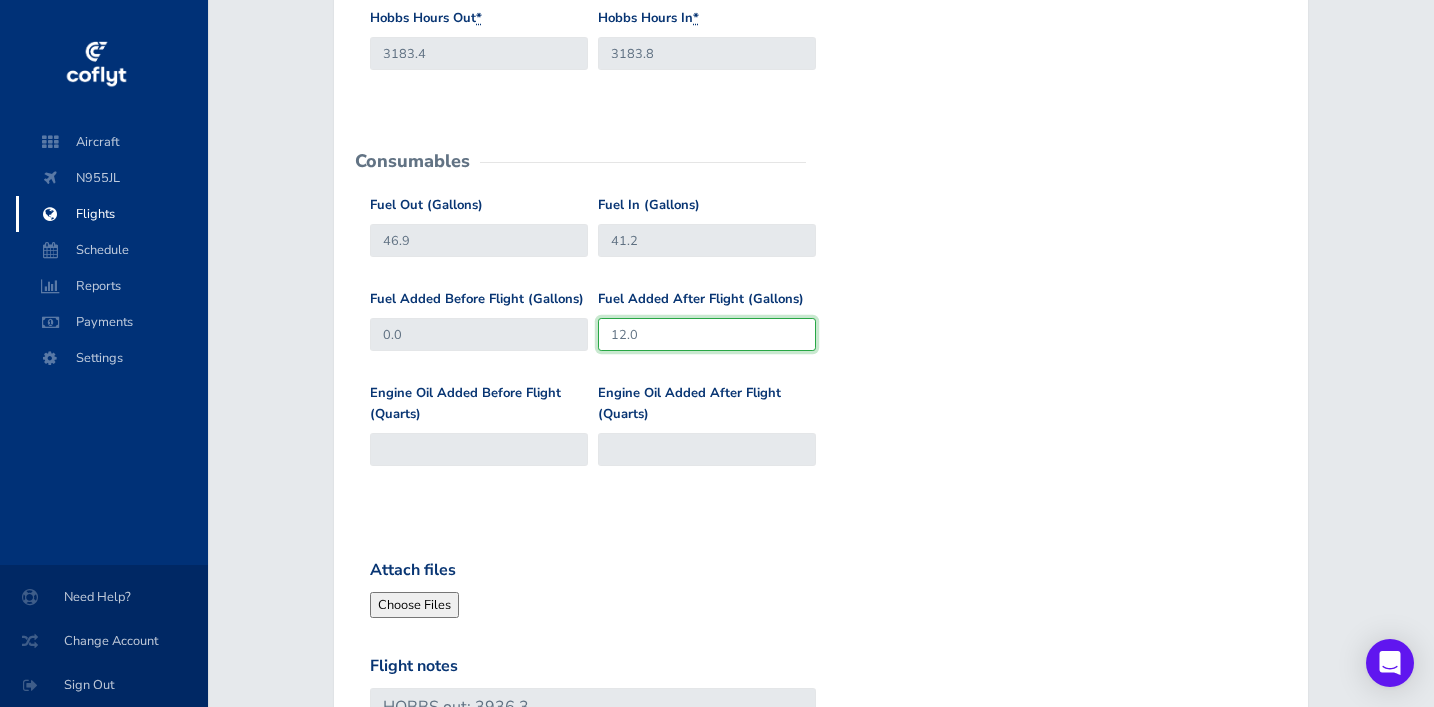 type on "12.0" 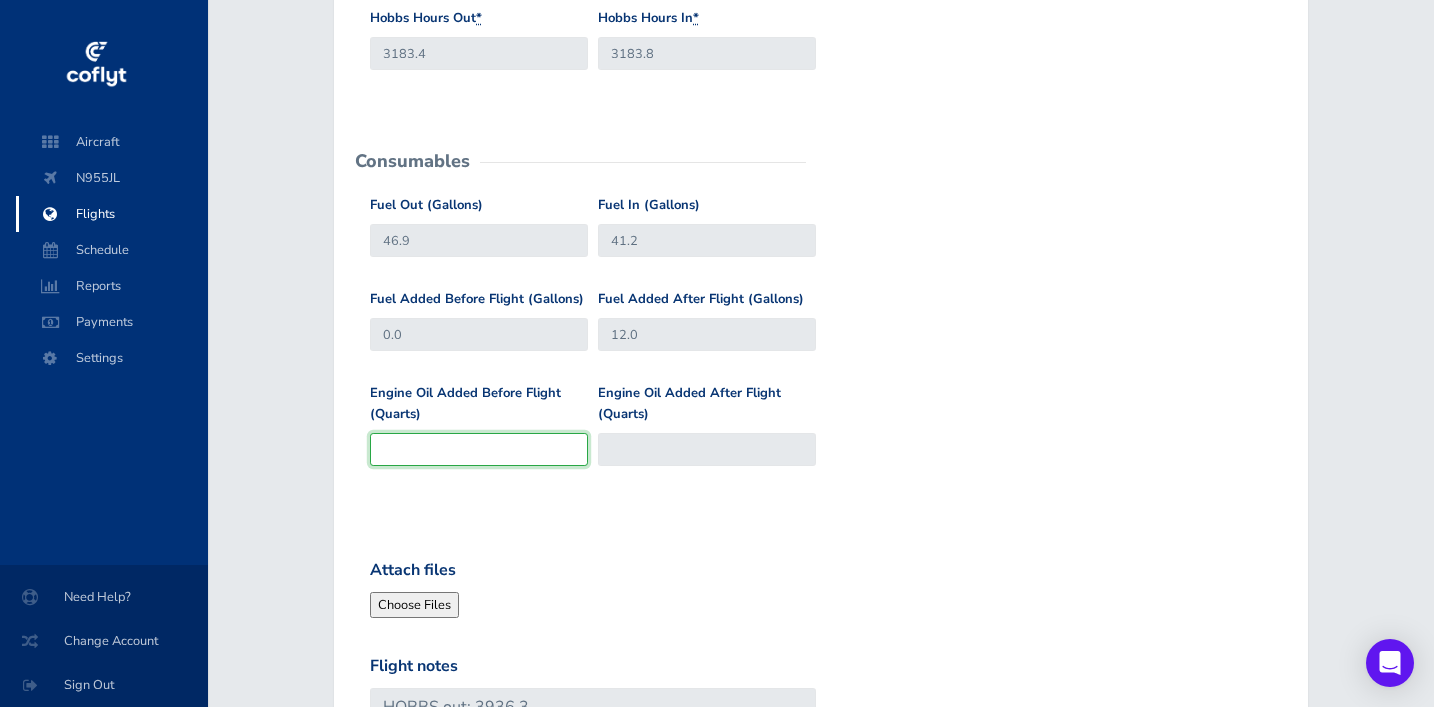 click on "Engine Oil Added Before Flight (Quarts)" at bounding box center (479, 449) 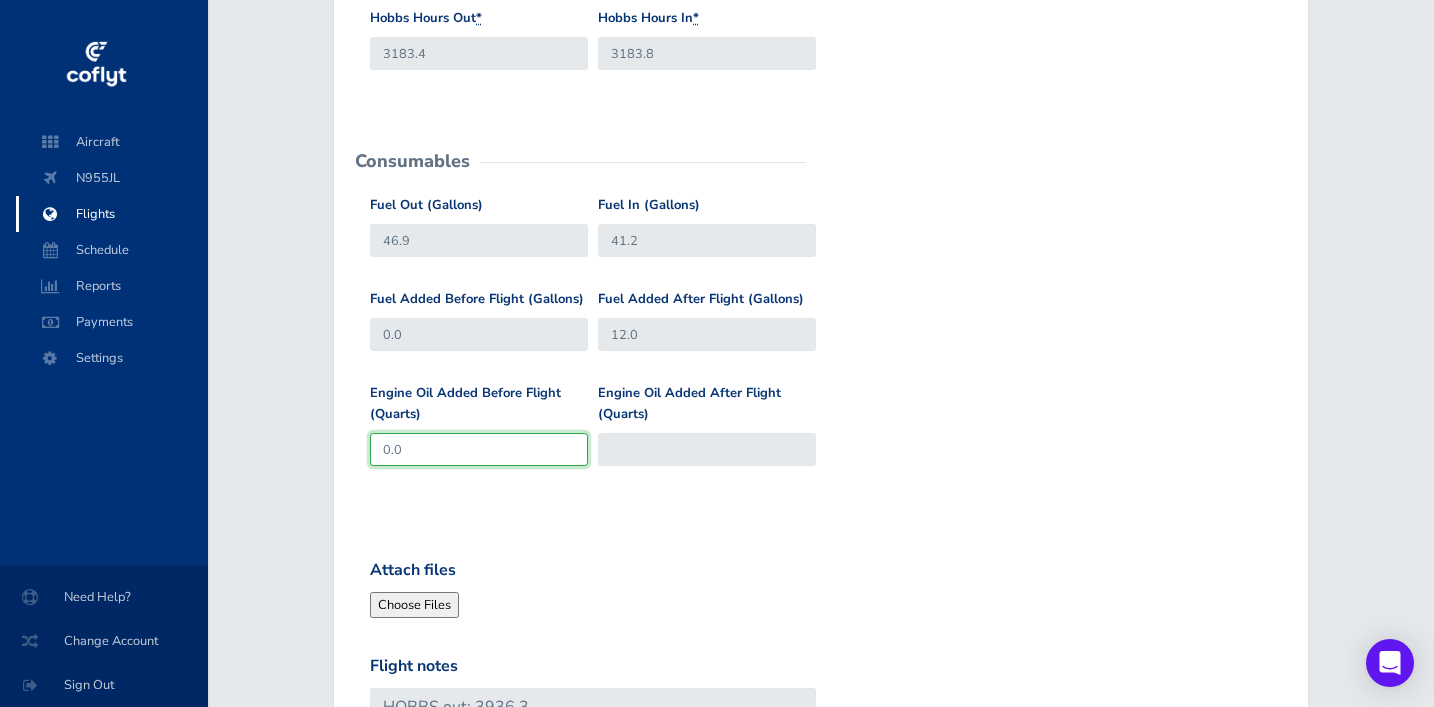 type on "0.0" 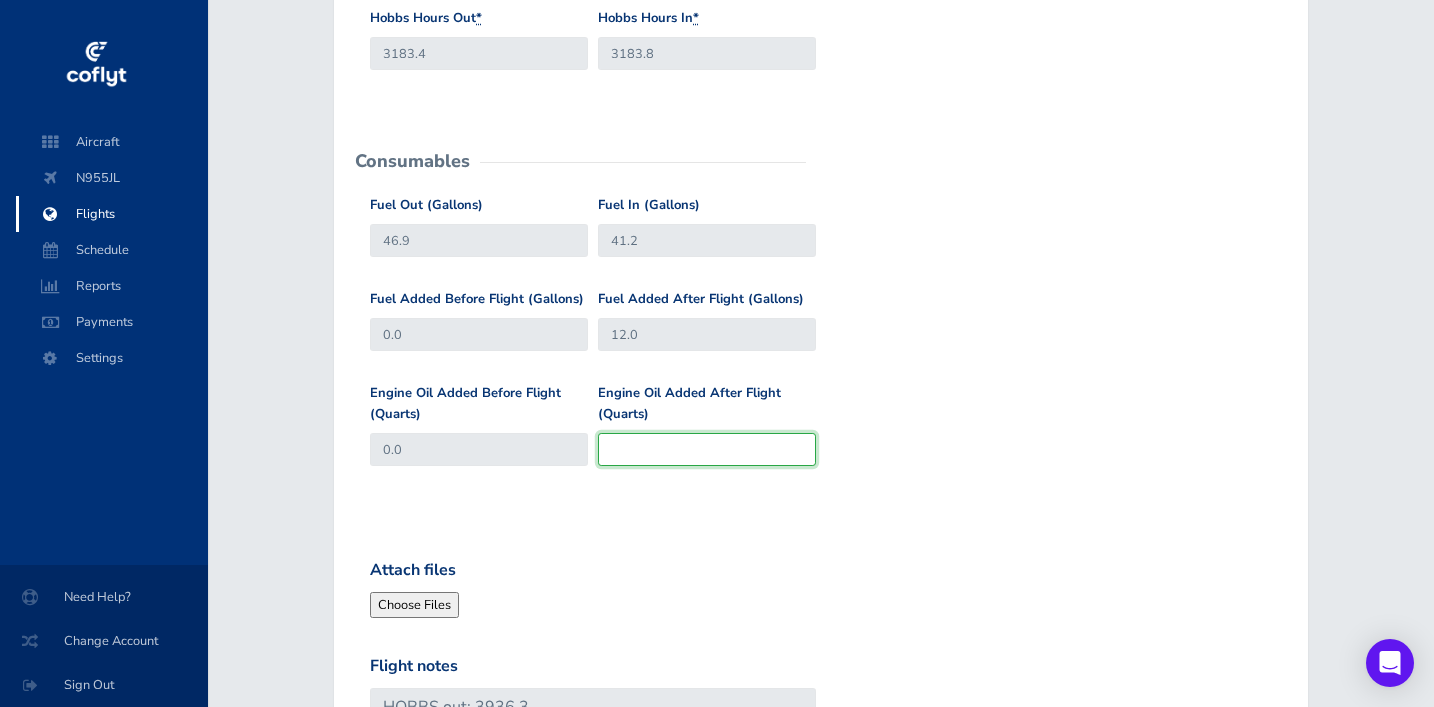 click on "Engine Oil Added After Flight (Quarts)" at bounding box center (707, 449) 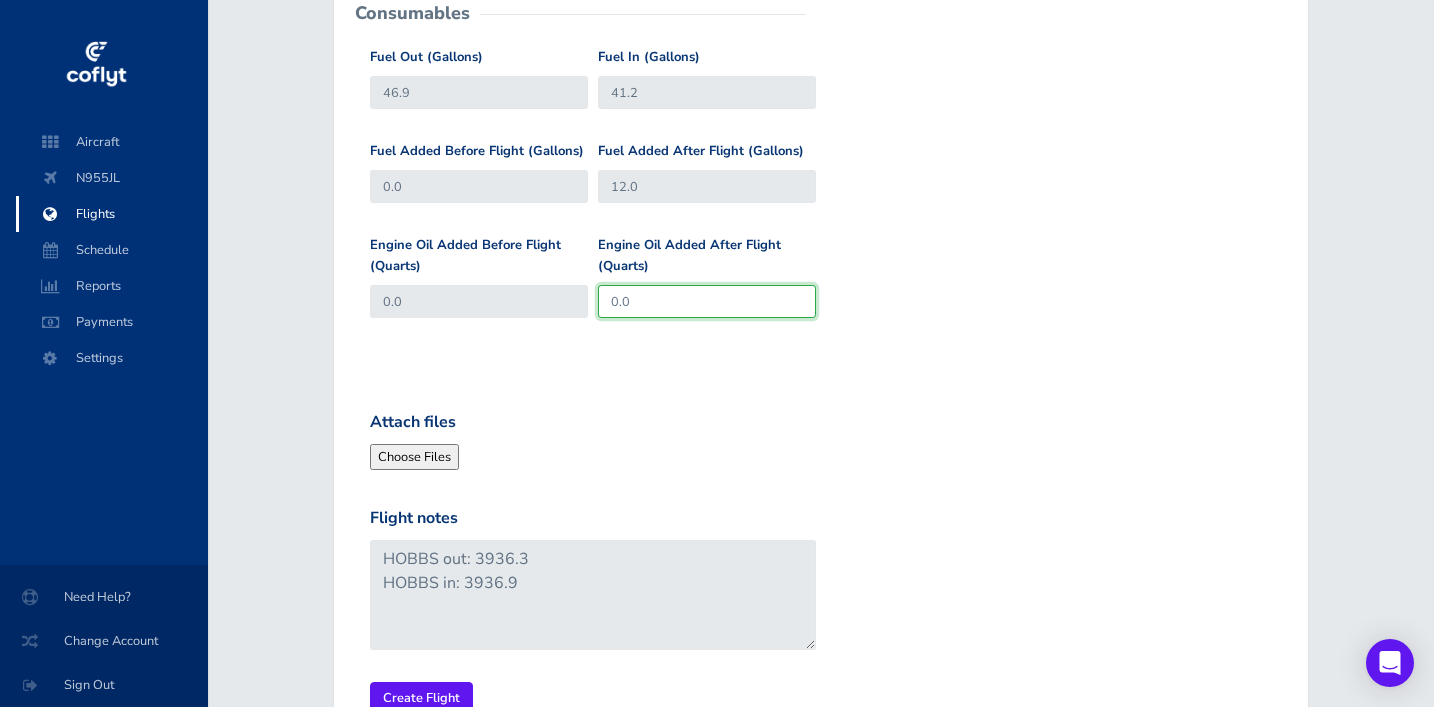 scroll, scrollTop: 824, scrollLeft: 0, axis: vertical 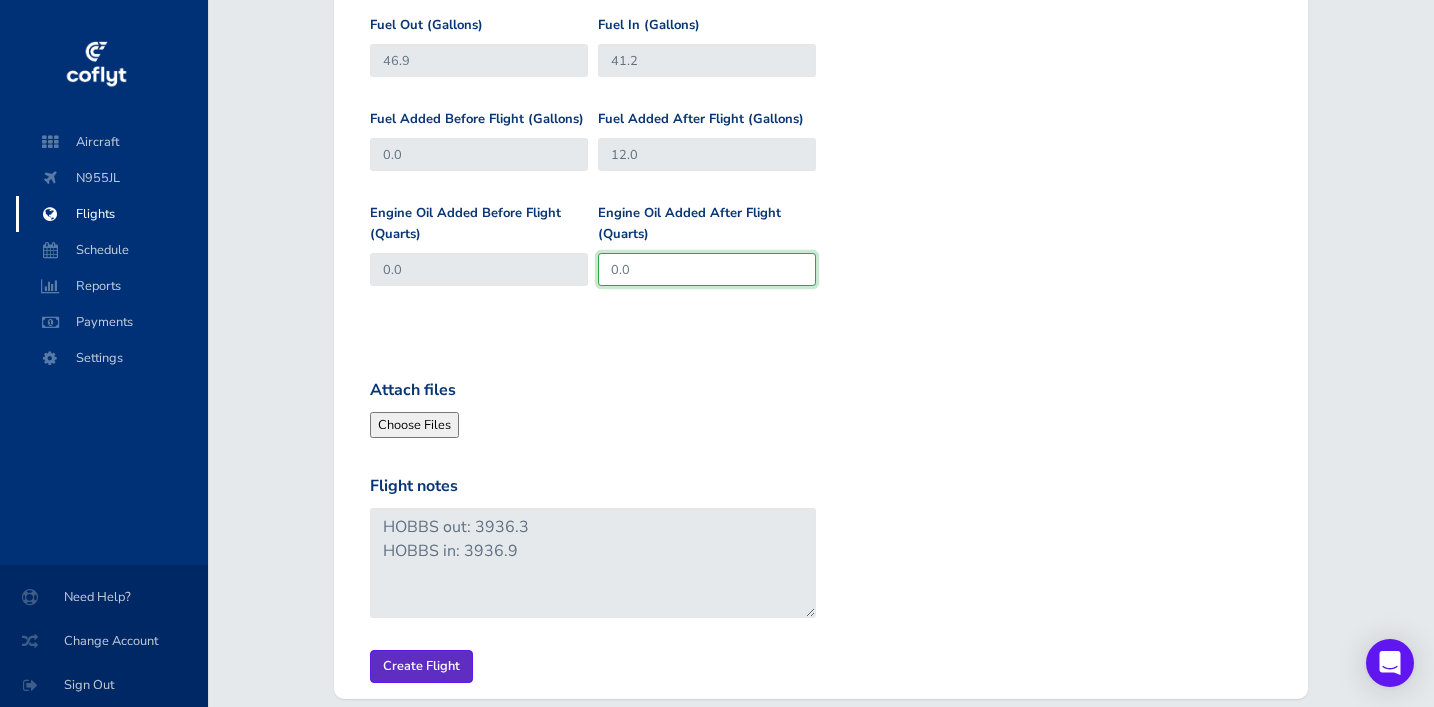 type on "0.0" 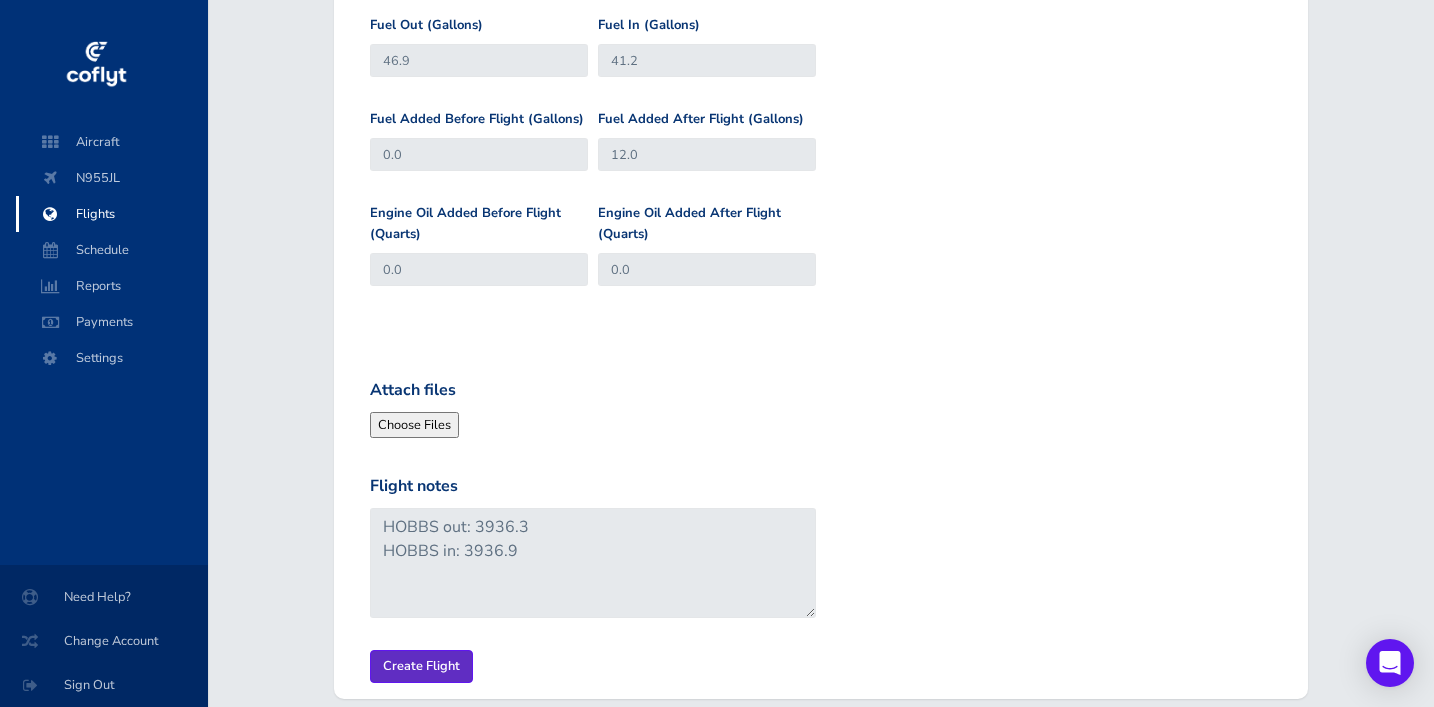 click on "Create Flight" at bounding box center (421, 666) 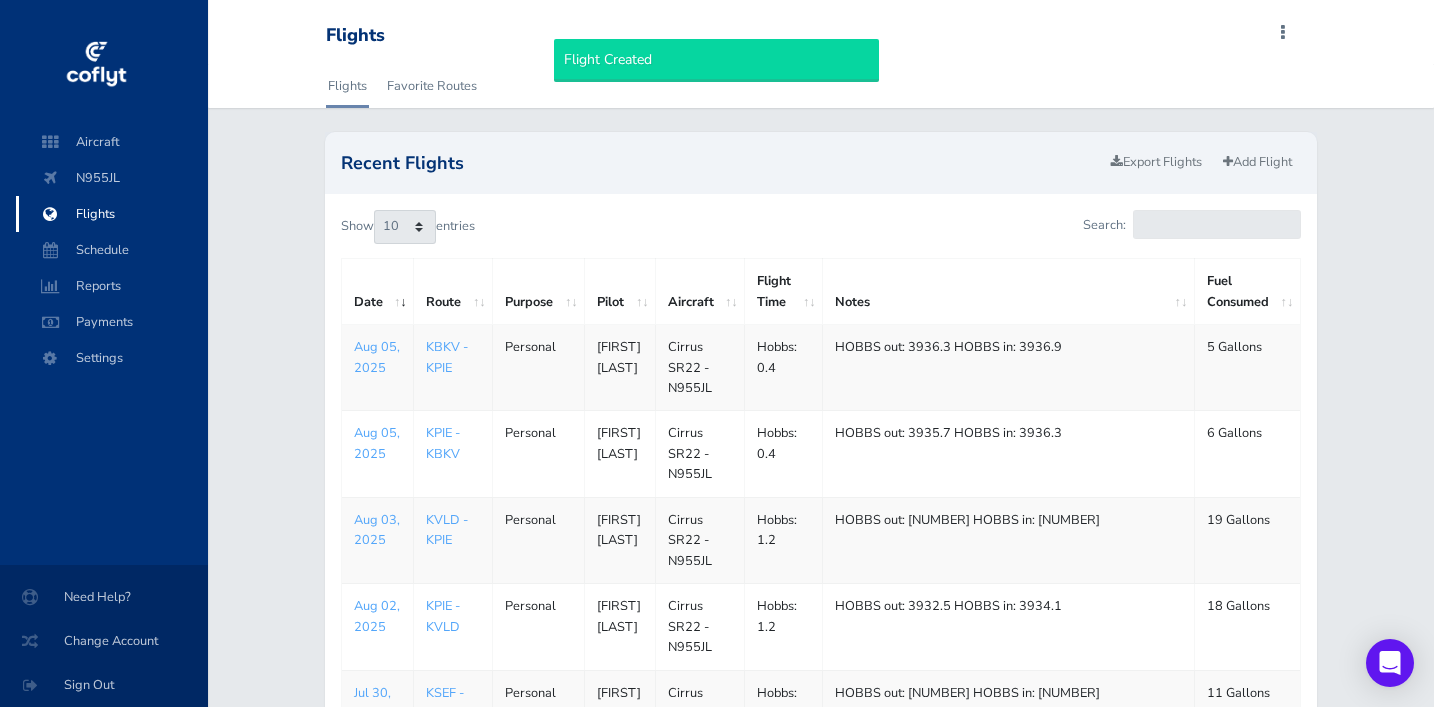 scroll, scrollTop: 0, scrollLeft: 0, axis: both 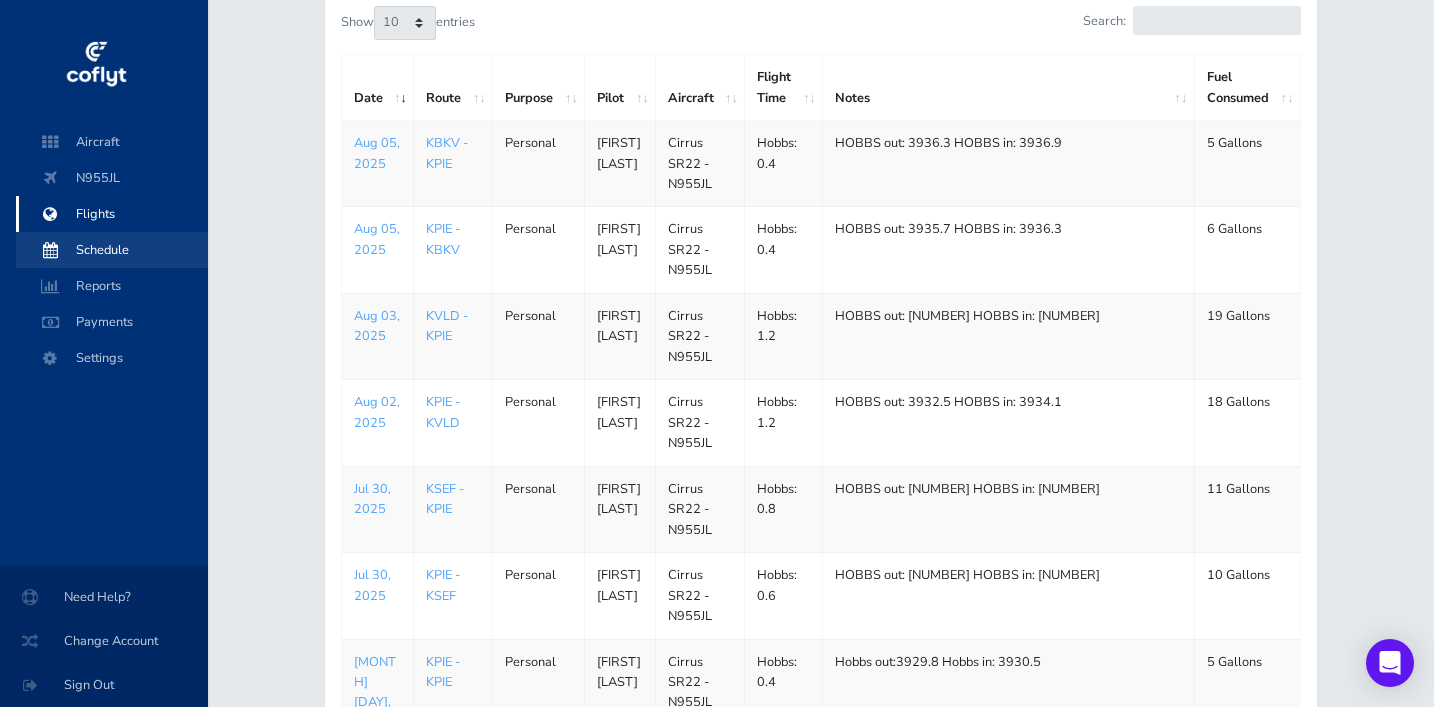 click on "Schedule" at bounding box center (112, 250) 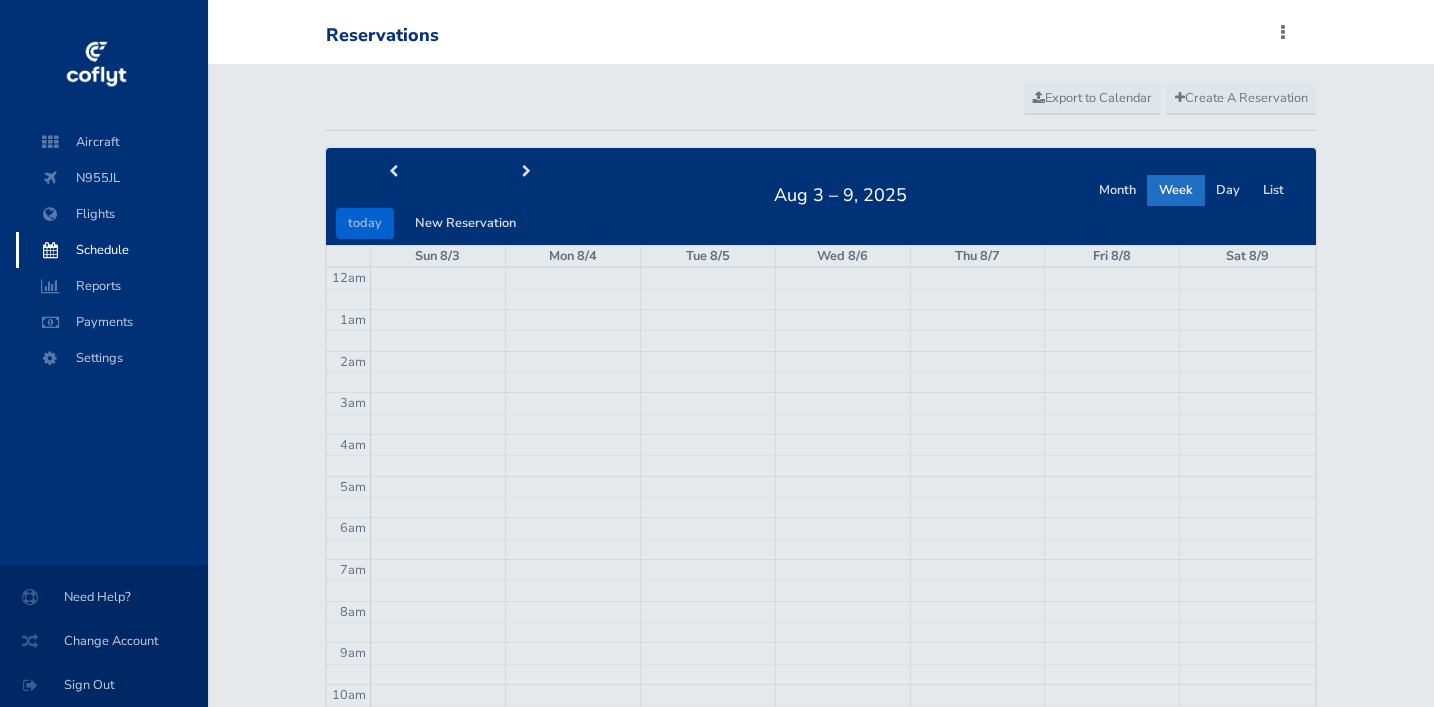 scroll, scrollTop: 0, scrollLeft: 0, axis: both 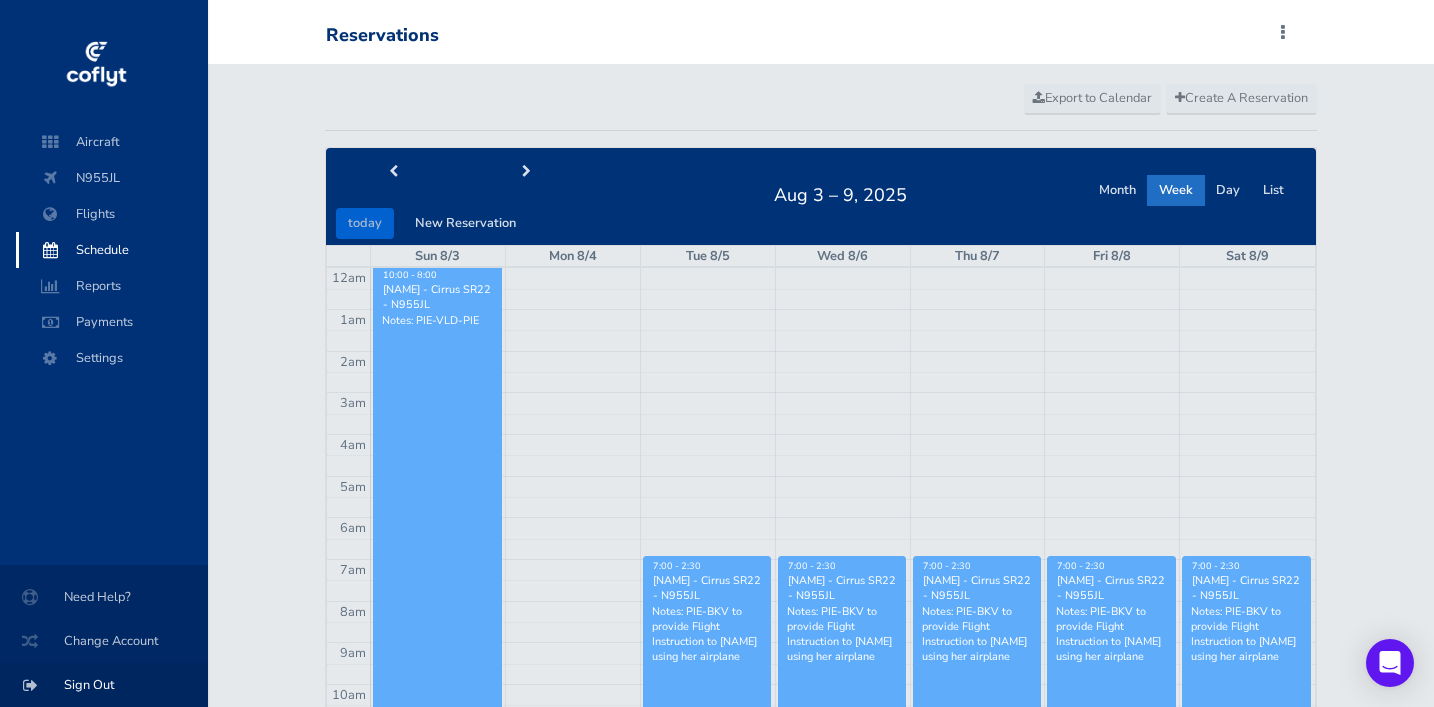click on "Sign Out" at bounding box center [104, 685] 